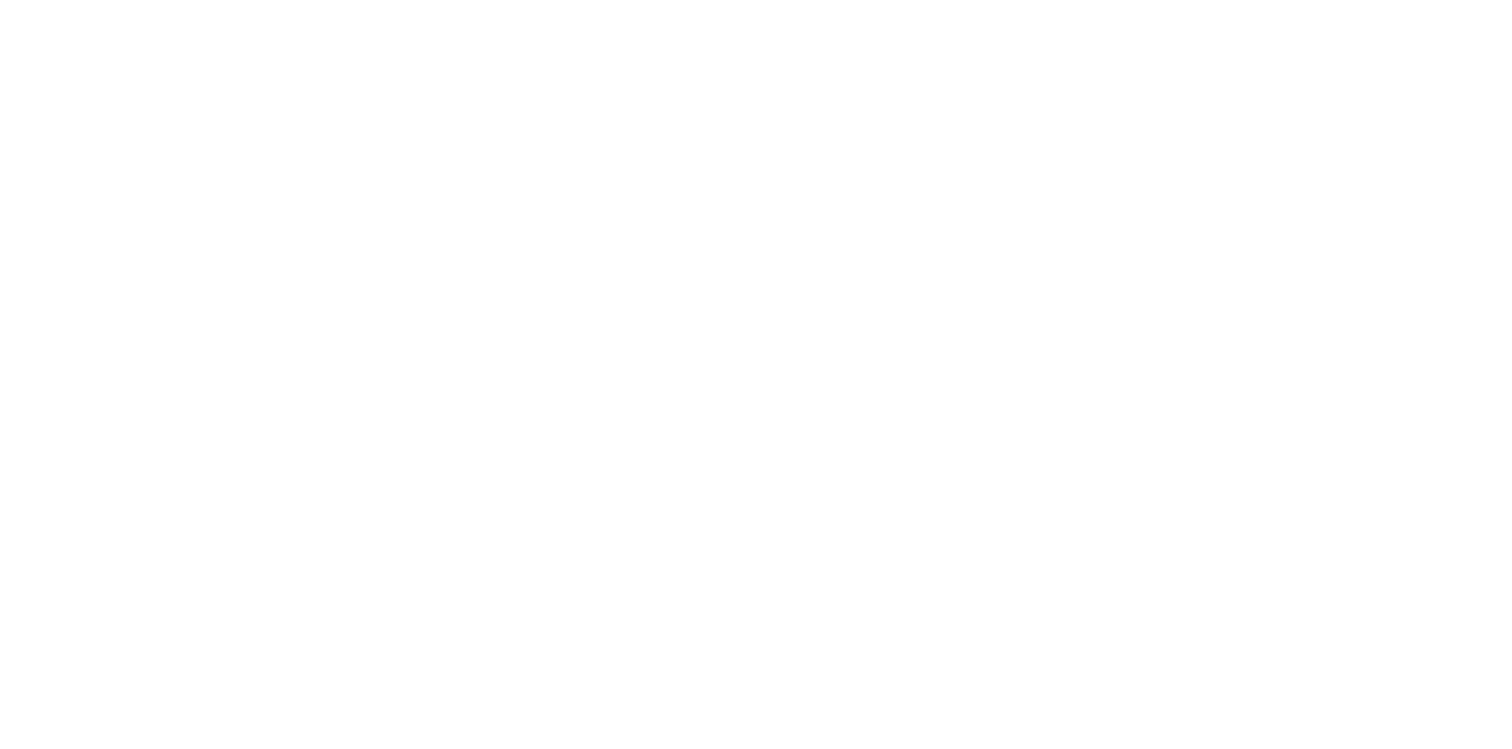 scroll, scrollTop: 0, scrollLeft: 0, axis: both 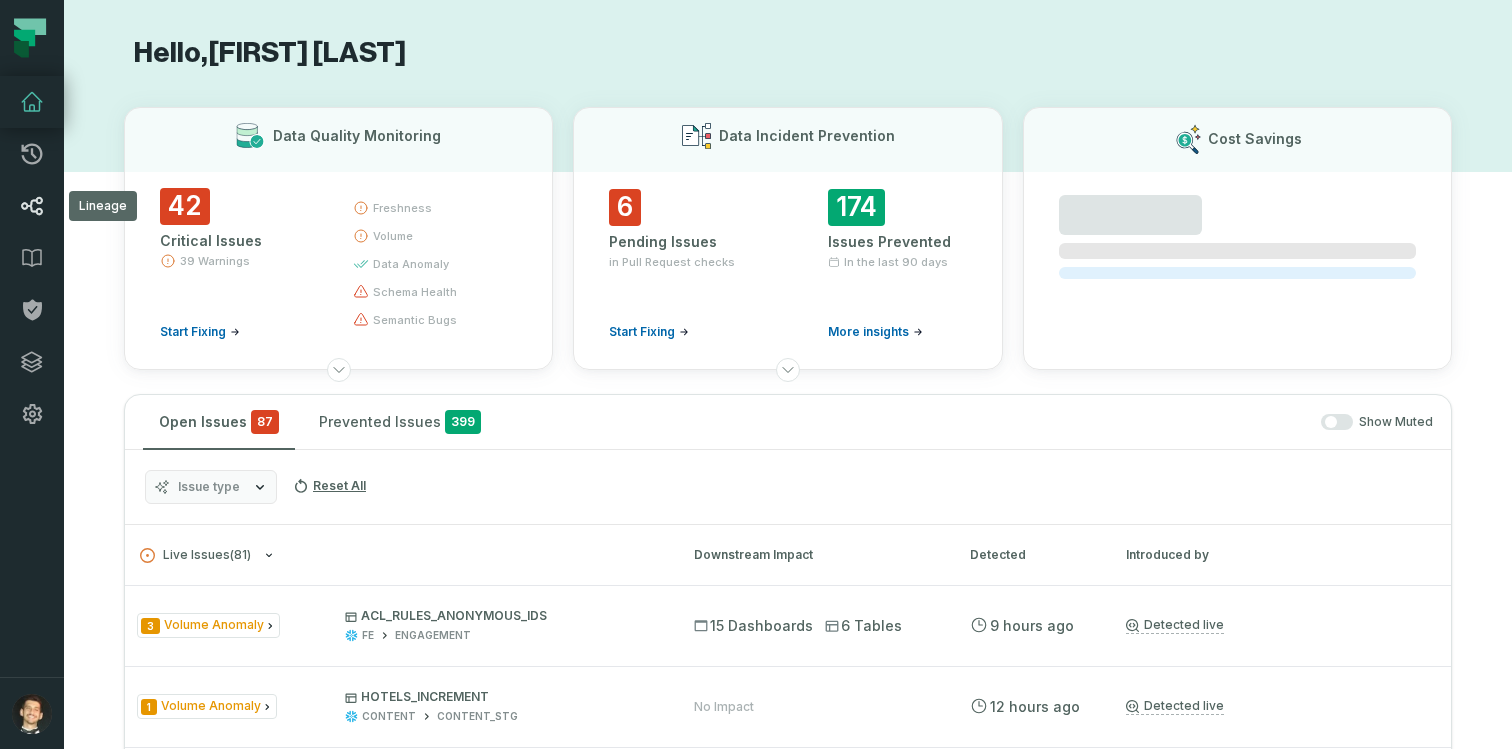 click 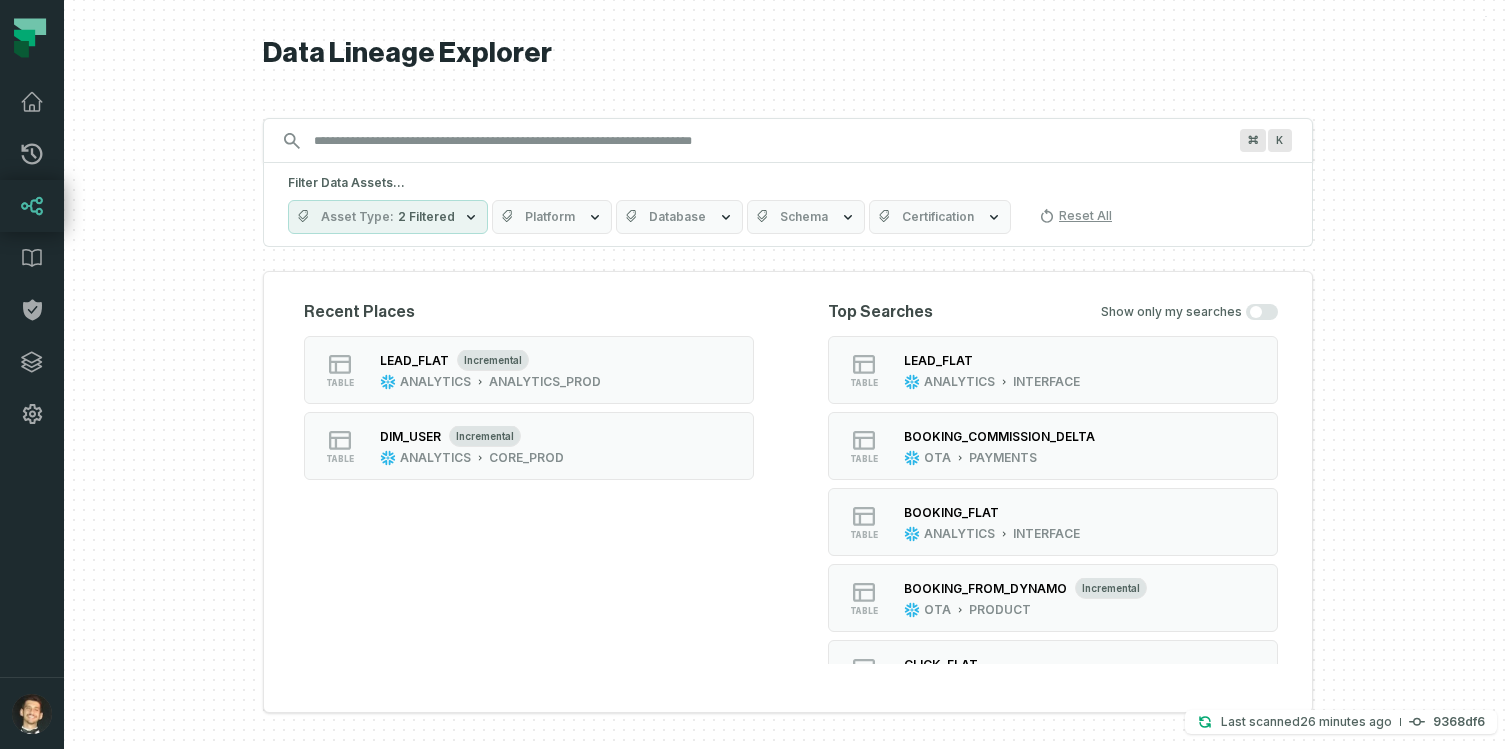 click on "Discovery Provider cmdk menu" at bounding box center (770, 141) 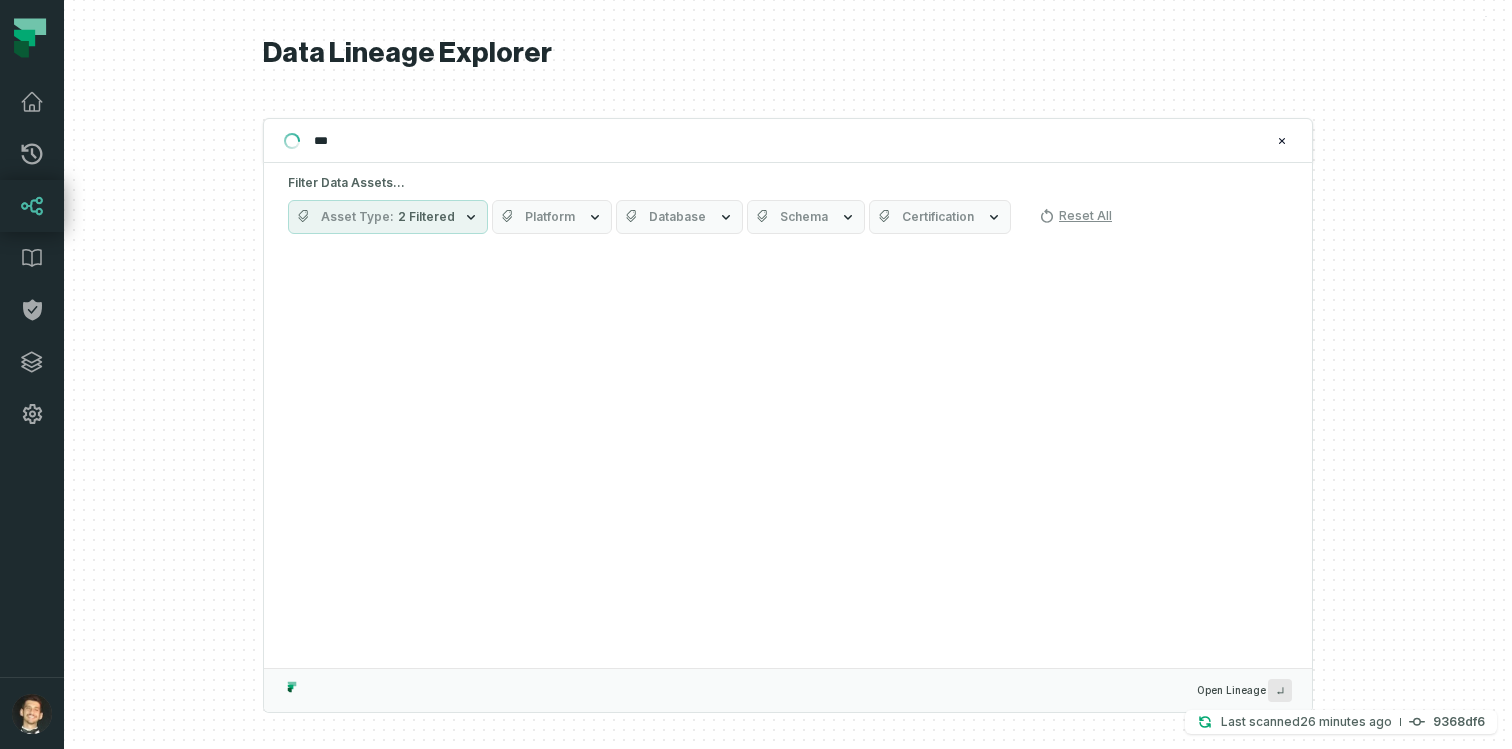 type on "****" 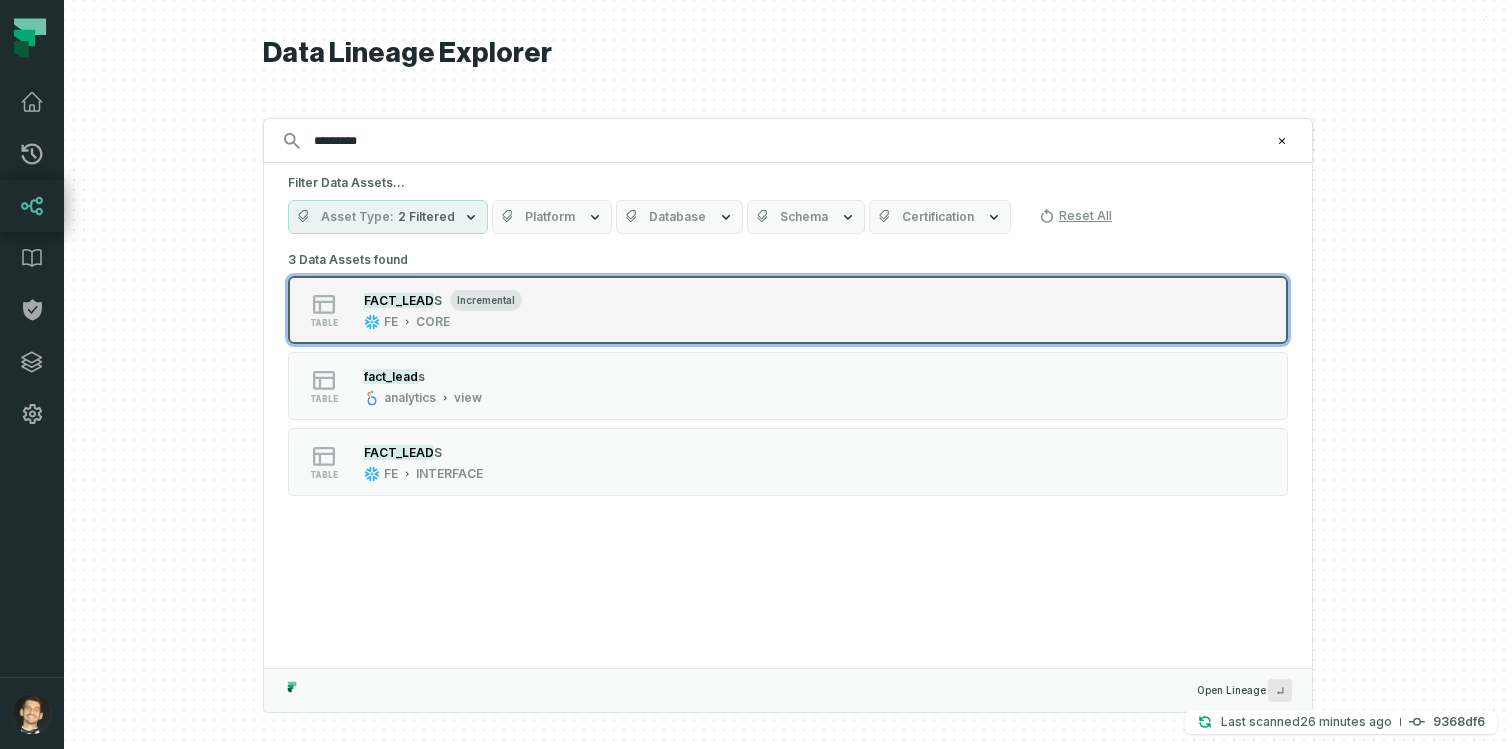 type on "*********" 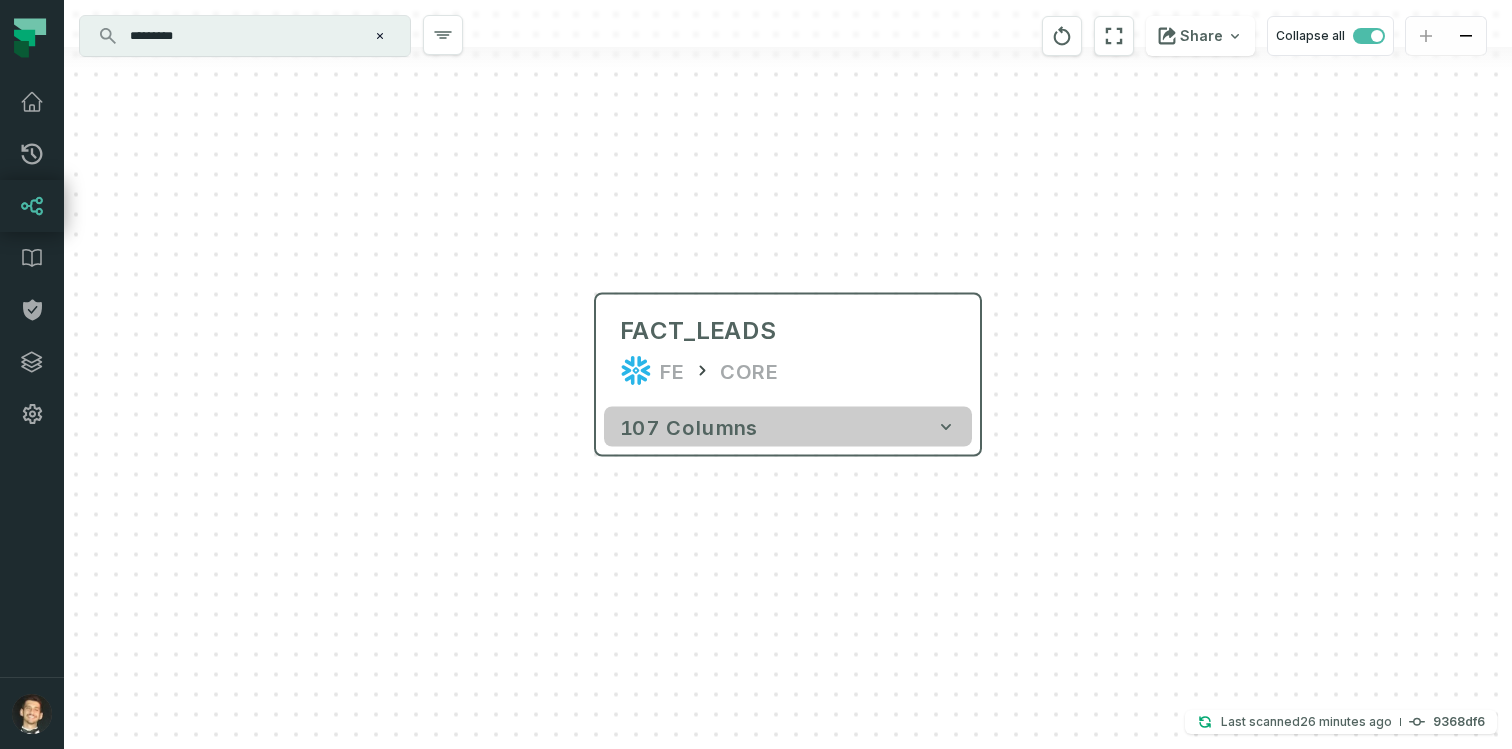 click on "107 columns" at bounding box center (689, 427) 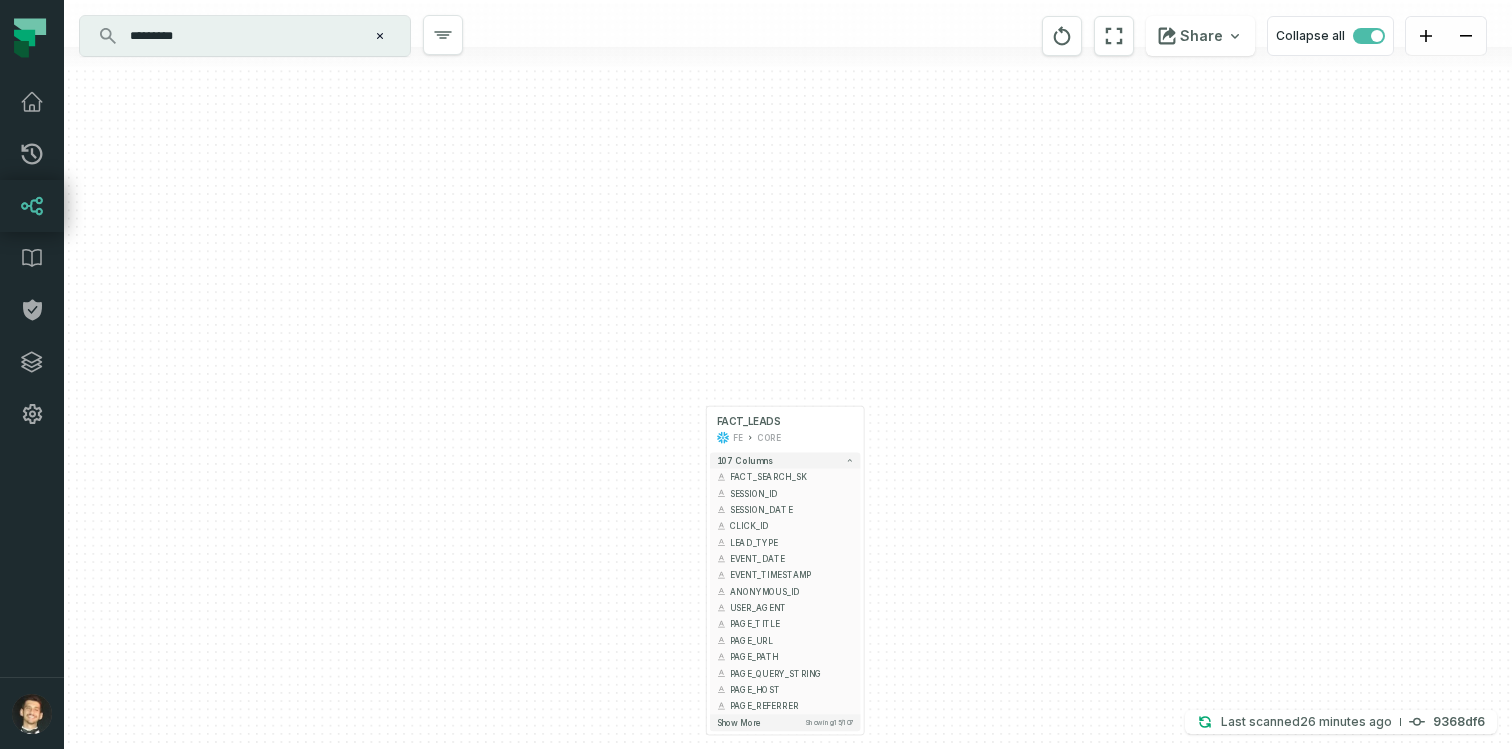 type 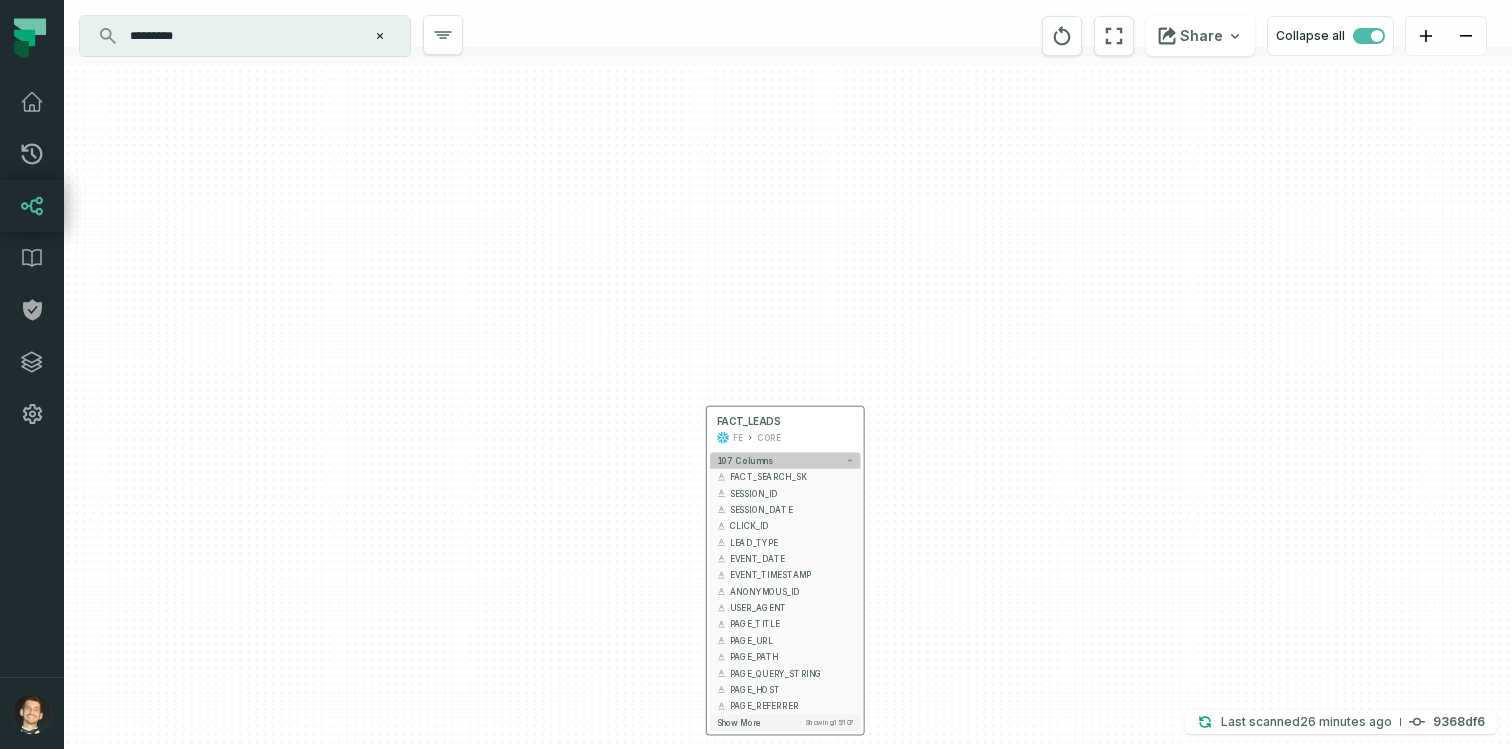 click on "107 columns" at bounding box center [785, 460] 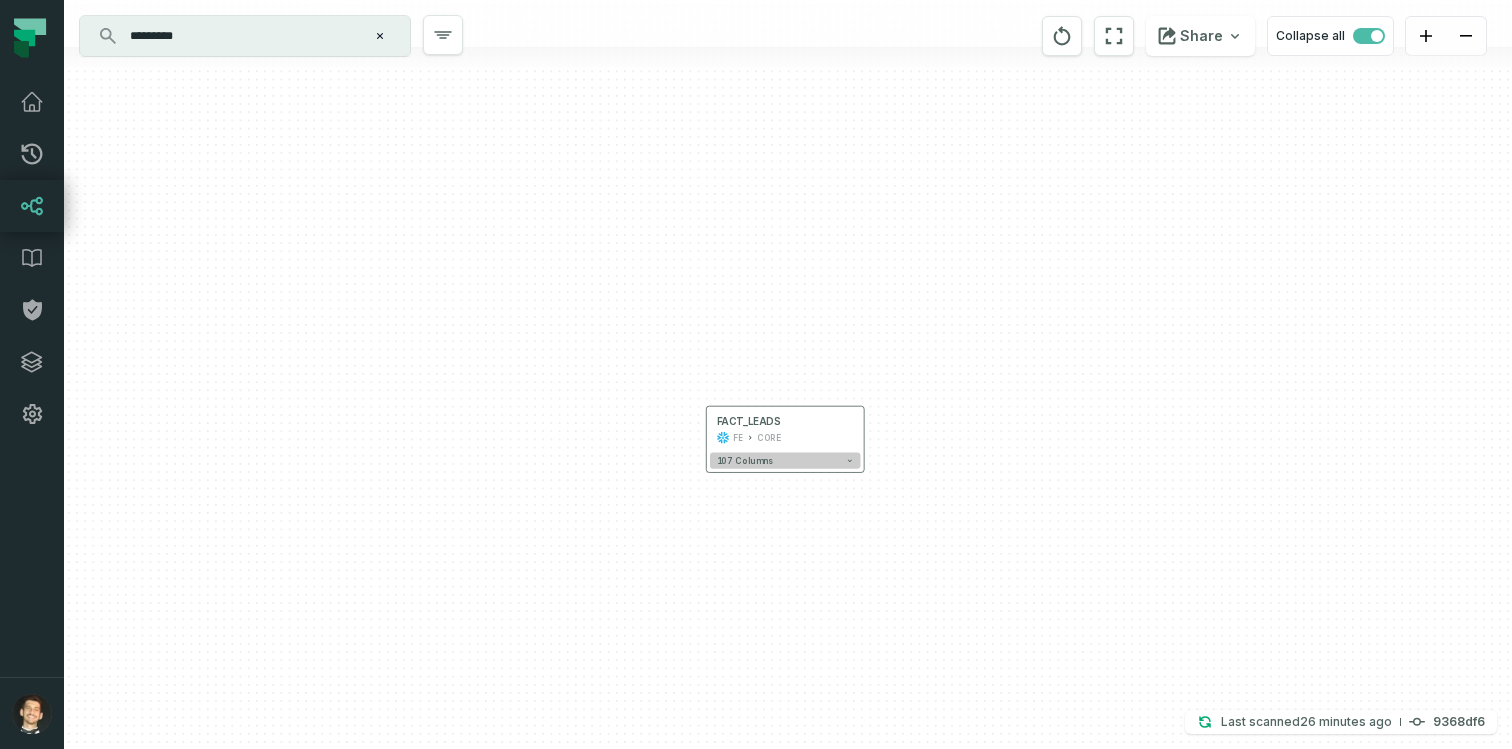 click on "107 columns" at bounding box center (785, 460) 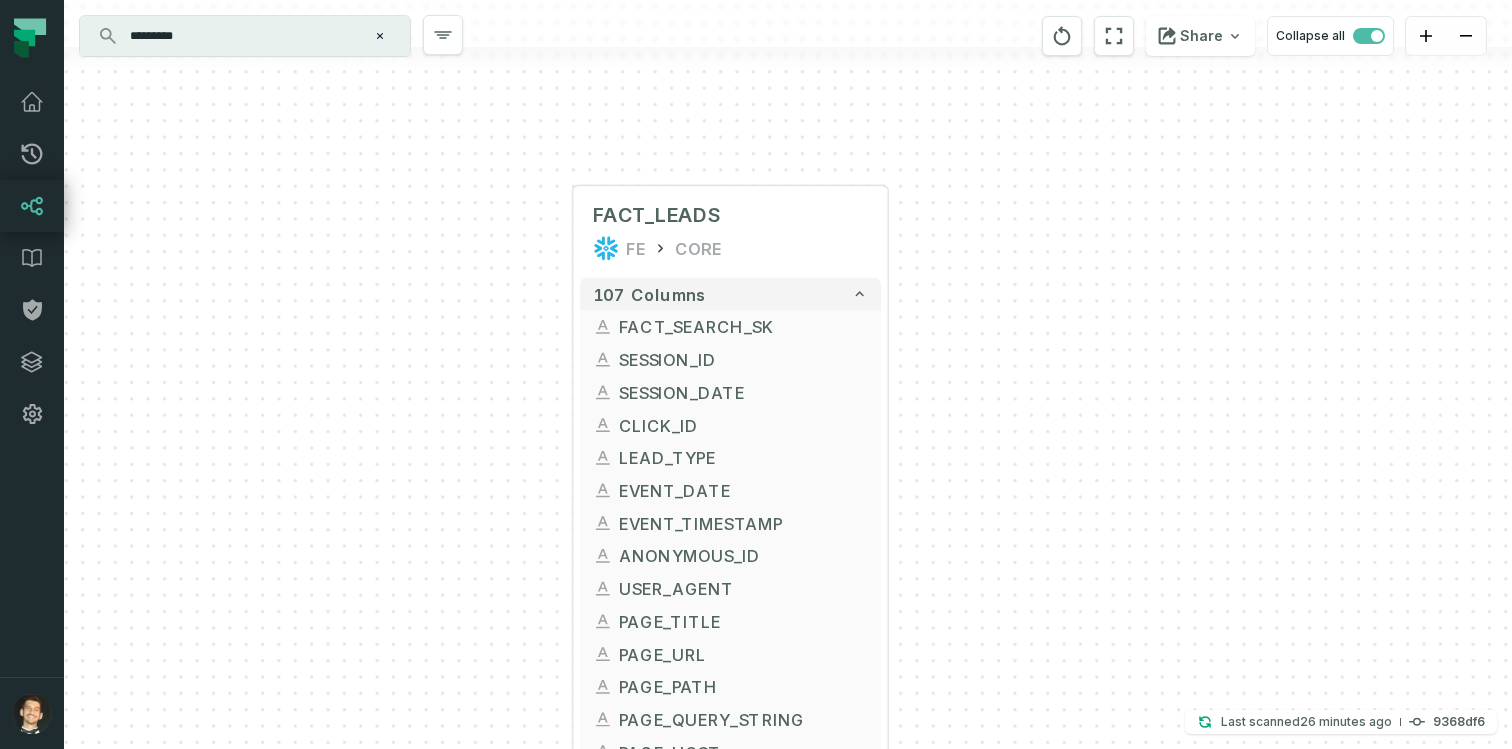 drag, startPoint x: 995, startPoint y: 543, endPoint x: 1019, endPoint y: 319, distance: 225.28204 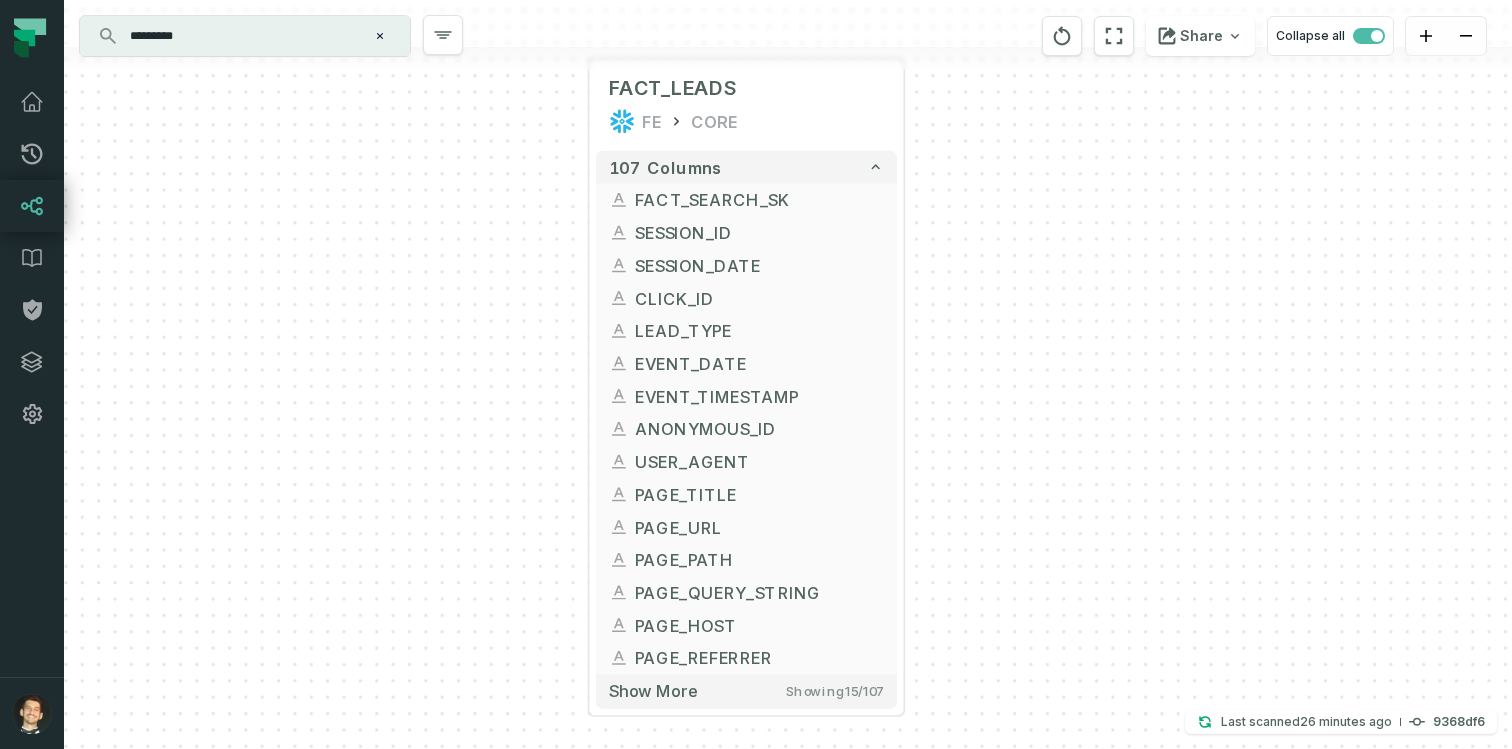 drag, startPoint x: 1019, startPoint y: 319, endPoint x: 1019, endPoint y: 187, distance: 132 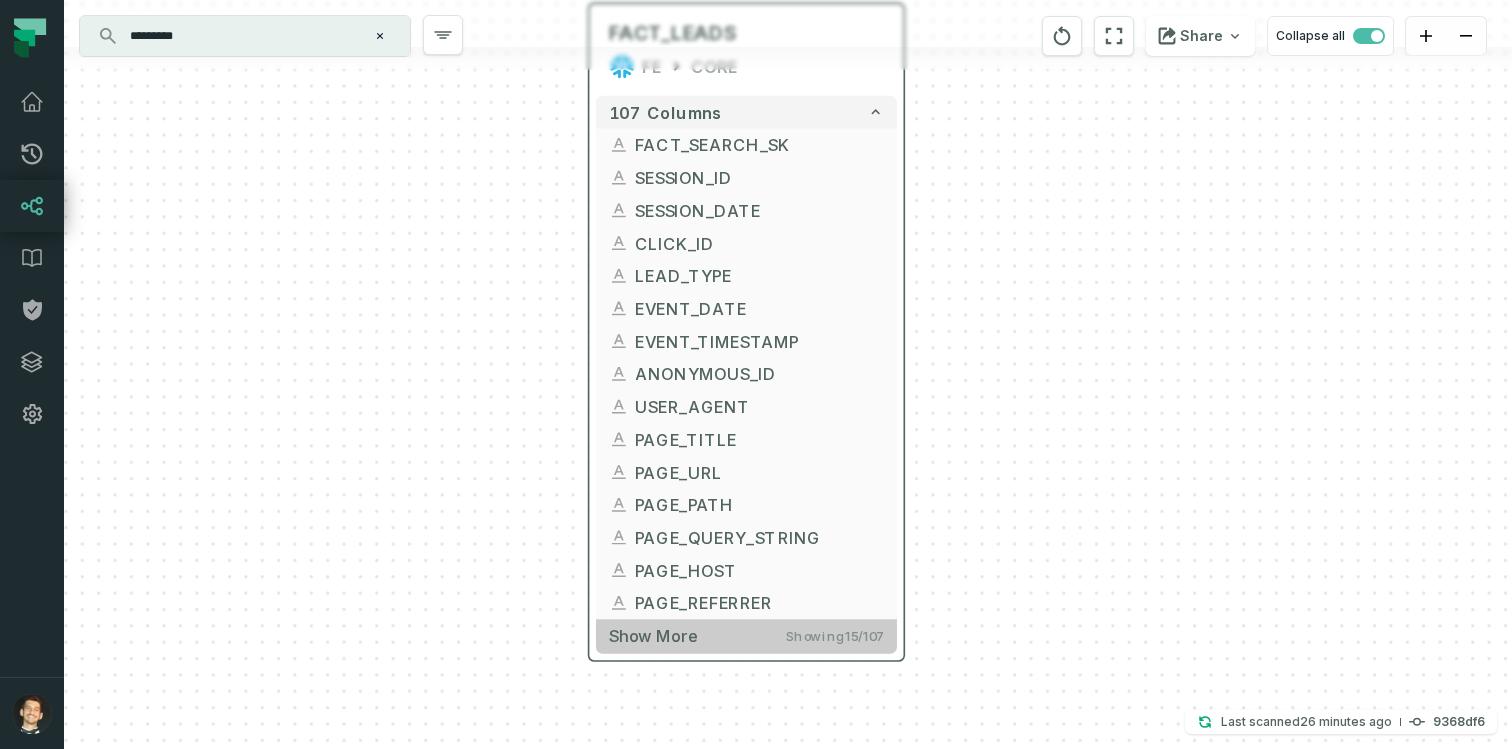 click on "Show more Showing  15 / 107" at bounding box center [746, 636] 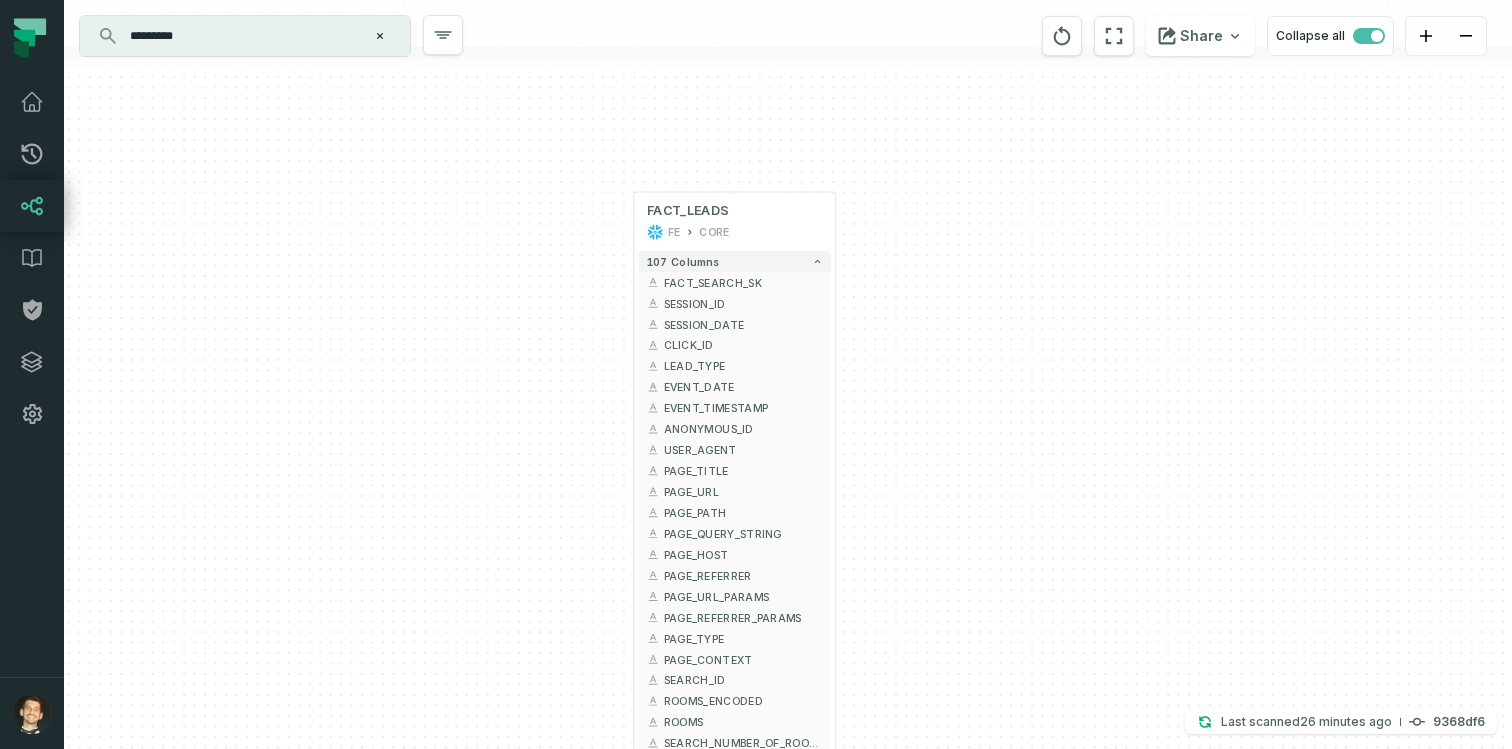 type 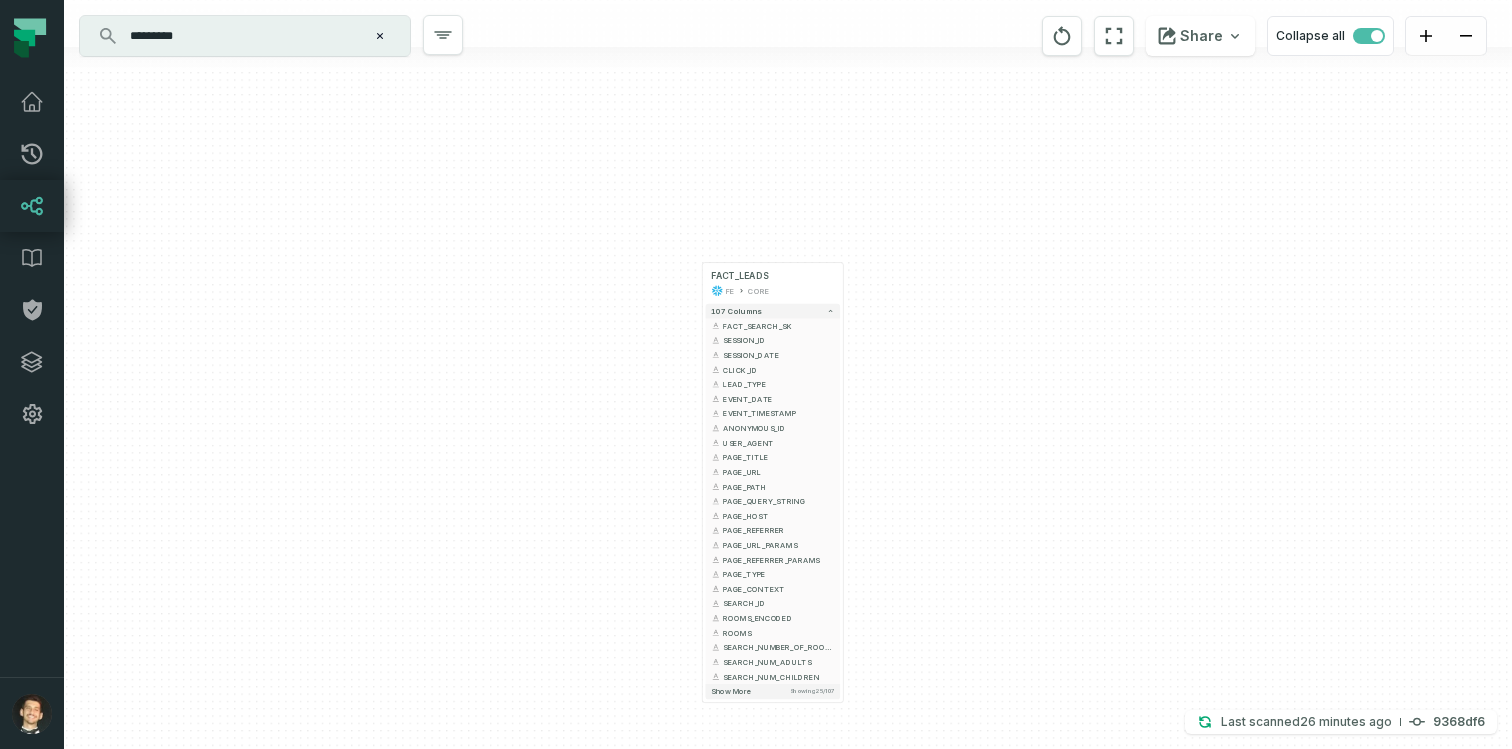 drag, startPoint x: 861, startPoint y: 426, endPoint x: 861, endPoint y: 338, distance: 88 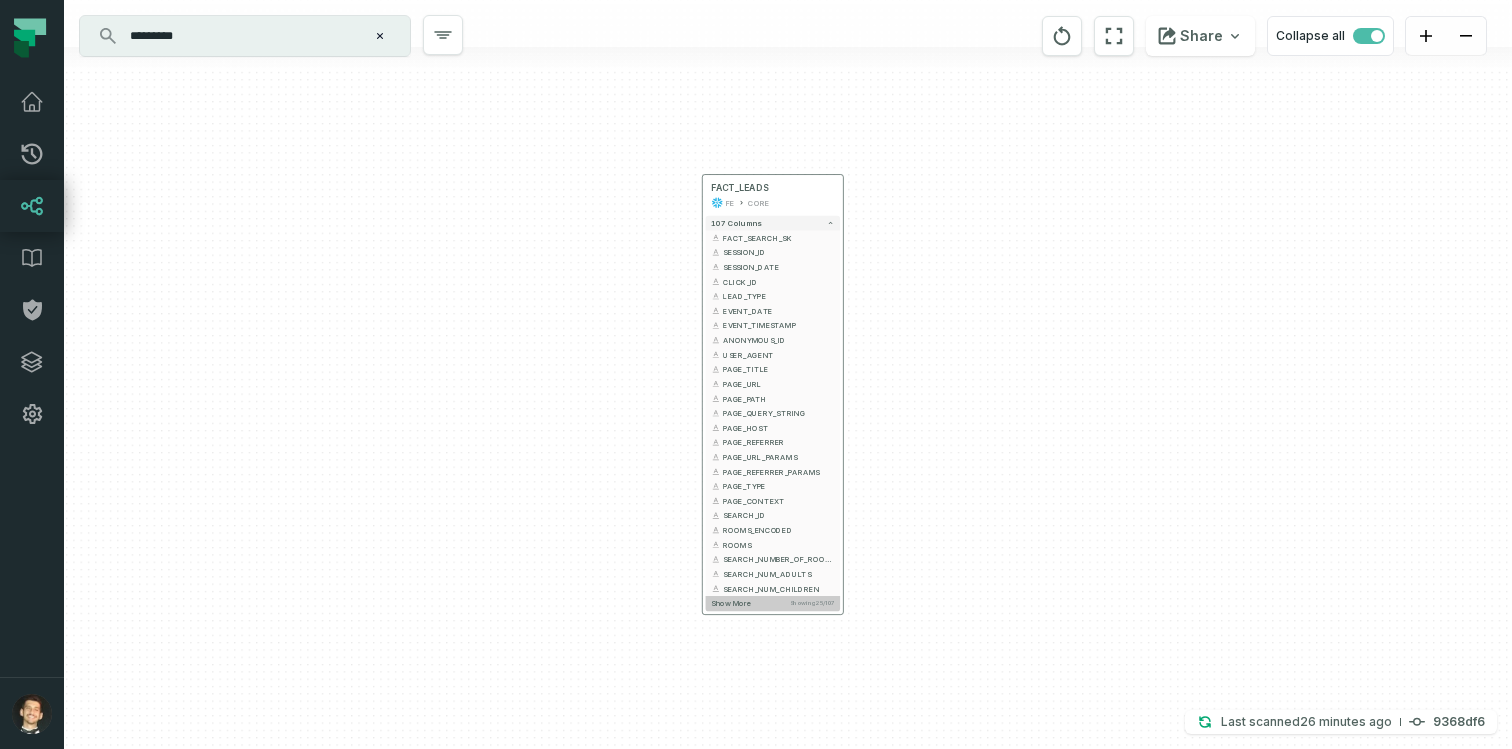 click on "Show more Showing  25 / 107" at bounding box center (773, 603) 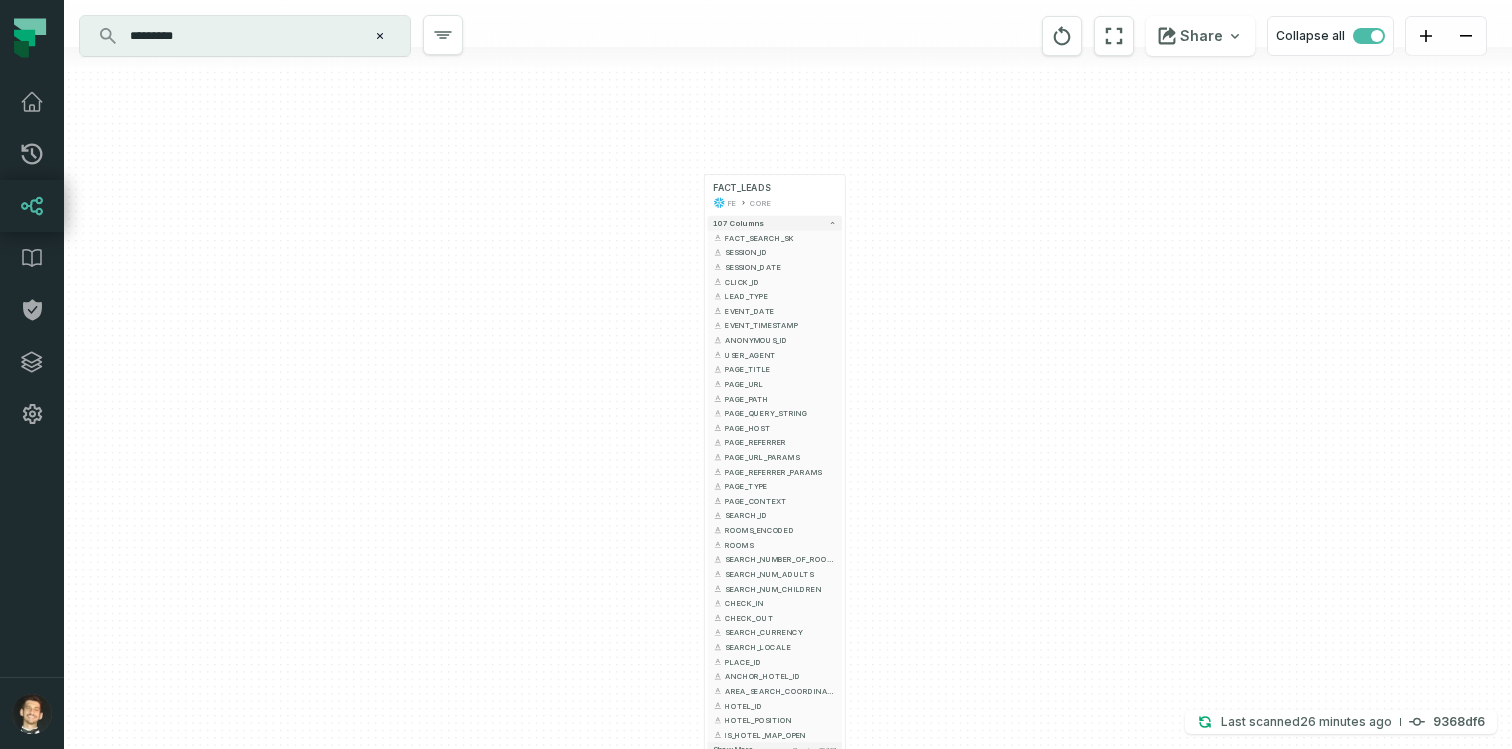 drag, startPoint x: 940, startPoint y: 624, endPoint x: 940, endPoint y: 391, distance: 233 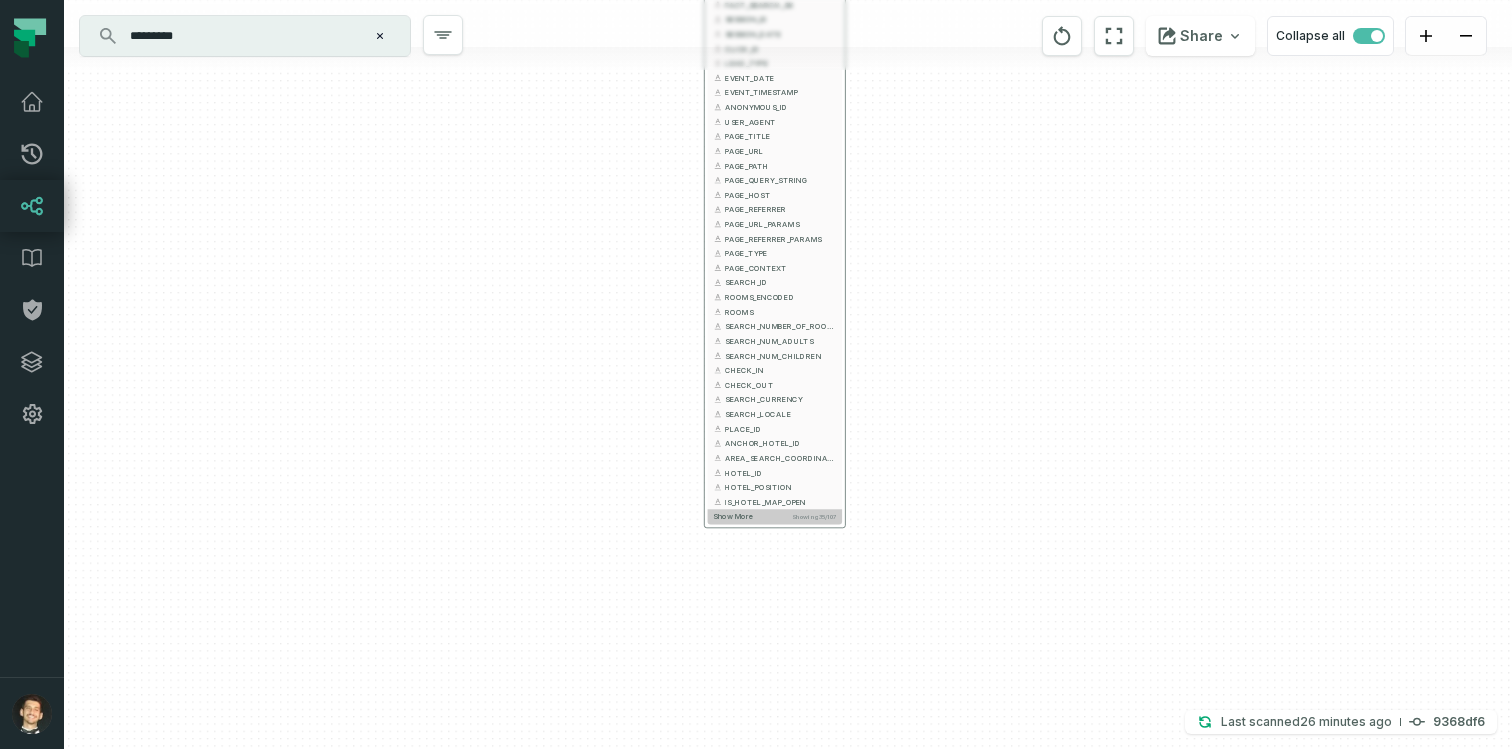 click on "Show more Showing  35 / 107" at bounding box center (775, 516) 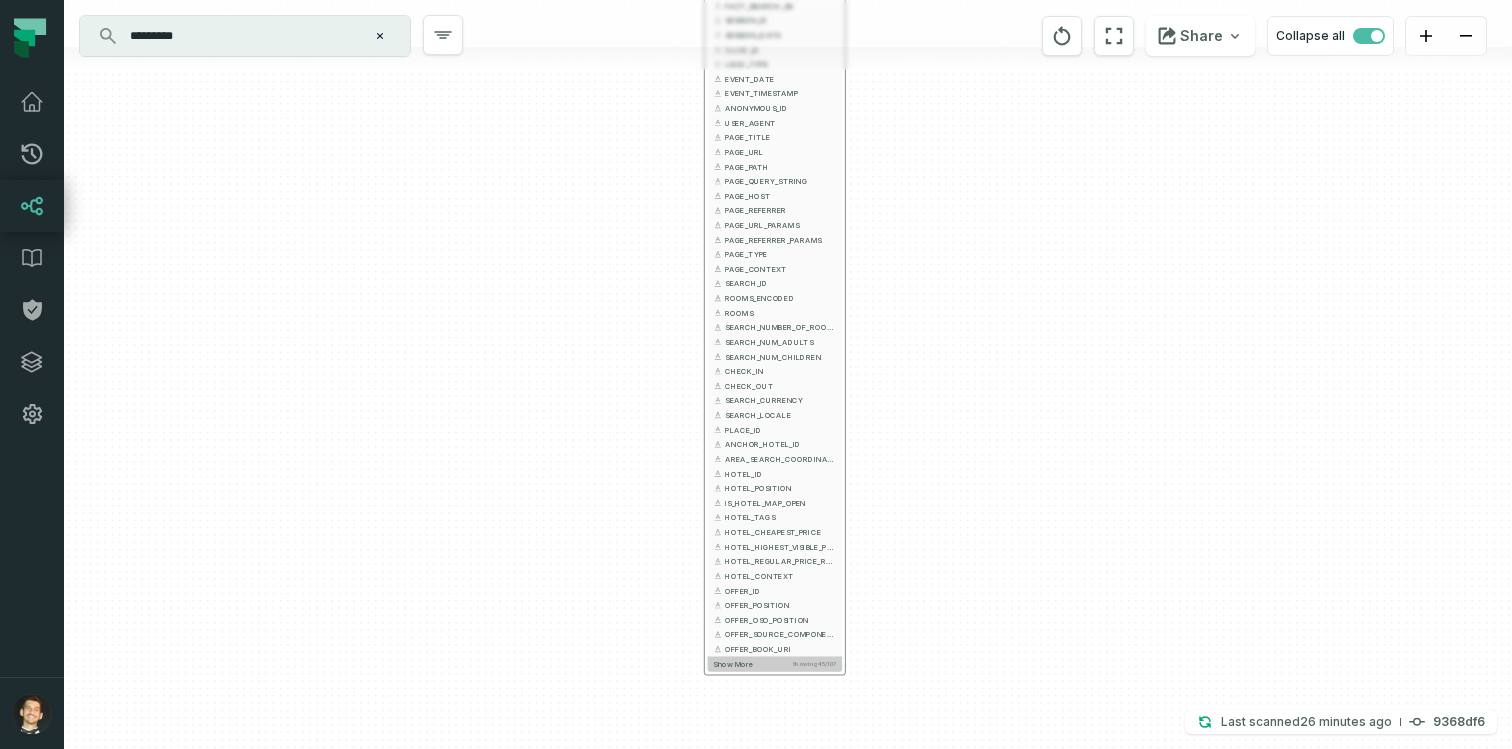click on "Showing  45 / 107" at bounding box center [814, 663] 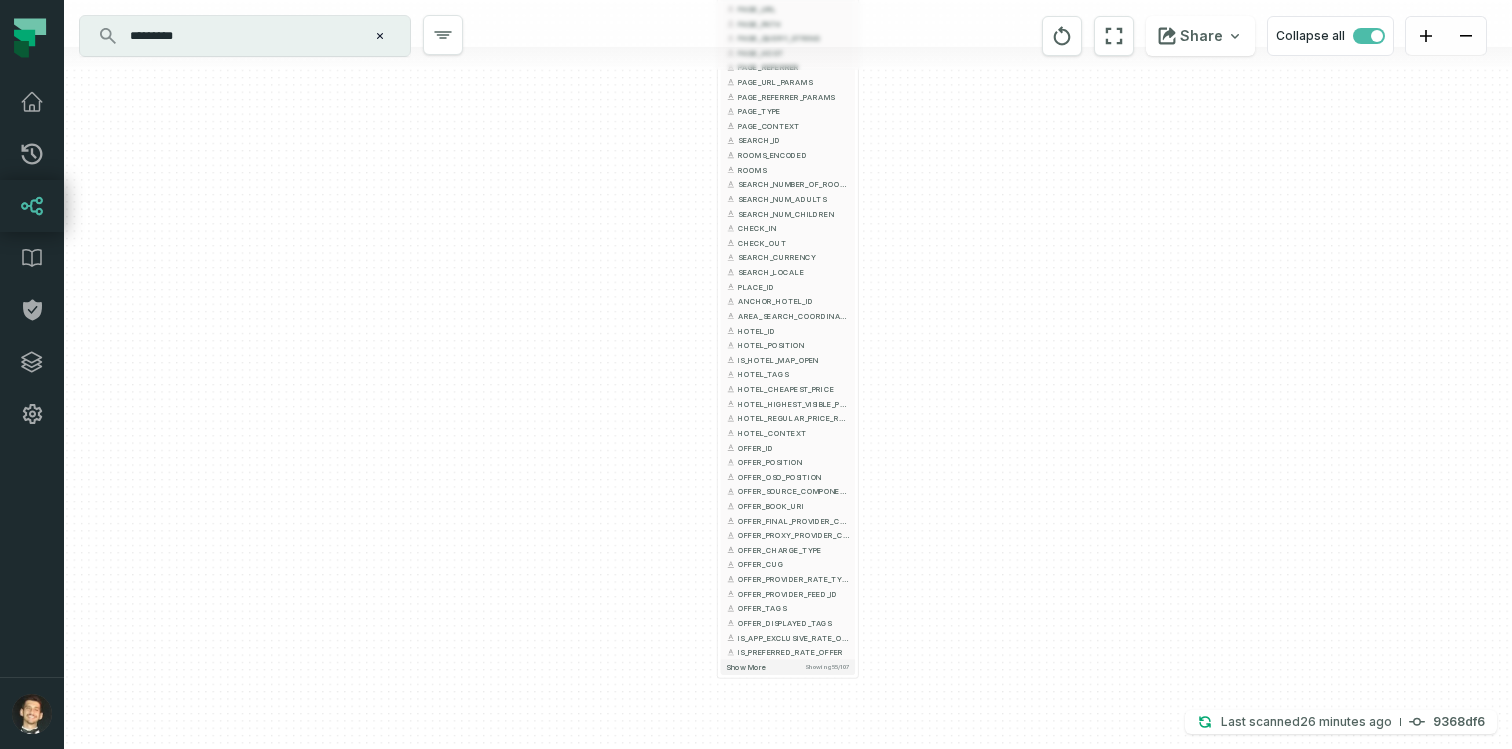 drag, startPoint x: 967, startPoint y: 464, endPoint x: 984, endPoint y: 282, distance: 182.79224 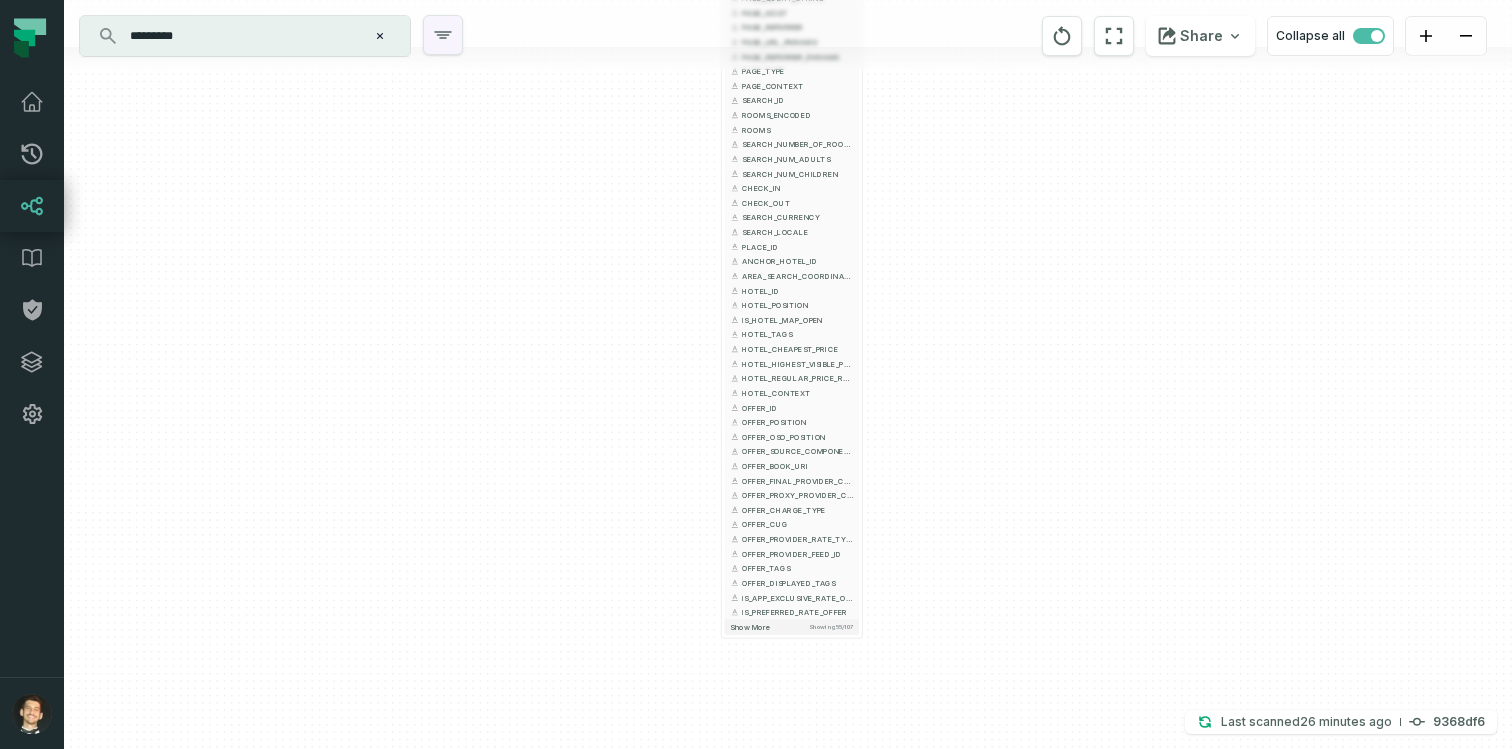 click 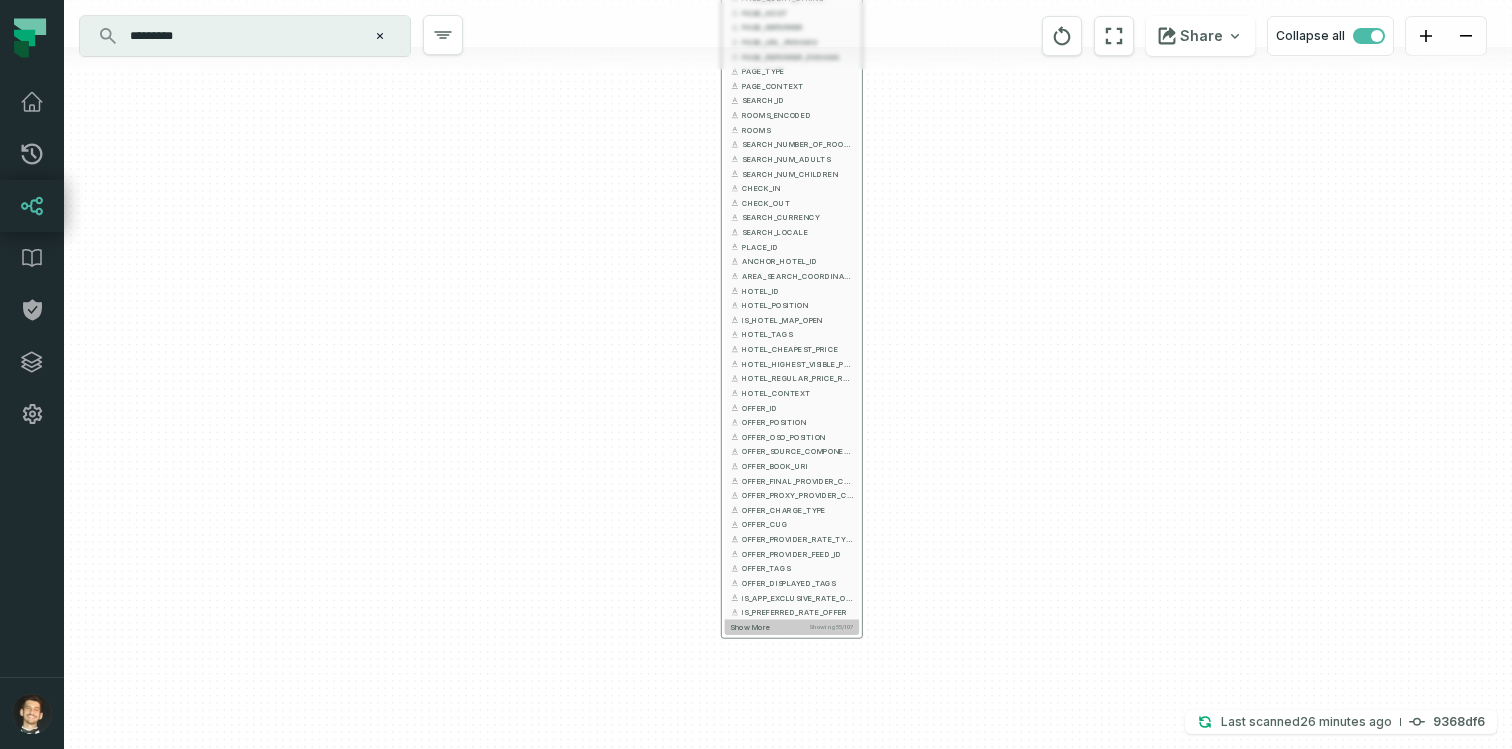 click on "Showing  55 / 107" at bounding box center (831, 626) 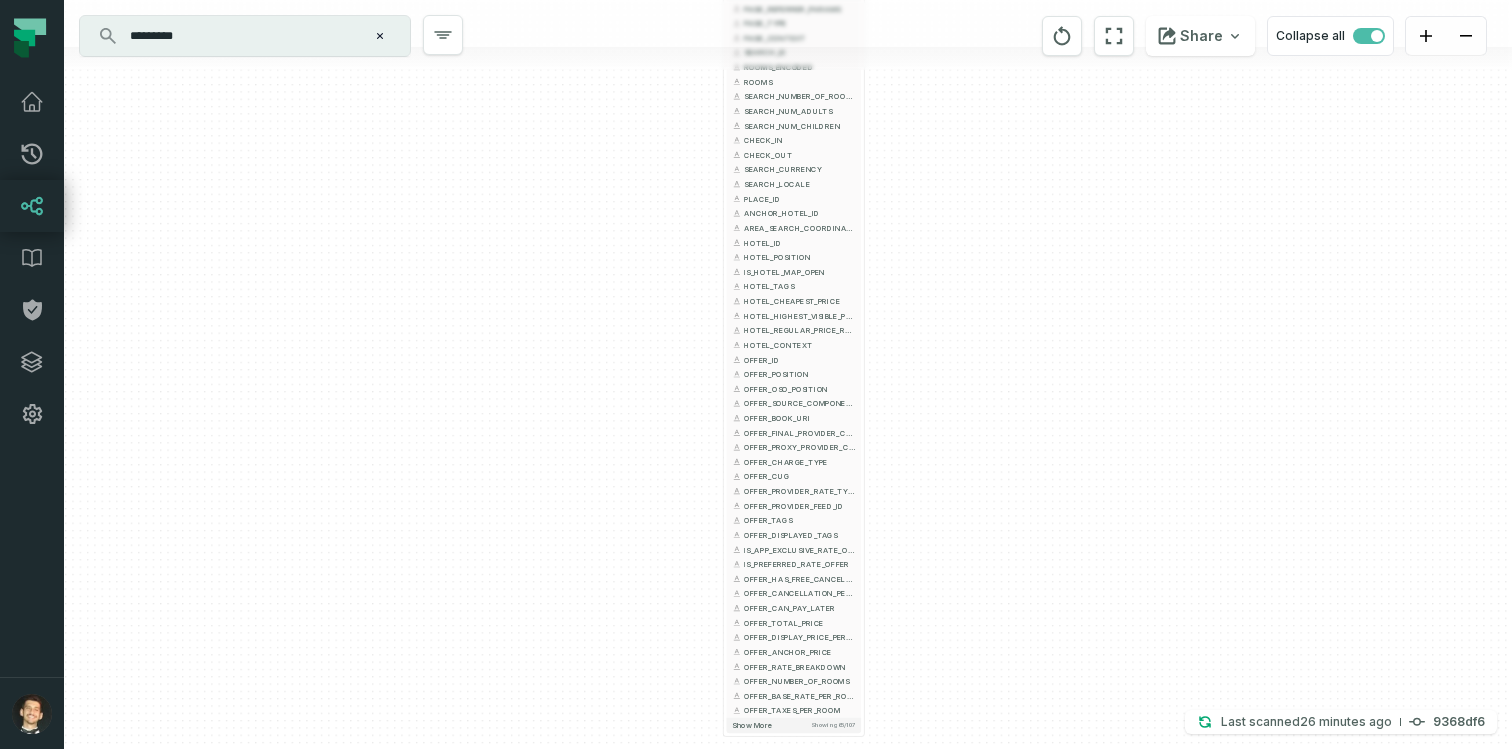 drag, startPoint x: 932, startPoint y: 607, endPoint x: 932, endPoint y: 405, distance: 202 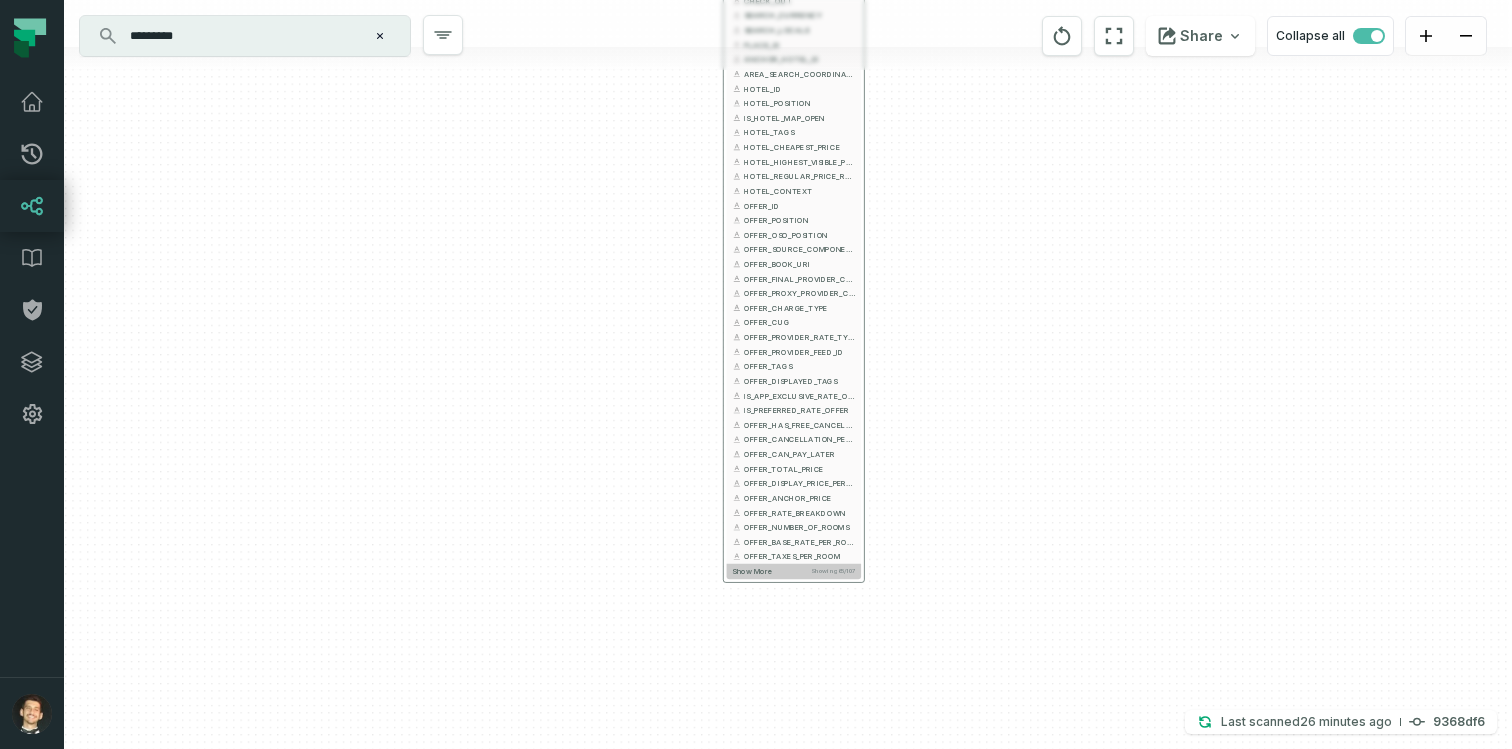 click on "Showing  65 / 107" at bounding box center (833, 571) 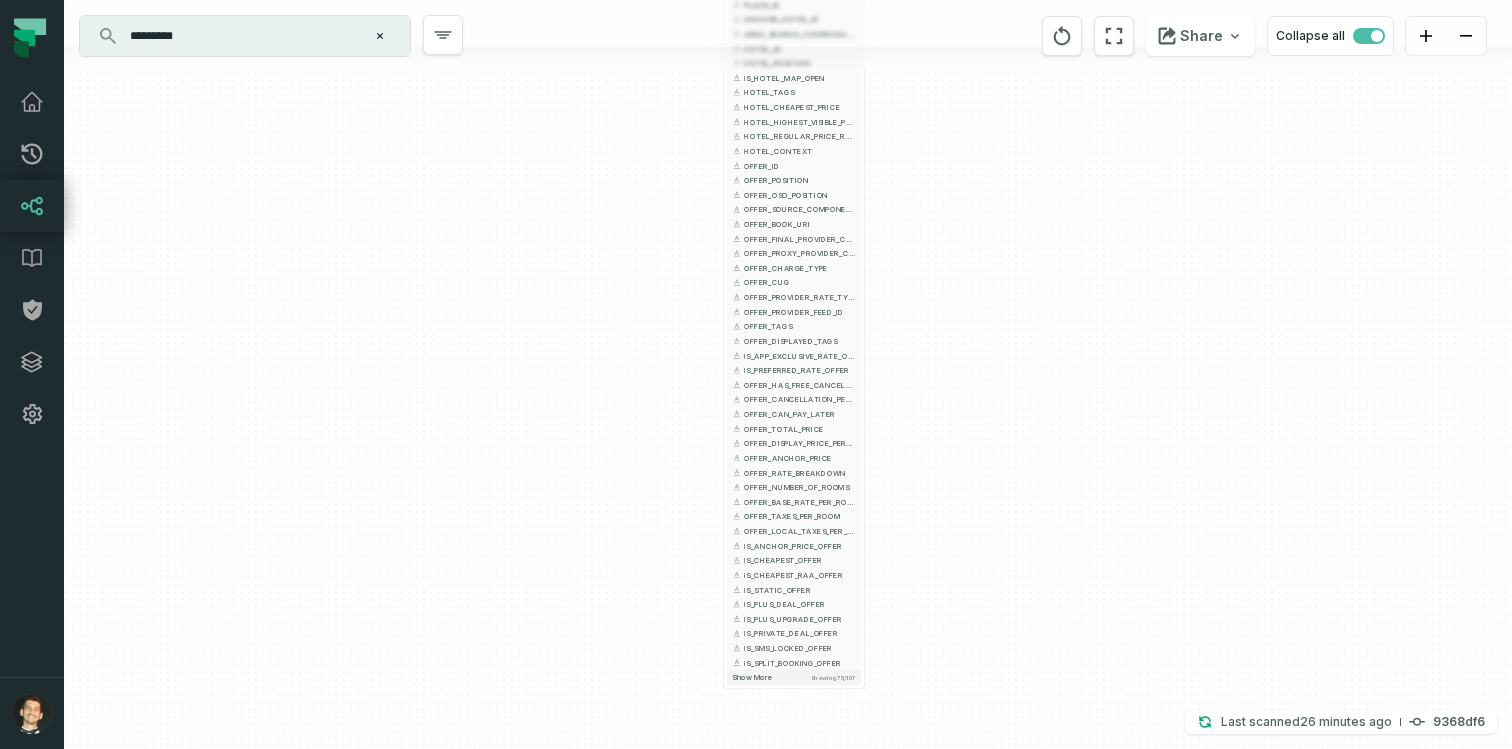 drag, startPoint x: 920, startPoint y: 546, endPoint x: 920, endPoint y: 506, distance: 40 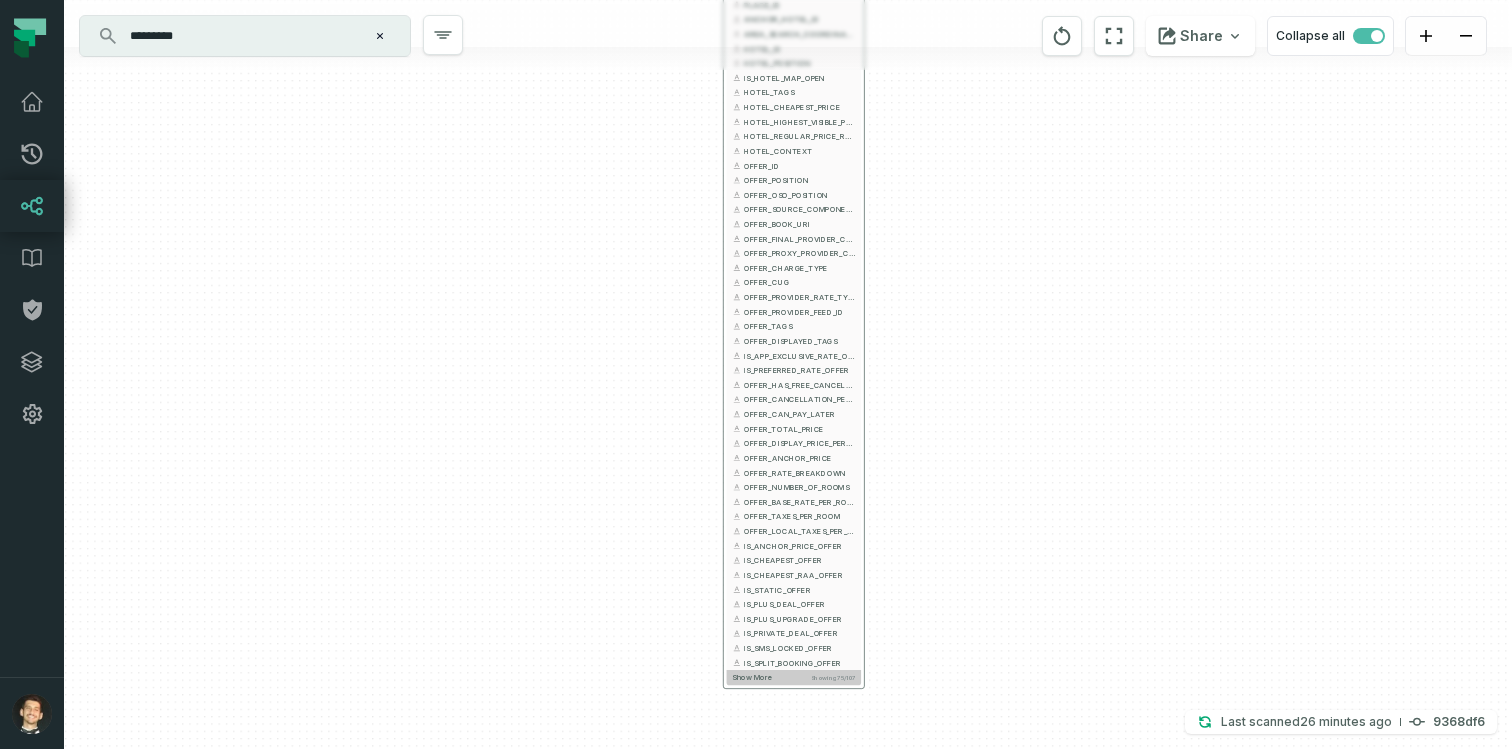 click on "Showing  75 / 107" at bounding box center (833, 677) 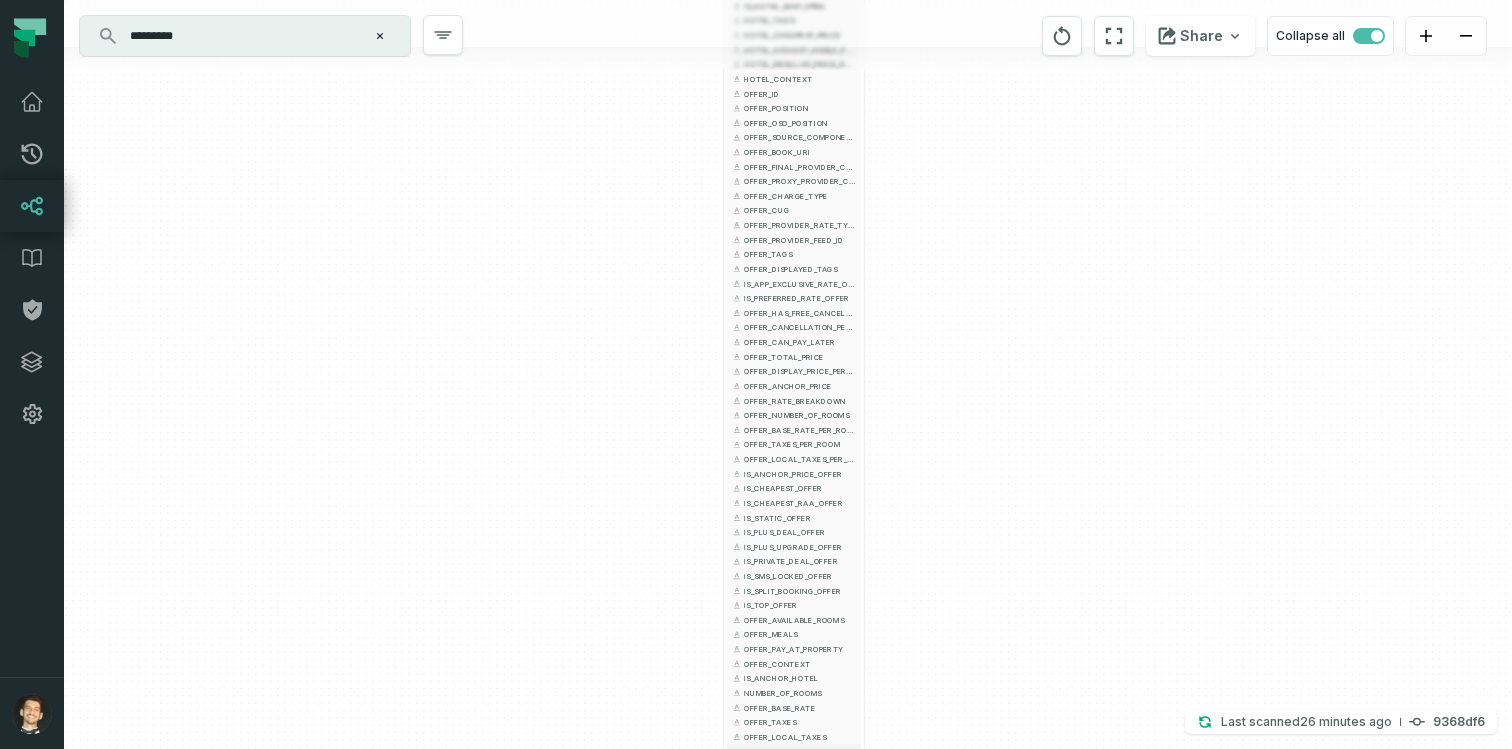 drag, startPoint x: 926, startPoint y: 641, endPoint x: 926, endPoint y: 544, distance: 97 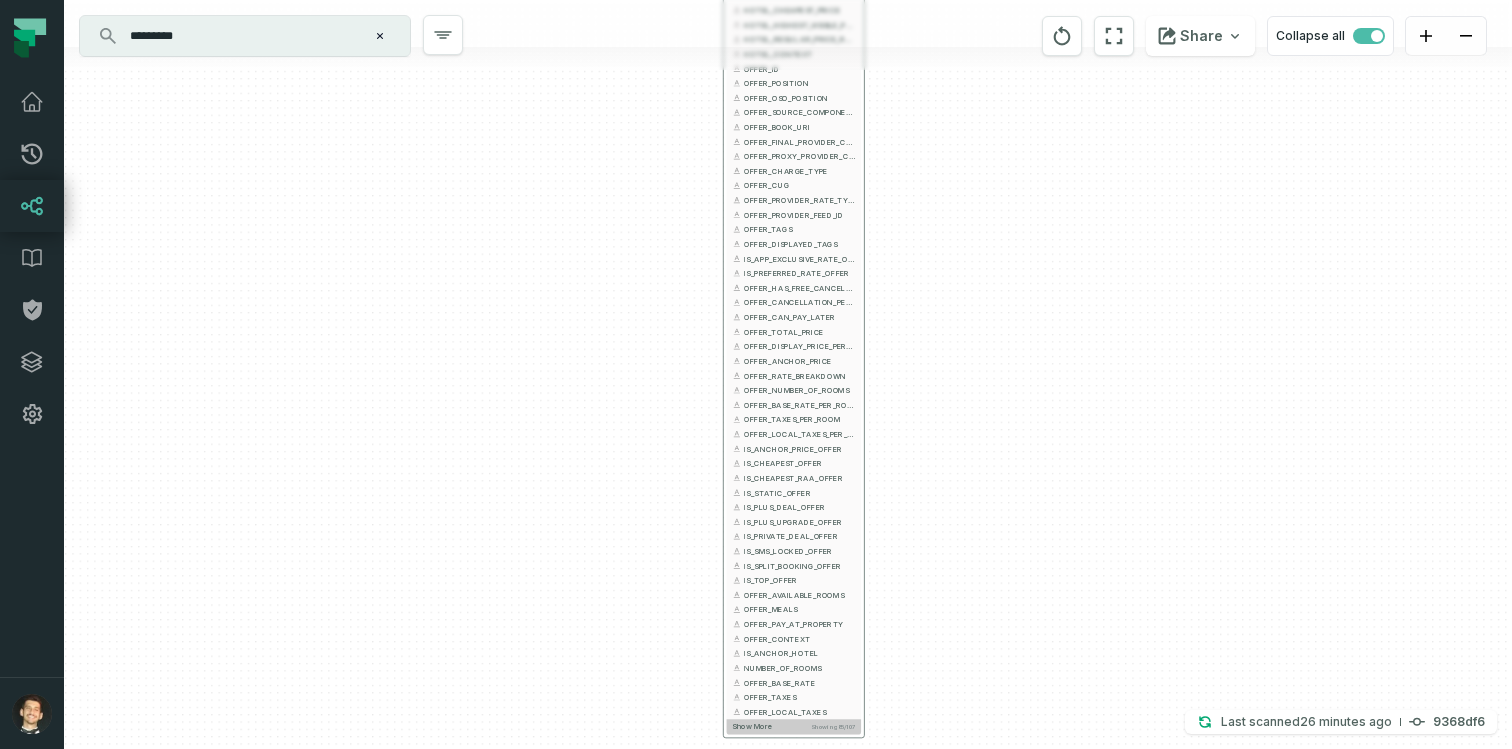 click on "Show more Showing  85 / 107" at bounding box center (794, 726) 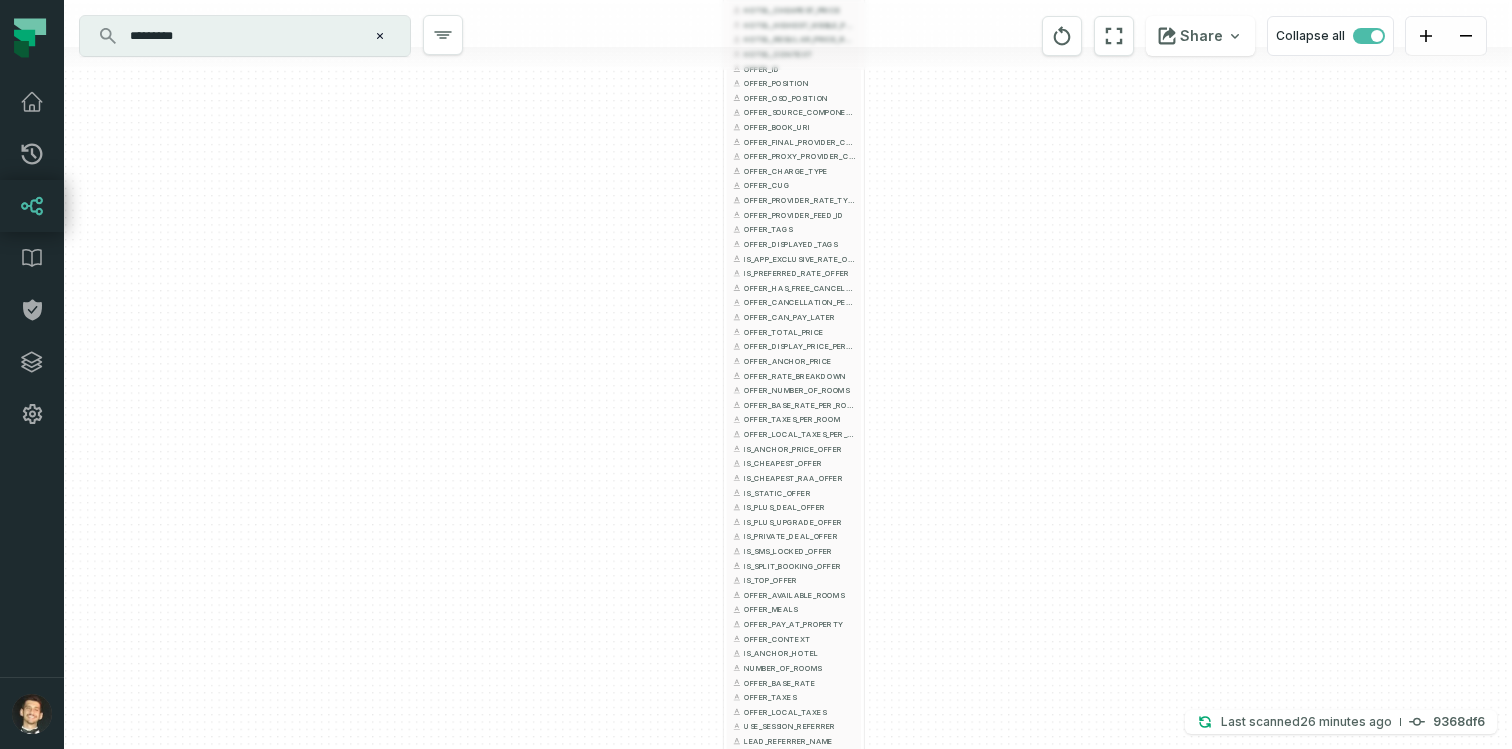 click on "+ FACT_LEADS   FE CORE + 107 columns + FACT_SEARCH_SK + + SESSION_ID + + SESSION_DATE + + CLICK_ID + + LEAD_TYPE + + EVENT_DATE + + EVENT_TIMESTAMP + + ANONYMOUS_ID + + USER_AGENT + + PAGE_TITLE + + PAGE_URL + + PAGE_PATH + + PAGE_QUERY_STRING + + PAGE_HOST + + PAGE_REFERRER + + PAGE_URL_PARAMS + + PAGE_REFERRER_PARAMS + + PAGE_TYPE + + PAGE_CONTEXT + + SEARCH_ID + + ROOMS_ENCODED + ROOMS + + SEARCH_NUMBER_OF_ROOMS + + SEARCH_NUM_ADULTS + + SEARCH_NUM_CHILDREN + + CHECK_IN + + CHECK_OUT + + SEARCH_CURRENCY + + SEARCH_LOCALE + + PLACE_ID + + ANCHOR_HOTEL_ID + + AREA_SEARCH_COORDINATES + + HOTEL_ID + + HOTEL_POSITION + + IS_HOTEL_MAP_OPEN + + HOTEL_TAGS + + HOTEL_CHEAPEST_PRICE + + HOTEL_HIGHEST_VISIBLE_PRICE + + HOTEL_REGULAR_PRICE_RANGE + + HOTEL_CONTEXT + OFFER_ID + + OFFER_POSITION + + OFFER_OSO_POSITION + + OFFER_SOURCE_COMPONENT + + OFFER_BOOK_URI + + OFFER_FINAL_PROVIDER_CODE + + OFFER_PROXY_PROVIDER_CODE + + OFFER_CHARGE_TYPE + + OFFER_CUG + + OFFER_PROVIDER_RATE_TYPE + + OFFER_PROVIDER_FEED_ID + + + +" at bounding box center (788, 374) 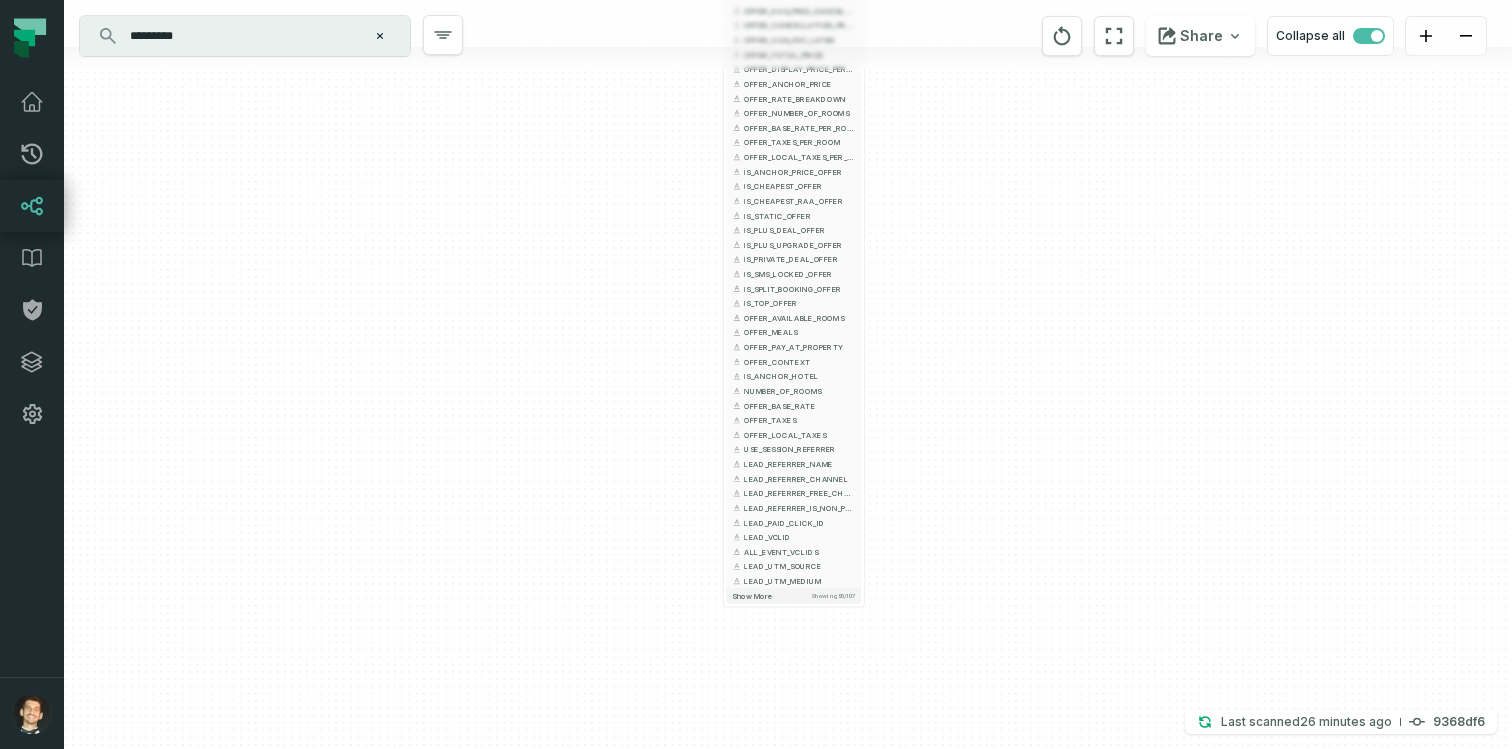 drag, startPoint x: 1042, startPoint y: 322, endPoint x: 1042, endPoint y: 42, distance: 280 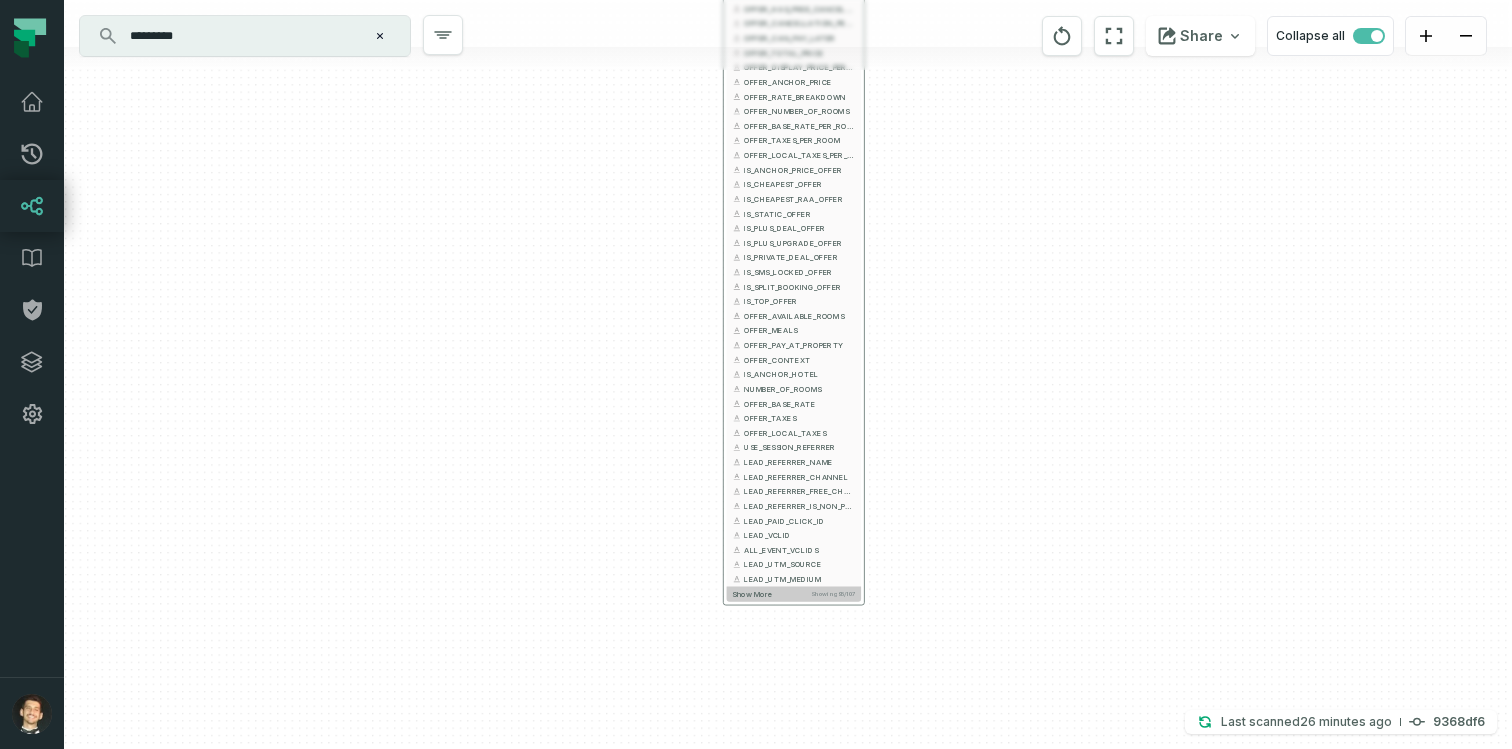 click on "Show more Showing  95 / 107" at bounding box center [794, 593] 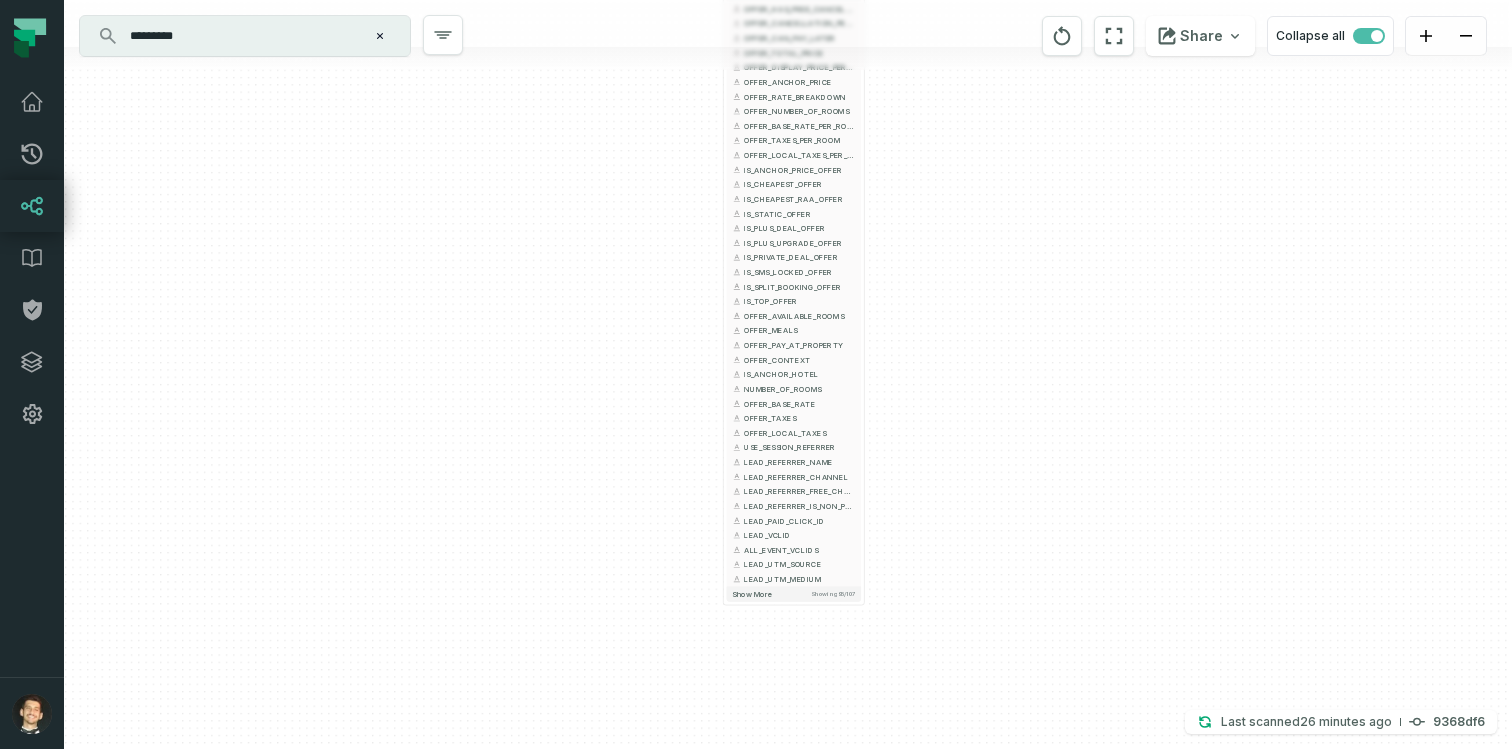 click on "+ FACT_LEADS   FE CORE + 107 columns + FACT_SEARCH_SK + + SESSION_ID + + SESSION_DATE + + CLICK_ID + + LEAD_TYPE + + EVENT_DATE + + EVENT_TIMESTAMP + + ANONYMOUS_ID + + USER_AGENT + + PAGE_TITLE + + PAGE_URL + + PAGE_PATH + + PAGE_QUERY_STRING + + PAGE_HOST + + PAGE_REFERRER + + PAGE_URL_PARAMS + + PAGE_REFERRER_PARAMS + + PAGE_TYPE + + PAGE_CONTEXT + + SEARCH_ID + + ROOMS_ENCODED + ROOMS + + SEARCH_NUMBER_OF_ROOMS + + SEARCH_NUM_ADULTS + + SEARCH_NUM_CHILDREN + + CHECK_IN + + CHECK_OUT + + SEARCH_CURRENCY + + SEARCH_LOCALE + + PLACE_ID + + ANCHOR_HOTEL_ID + + AREA_SEARCH_COORDINATES + + HOTEL_ID + + HOTEL_POSITION + + IS_HOTEL_MAP_OPEN + + HOTEL_TAGS + + HOTEL_CHEAPEST_PRICE + + HOTEL_HIGHEST_VISIBLE_PRICE + + HOTEL_REGULAR_PRICE_RANGE + + HOTEL_CONTEXT + OFFER_ID + + OFFER_POSITION + + OFFER_OSO_POSITION + + OFFER_SOURCE_COMPONENT + + OFFER_BOOK_URI + + OFFER_FINAL_PROVIDER_CODE + + OFFER_PROXY_PROVIDER_CODE + + OFFER_CHARGE_TYPE + + OFFER_CUG + + OFFER_PROVIDER_RATE_TYPE + + OFFER_PROVIDER_FEED_ID + + + +" at bounding box center (788, 374) 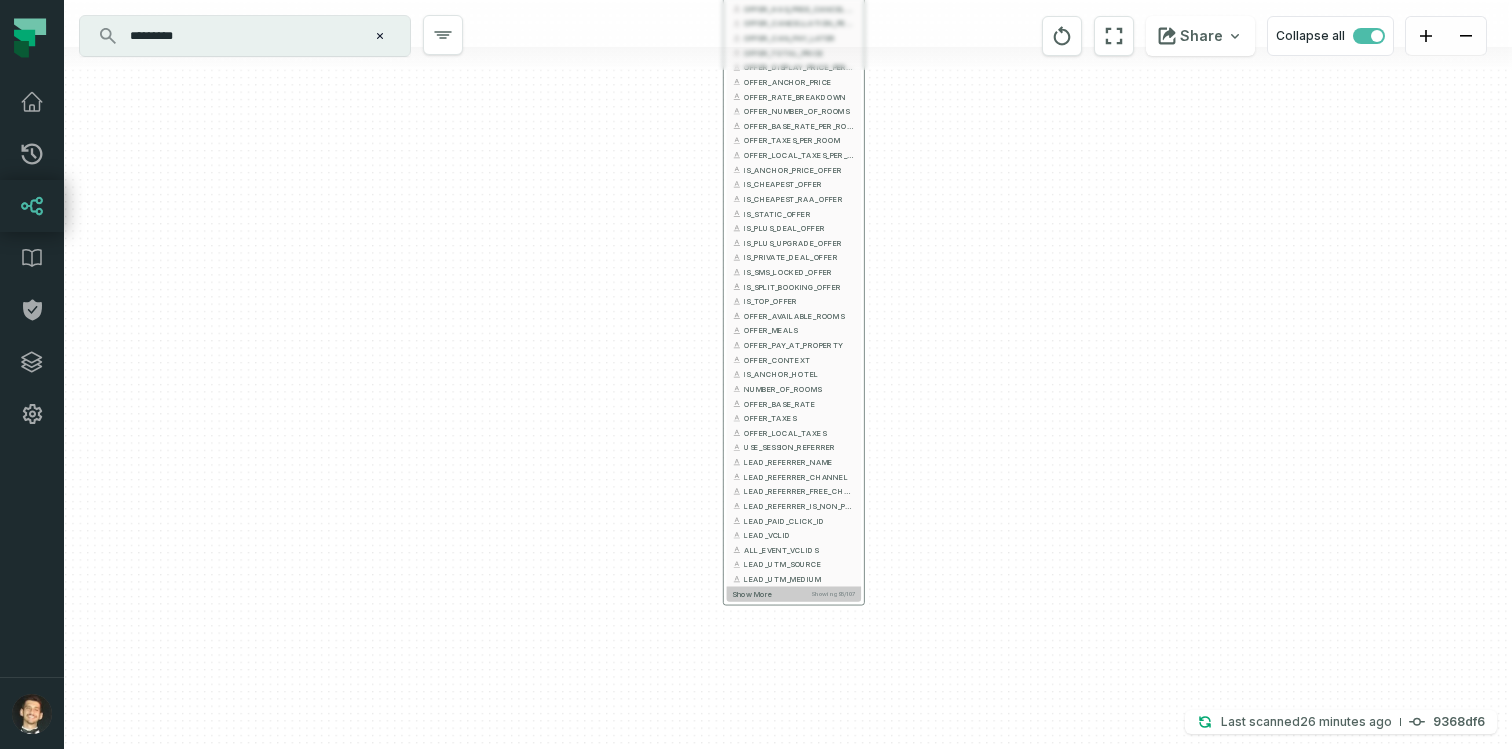 click on "Show more Showing  95 / 107" at bounding box center [794, 593] 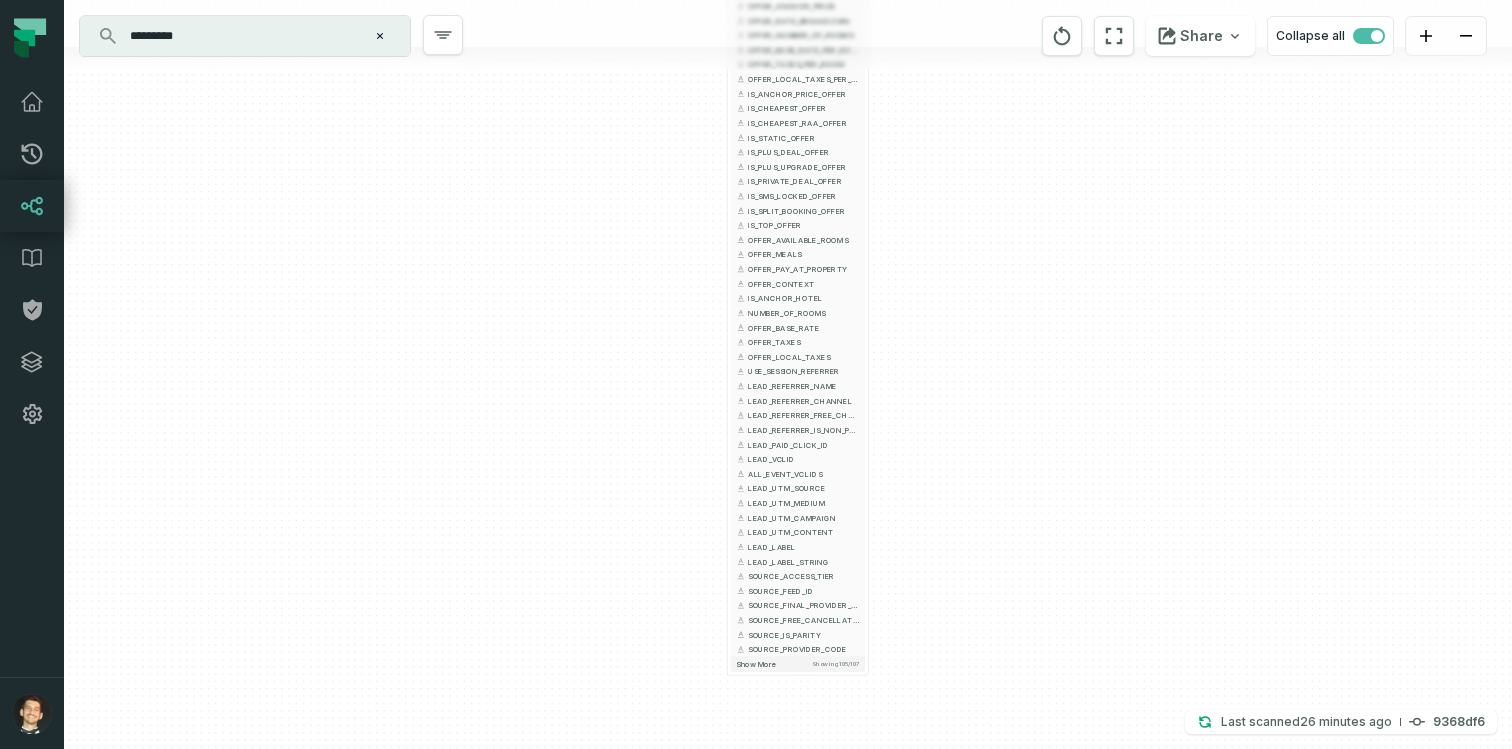 drag, startPoint x: 940, startPoint y: 609, endPoint x: 940, endPoint y: 506, distance: 103 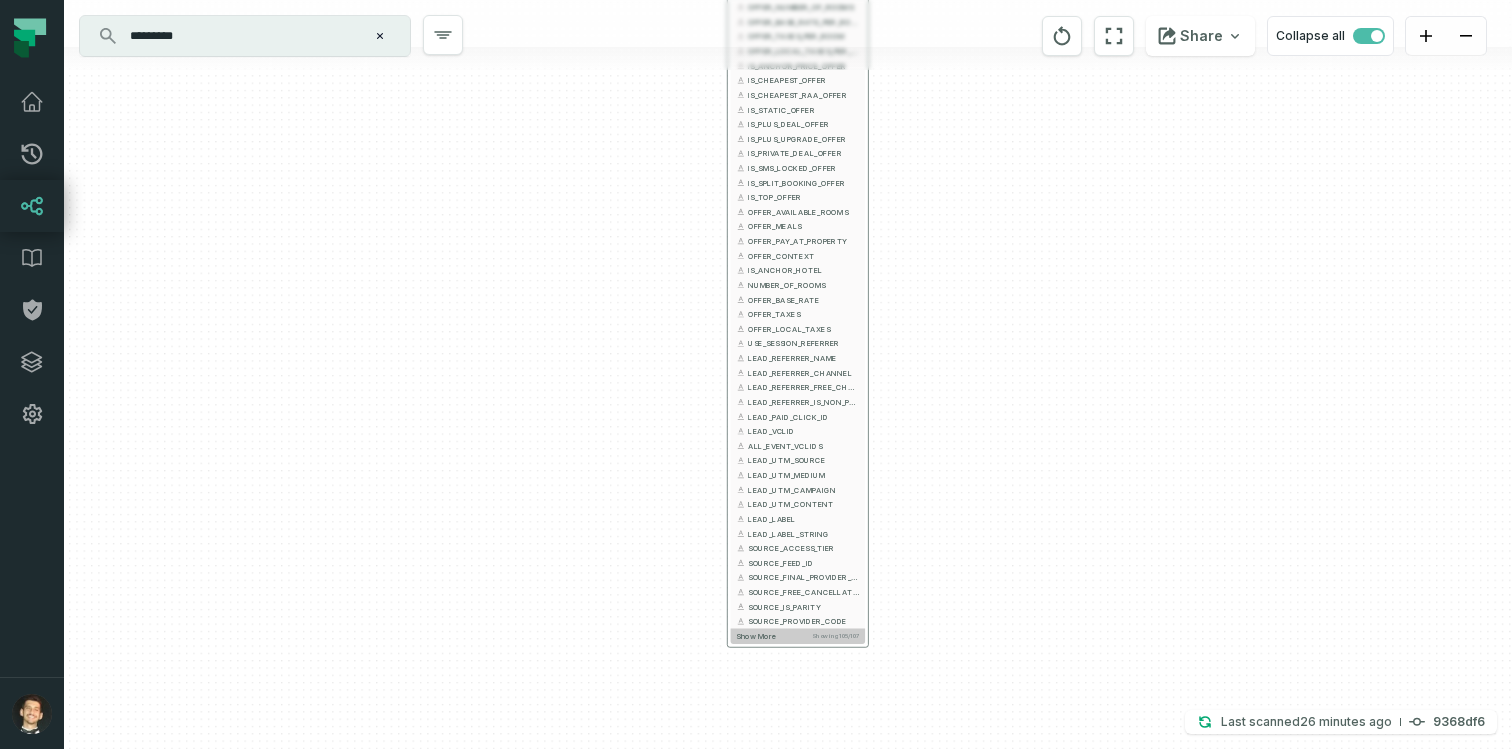 click on "Show more Showing  105 / 107" at bounding box center (798, 636) 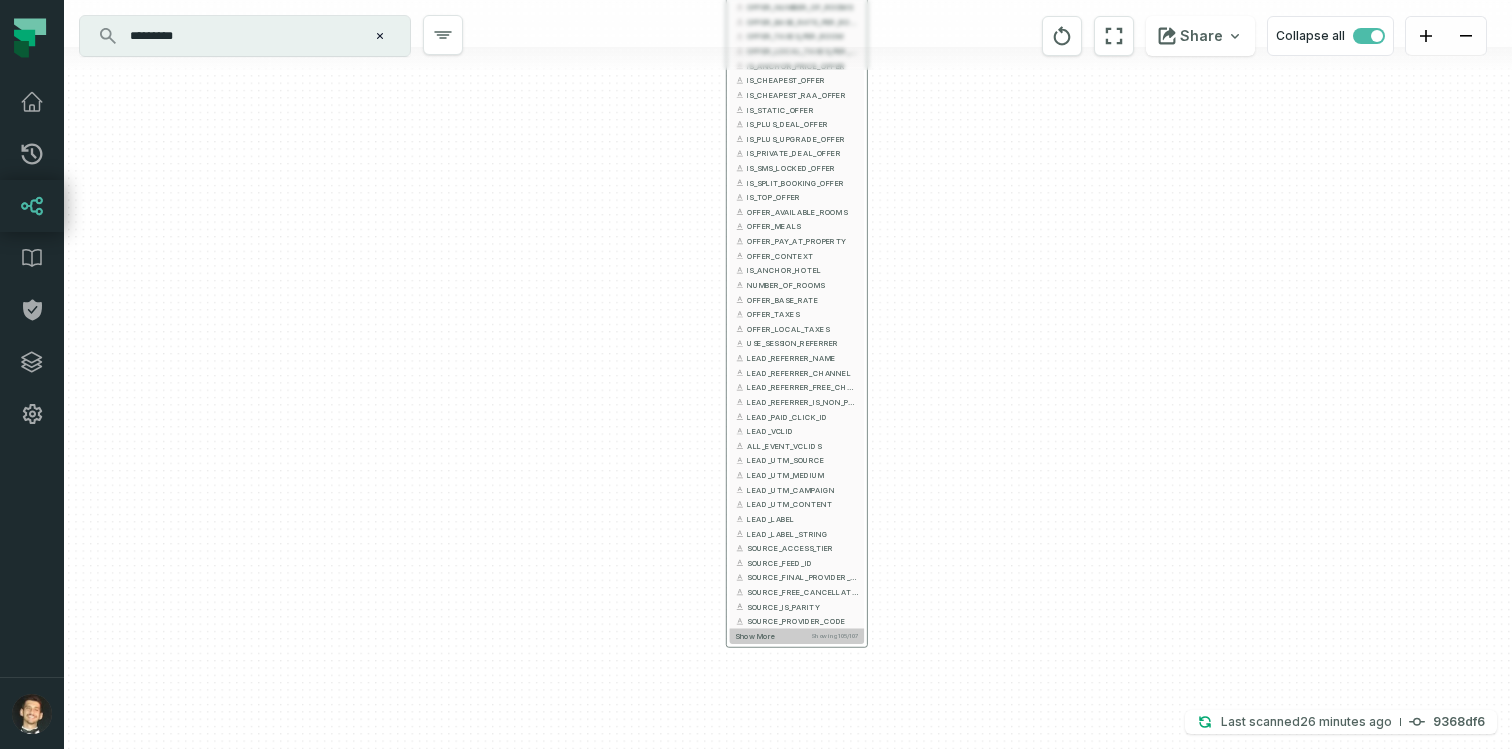click on "Show more Showing  105 / 107" at bounding box center [797, 636] 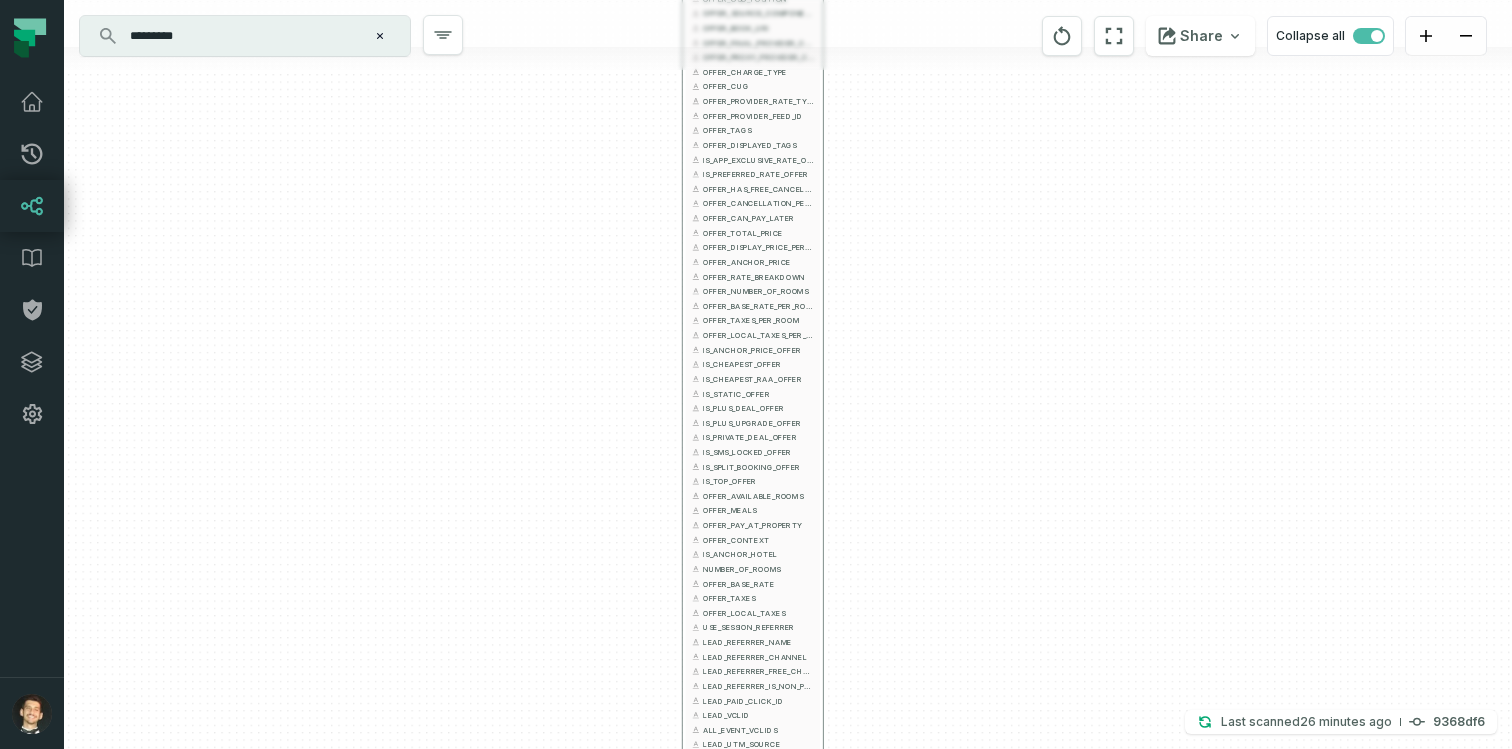 drag, startPoint x: 939, startPoint y: 509, endPoint x: 894, endPoint y: 805, distance: 299.40106 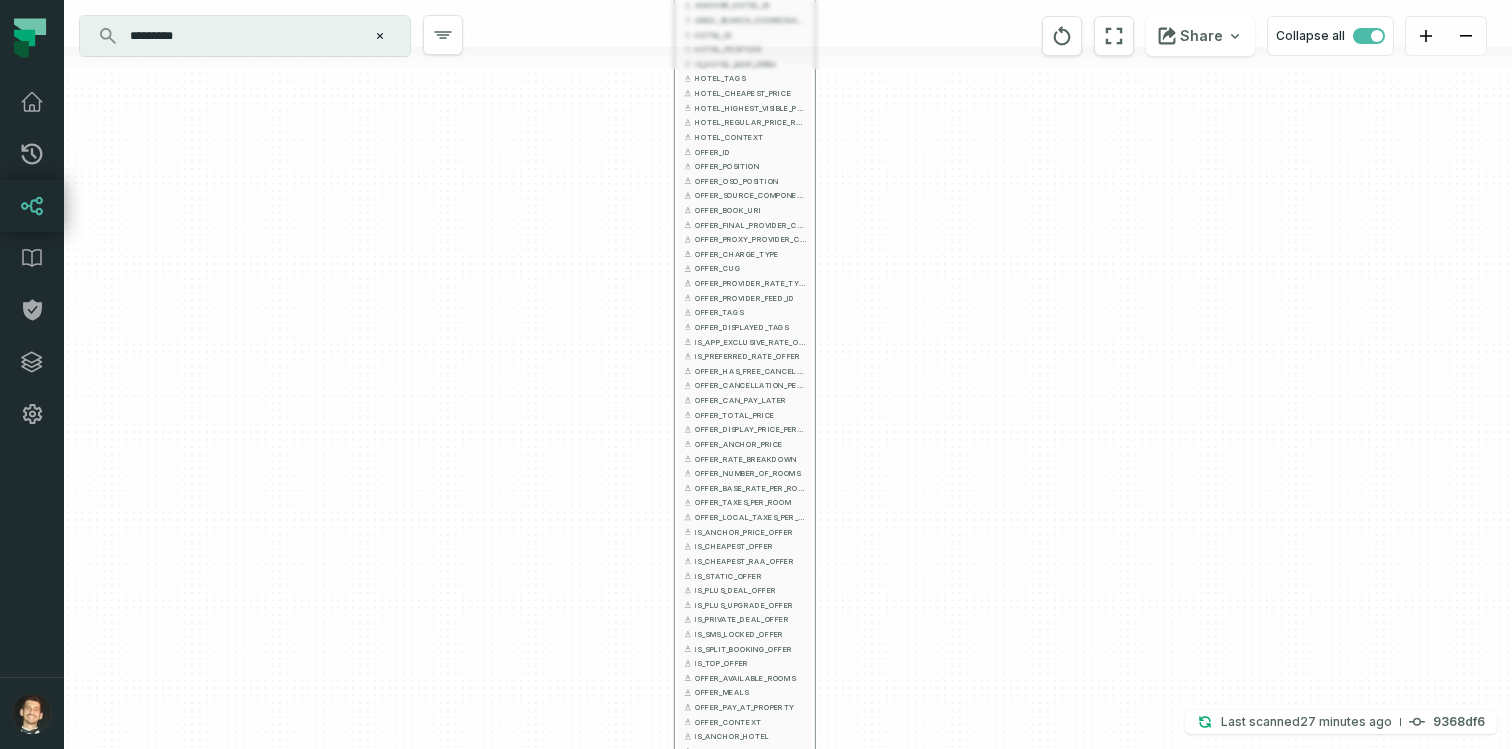 drag, startPoint x: 982, startPoint y: 388, endPoint x: 974, endPoint y: 599, distance: 211.15161 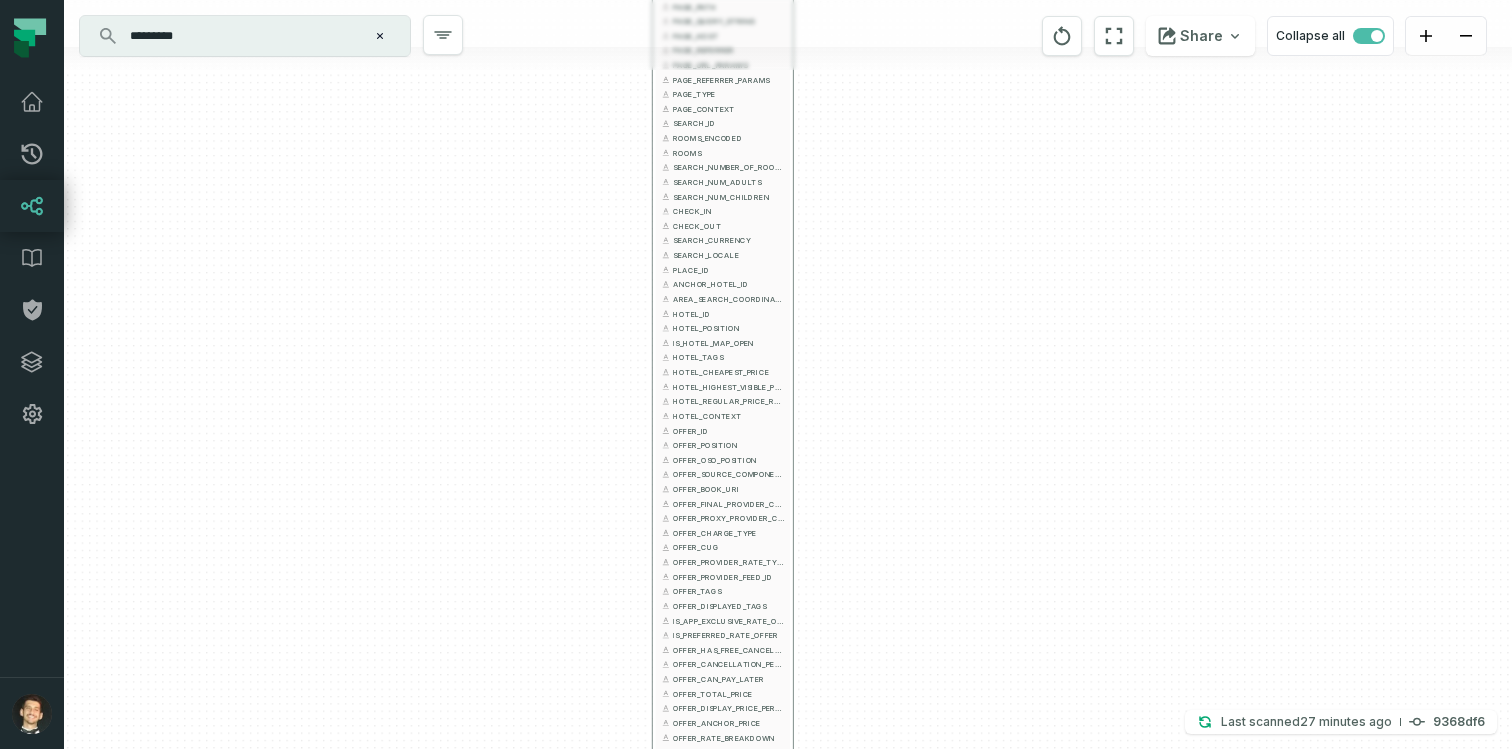 drag, startPoint x: 913, startPoint y: 287, endPoint x: 891, endPoint y: 526, distance: 240.01042 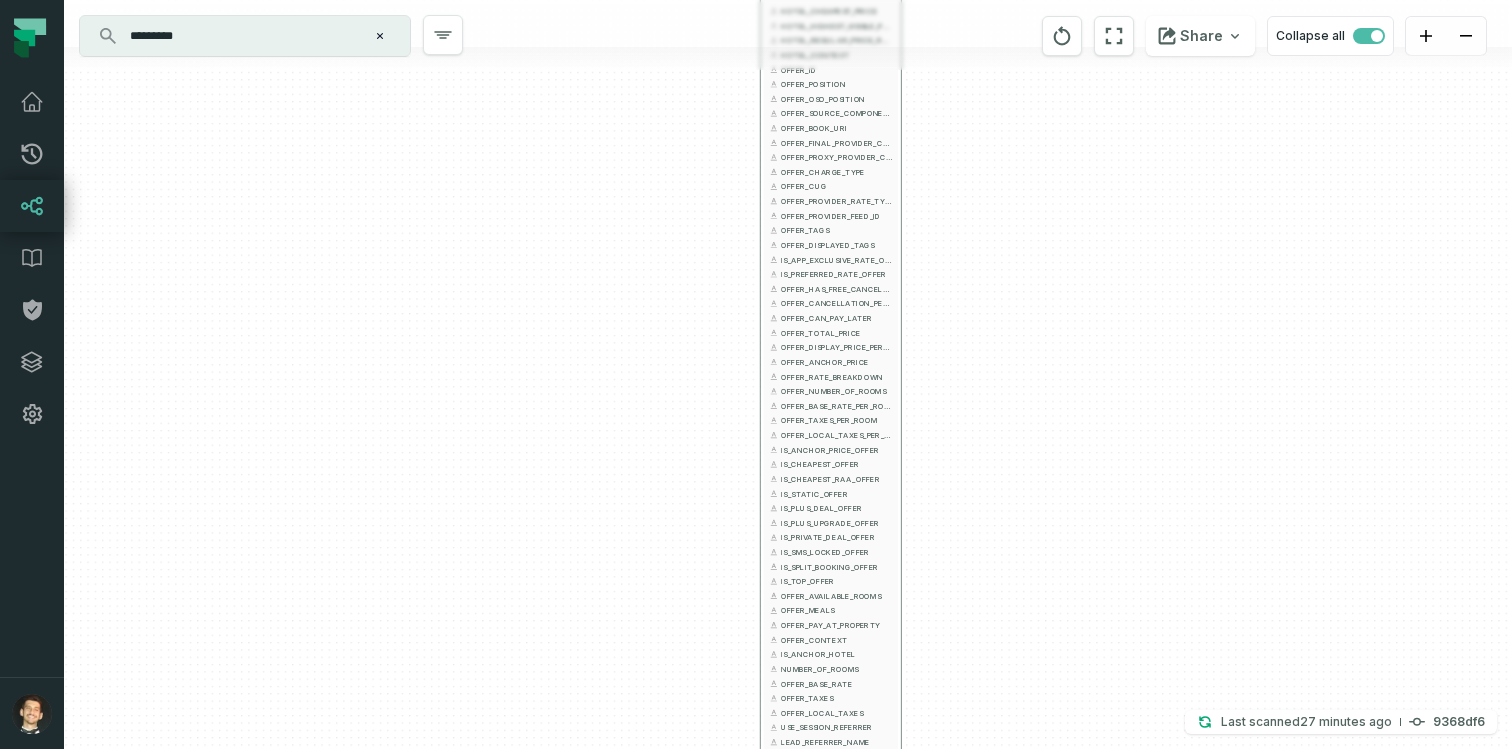 drag, startPoint x: 897, startPoint y: 280, endPoint x: 1023, endPoint y: -136, distance: 434.6631 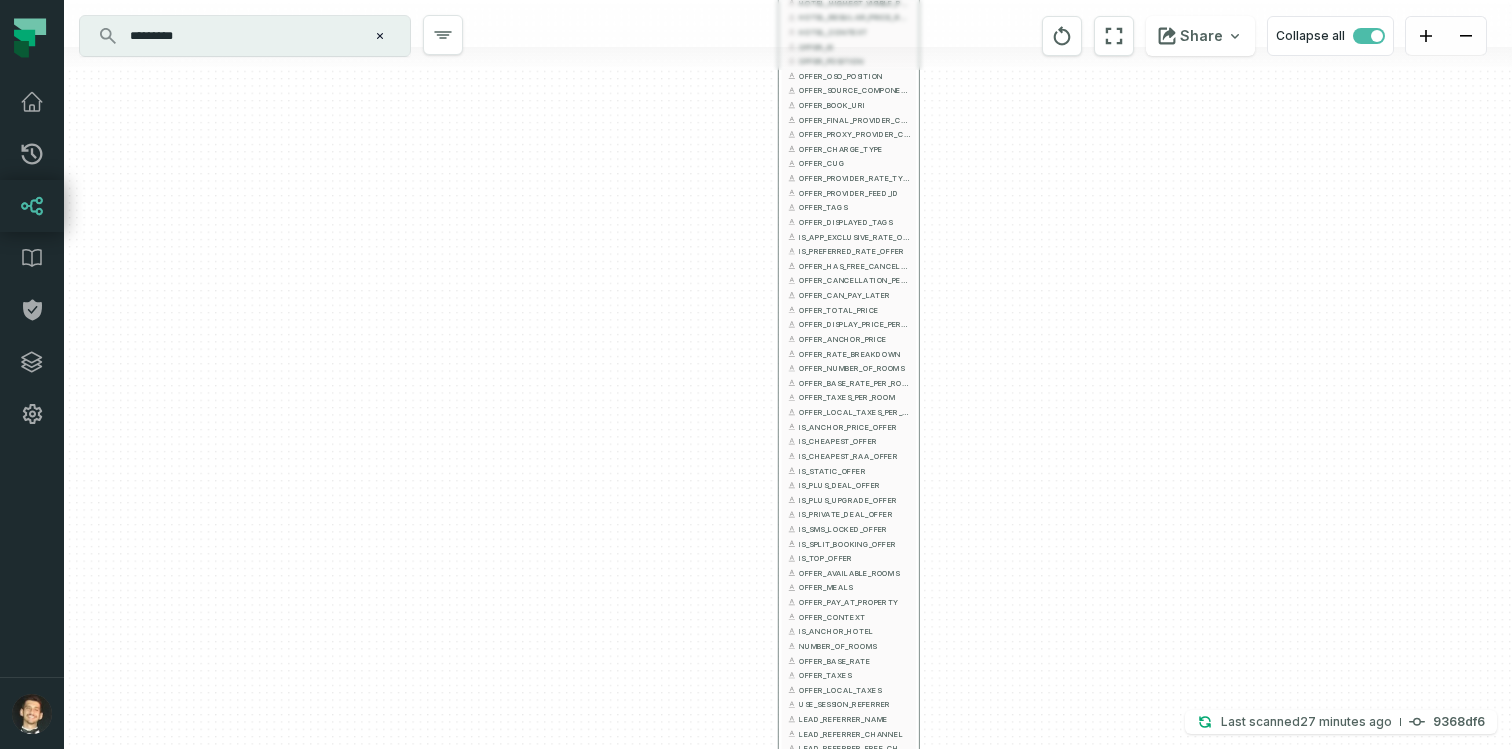 drag, startPoint x: 1020, startPoint y: 244, endPoint x: 1020, endPoint y: 39, distance: 205 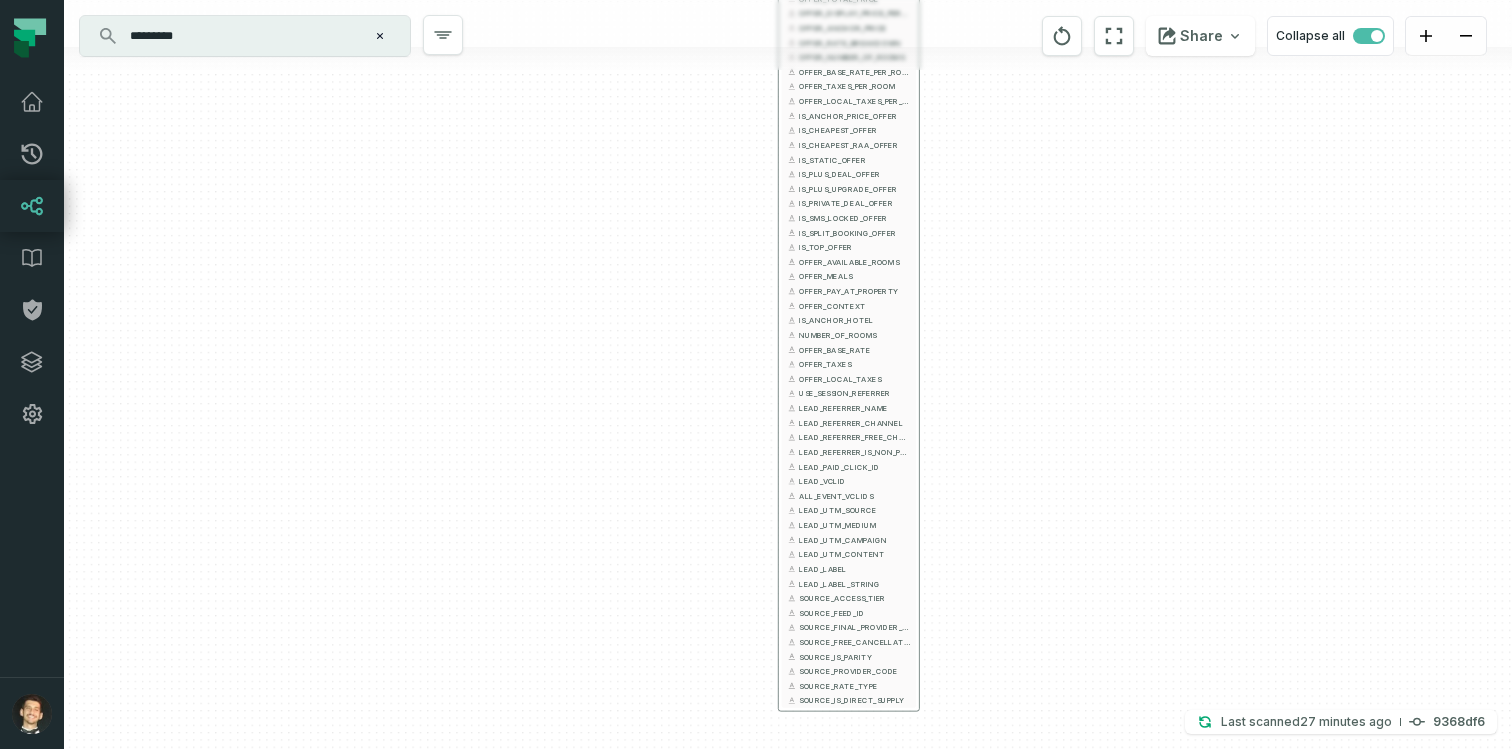 drag, startPoint x: 1014, startPoint y: 444, endPoint x: 1014, endPoint y: 221, distance: 223 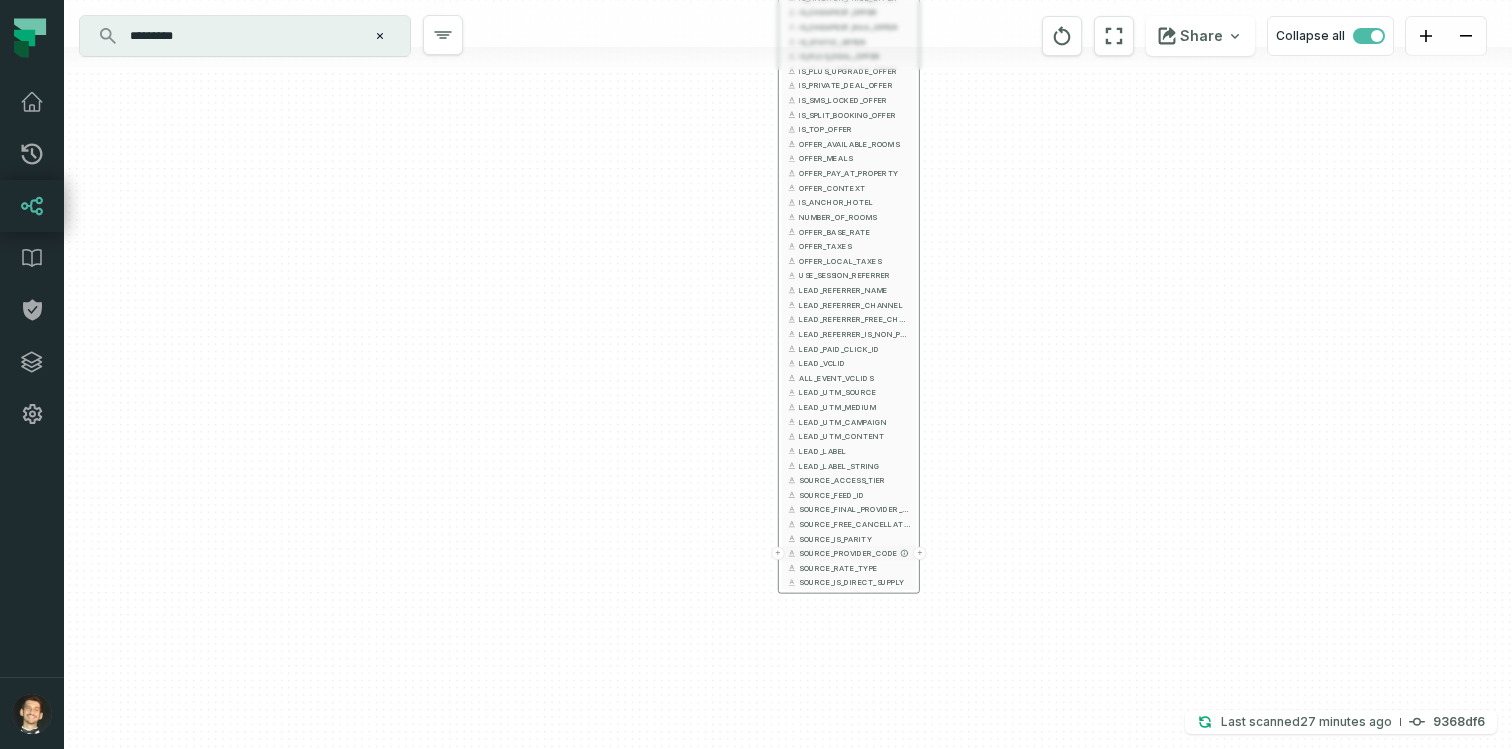 click on "+" at bounding box center [777, 553] 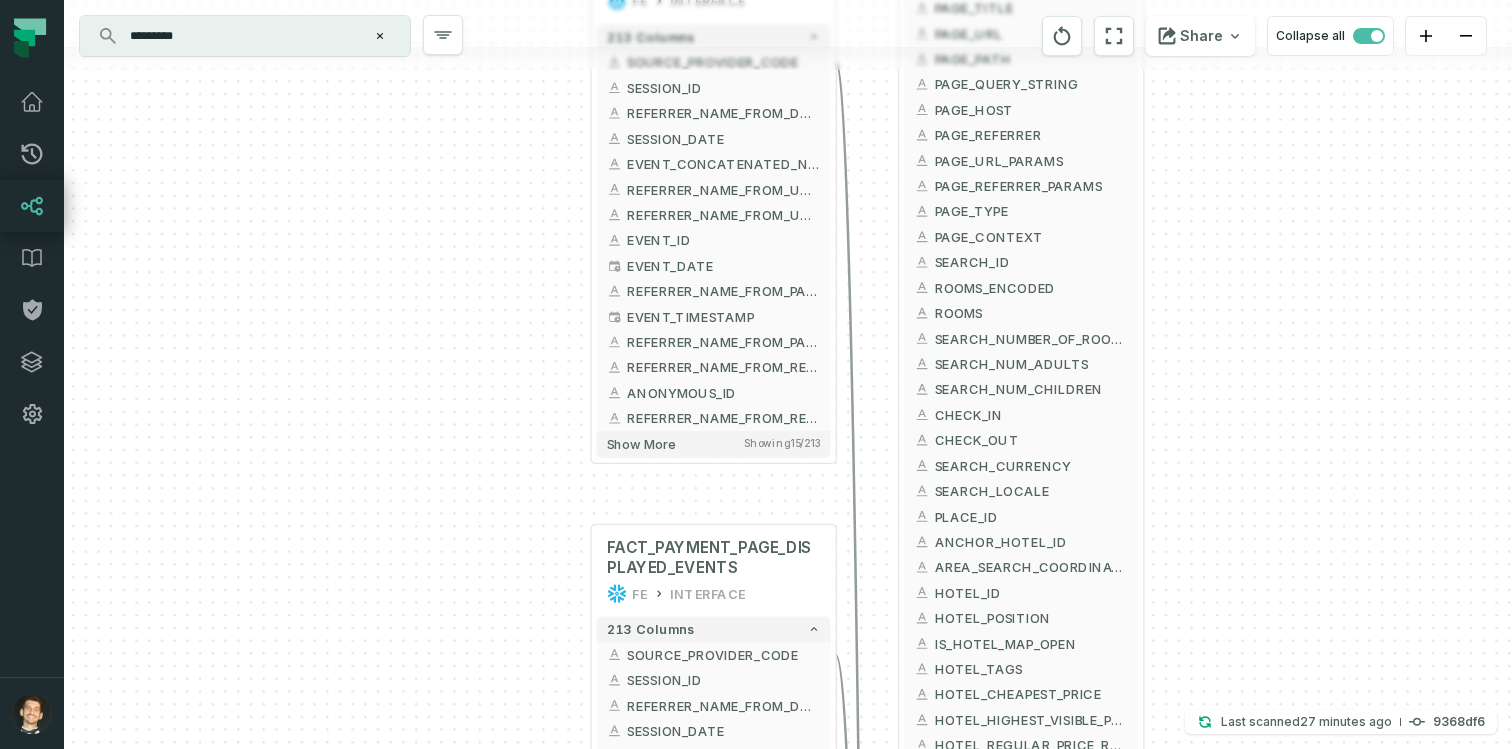 drag, startPoint x: 539, startPoint y: 359, endPoint x: 550, endPoint y: 142, distance: 217.27863 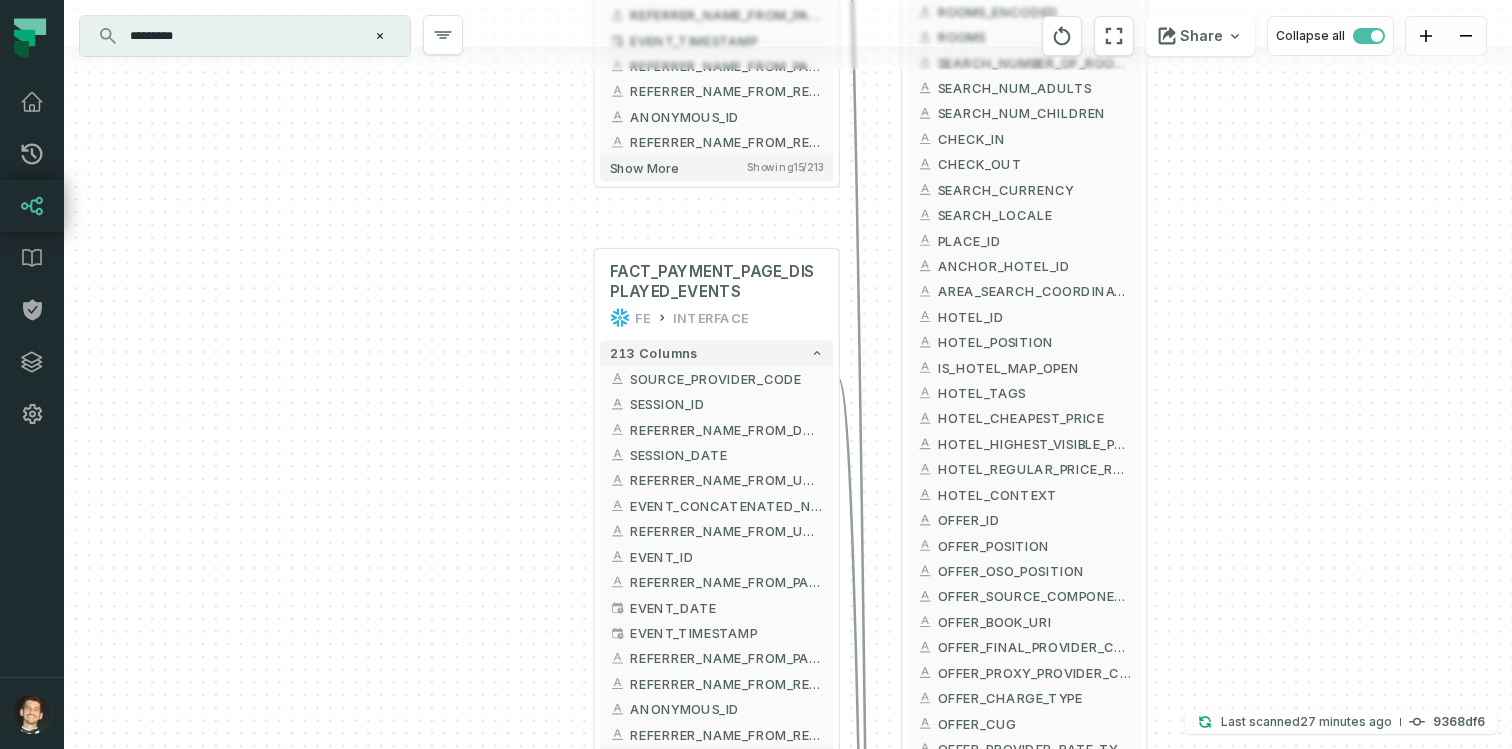 drag, startPoint x: 549, startPoint y: 437, endPoint x: 555, endPoint y: 145, distance: 292.06165 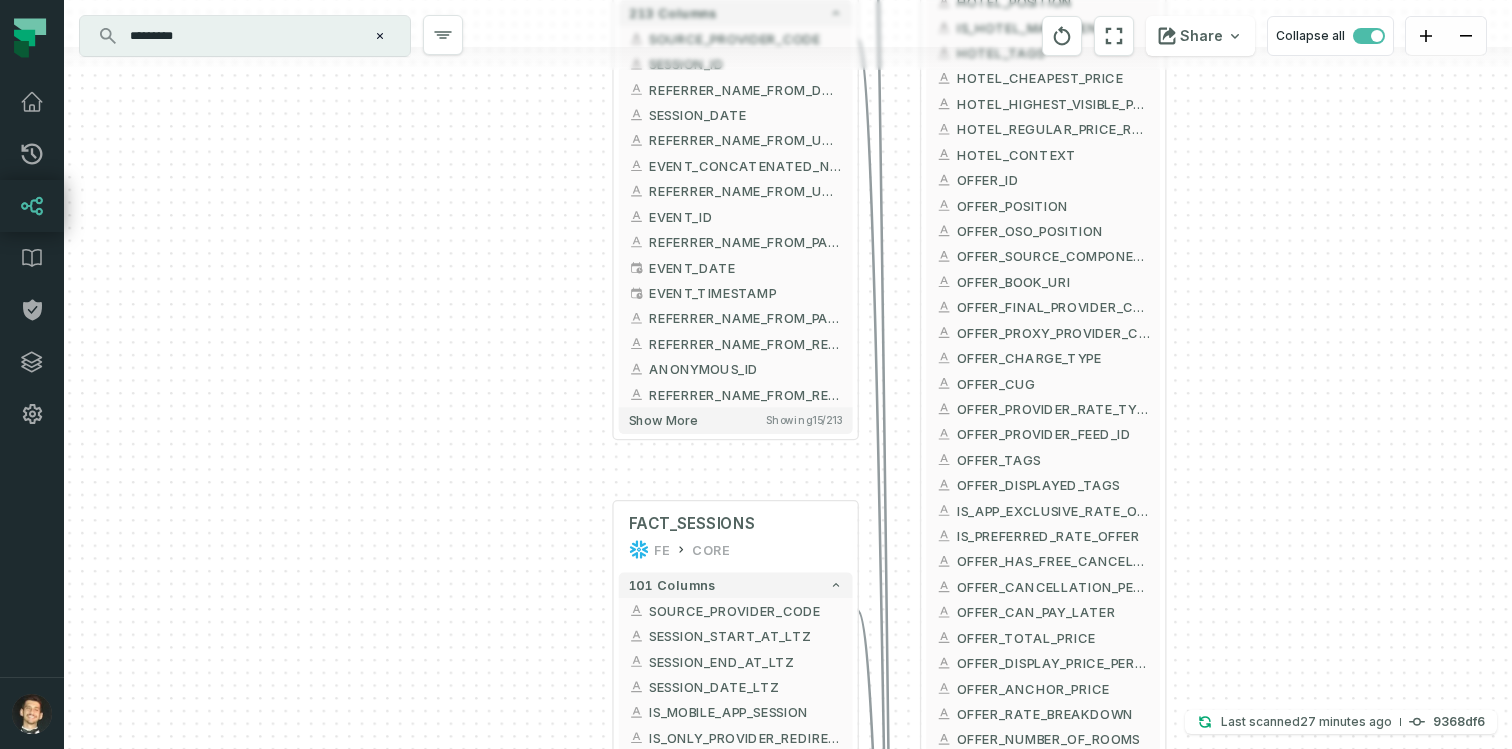 drag, startPoint x: 525, startPoint y: 431, endPoint x: 547, endPoint y: 113, distance: 318.7601 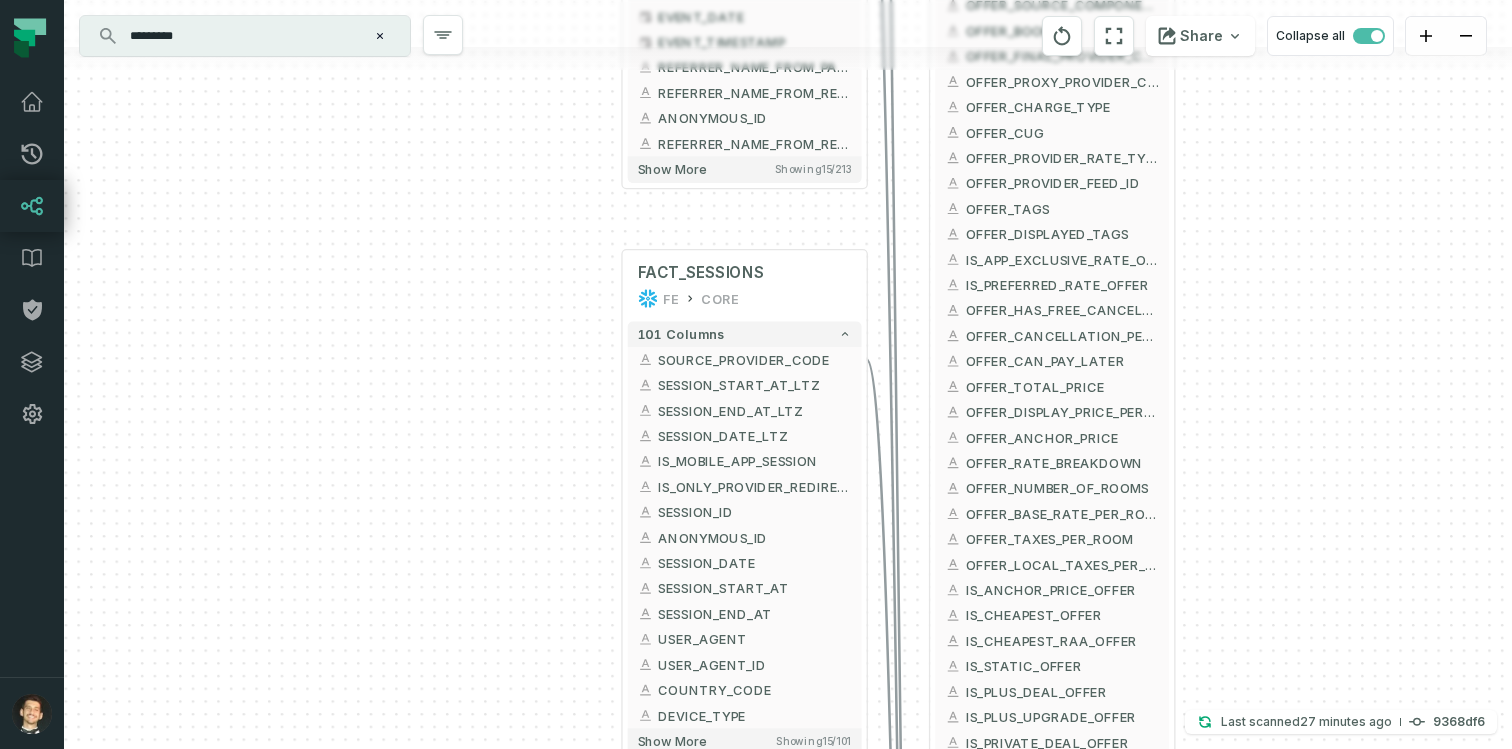 drag, startPoint x: 558, startPoint y: 340, endPoint x: 558, endPoint y: 103, distance: 237 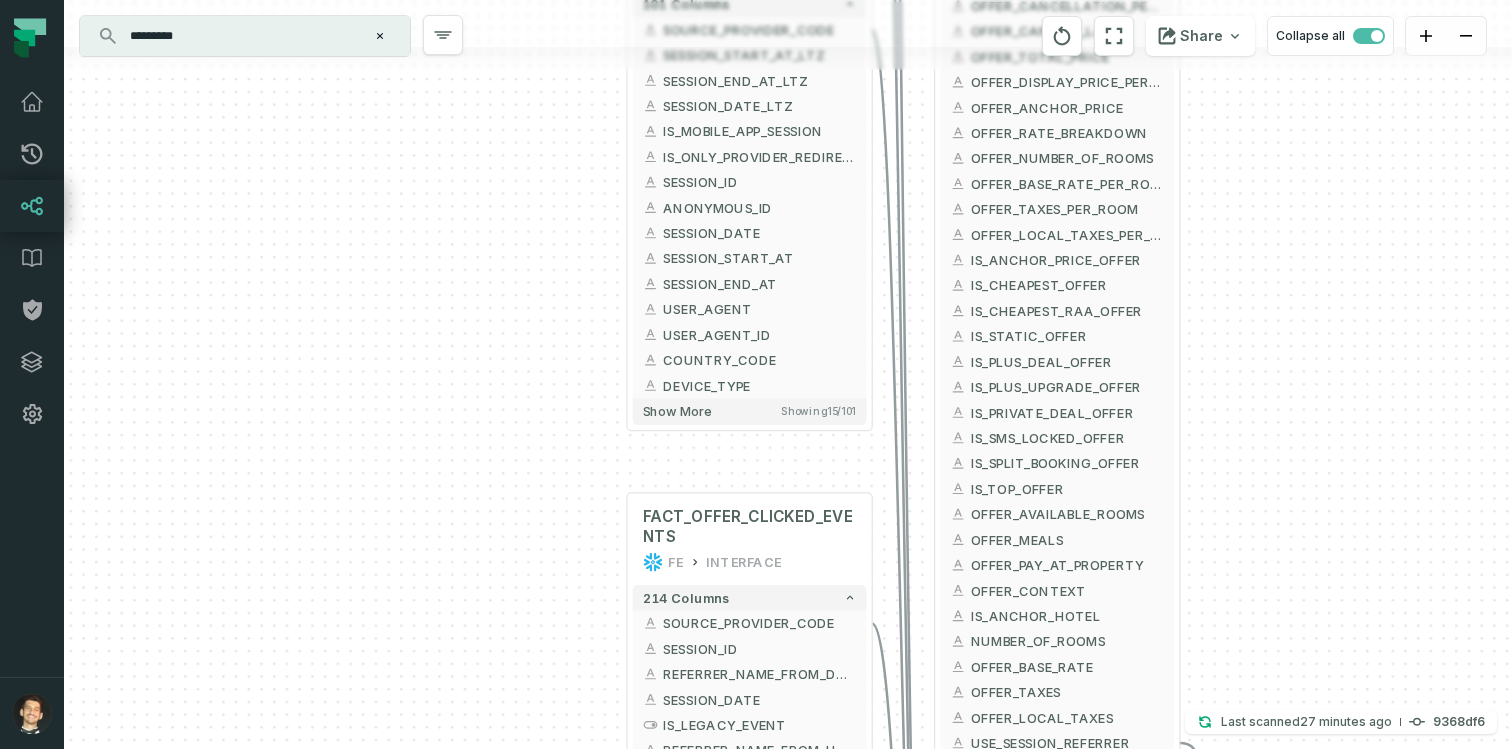 drag, startPoint x: 588, startPoint y: 474, endPoint x: 593, endPoint y: 144, distance: 330.03787 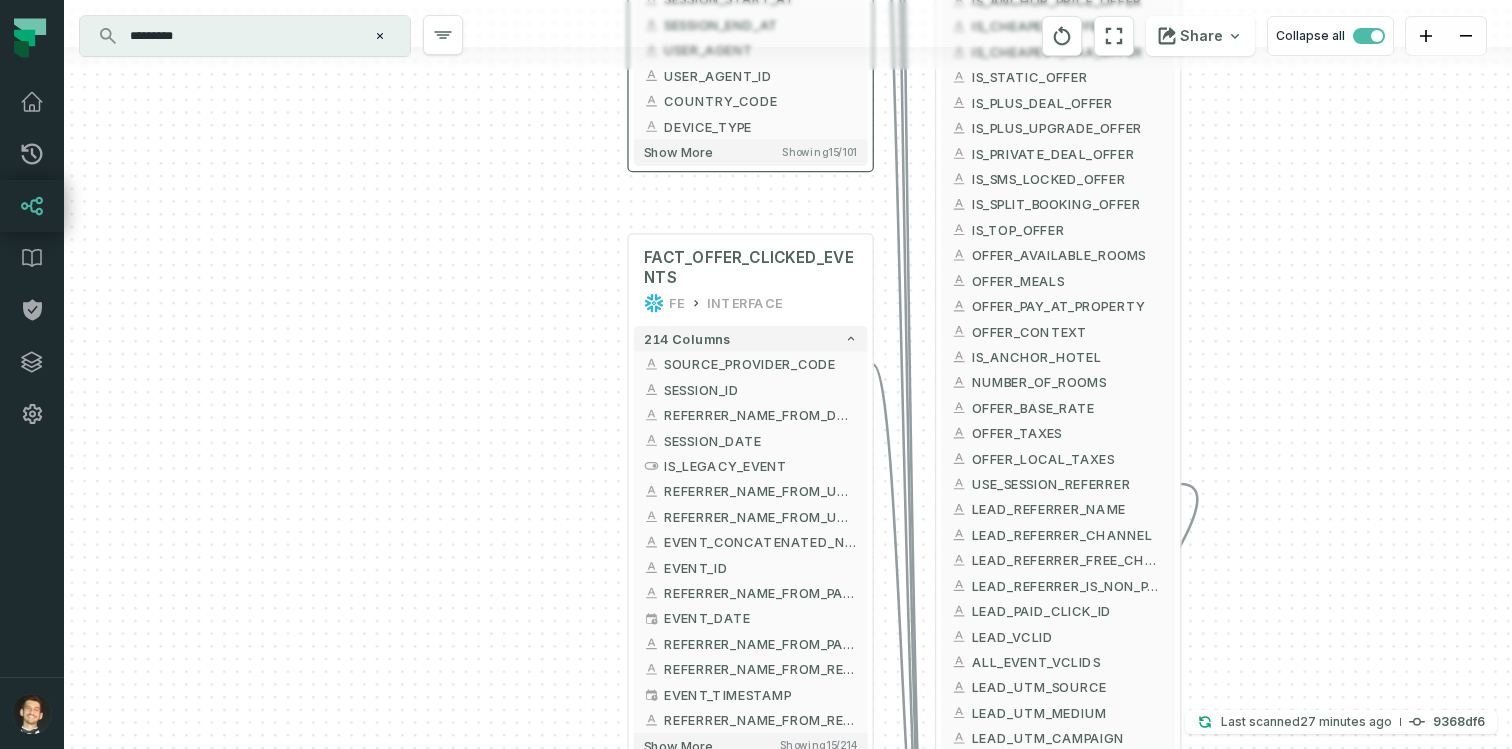 drag, startPoint x: 627, startPoint y: 373, endPoint x: 628, endPoint y: 114, distance: 259.00192 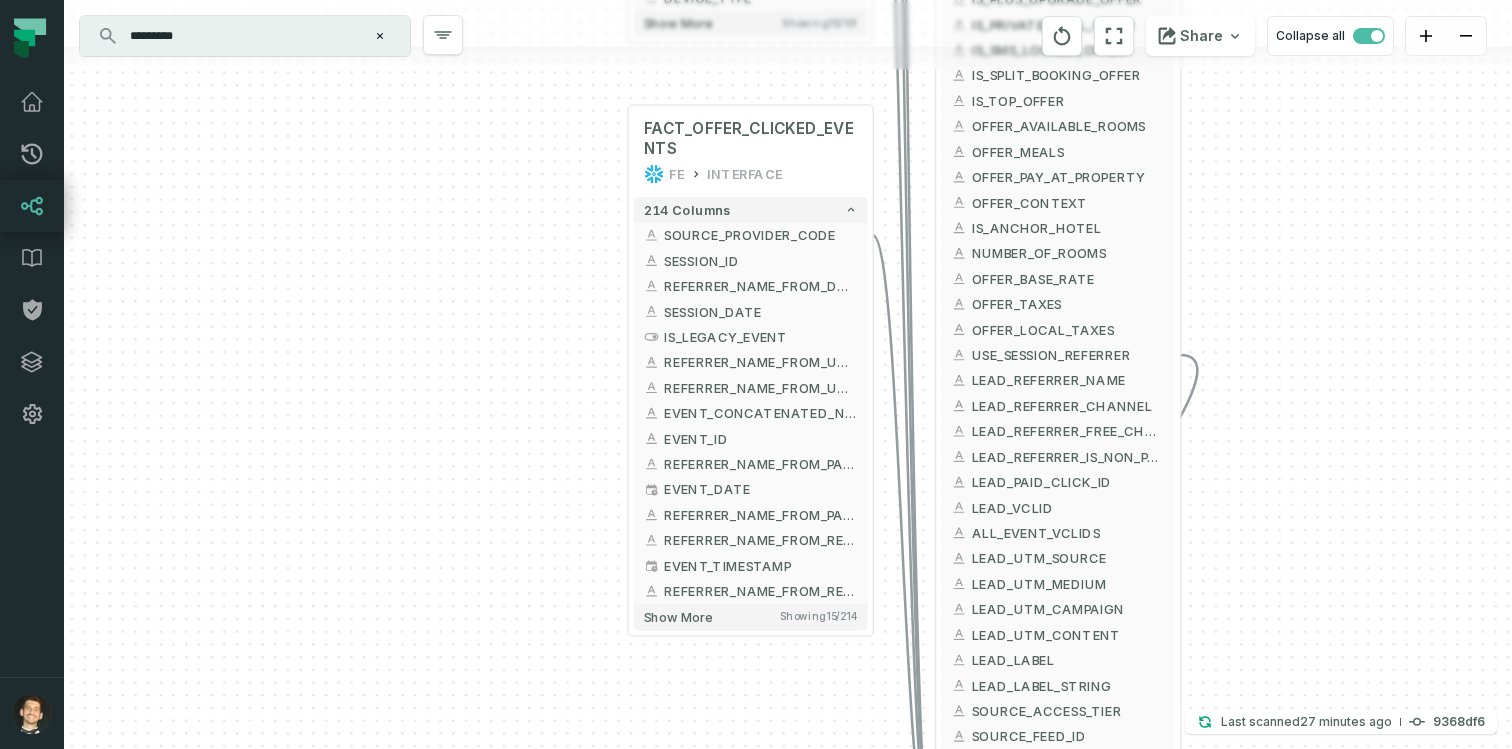 drag, startPoint x: 584, startPoint y: 355, endPoint x: 586, endPoint y: 99, distance: 256.0078 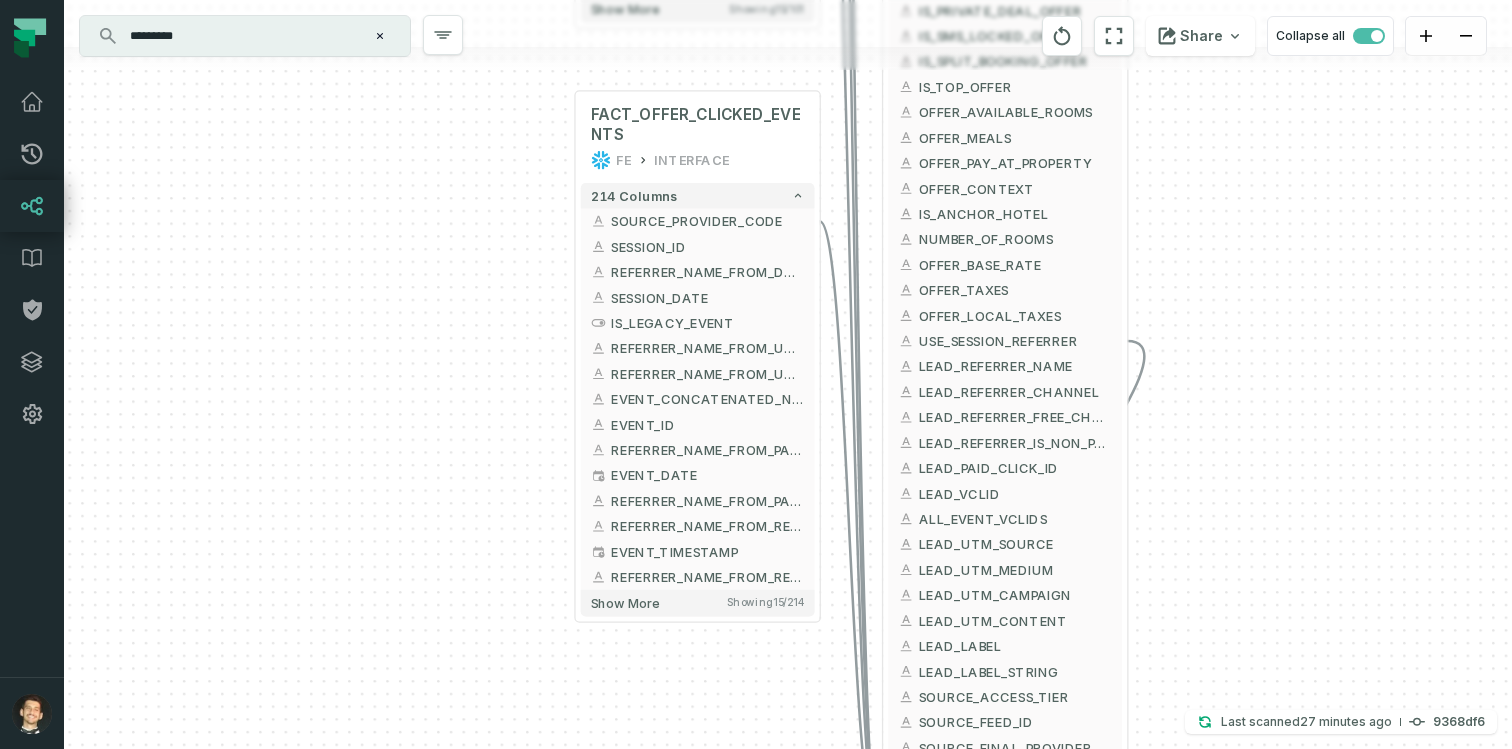 drag, startPoint x: 556, startPoint y: 366, endPoint x: 500, endPoint y: 479, distance: 126.11503 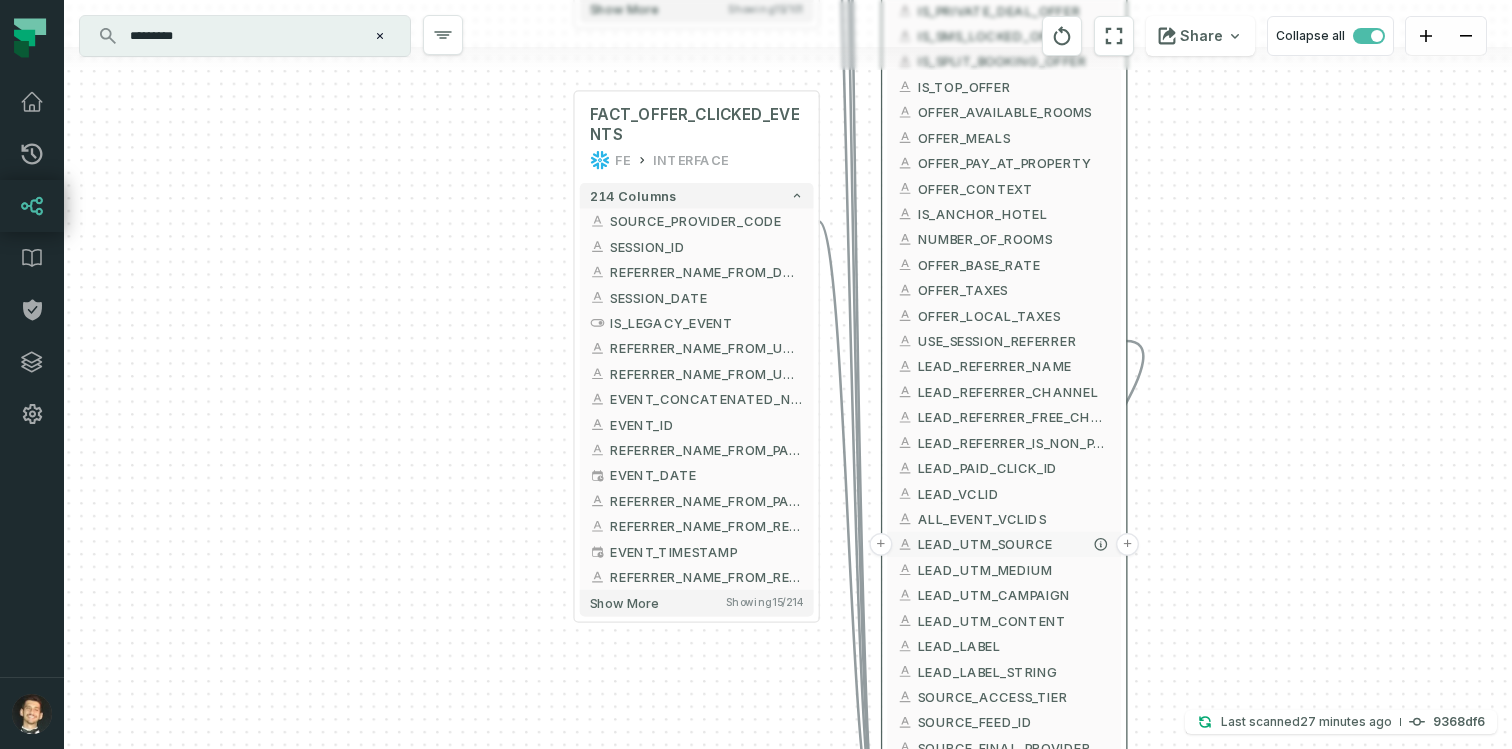 click on "LEAD_UTM_SOURCE" at bounding box center [1004, 544] 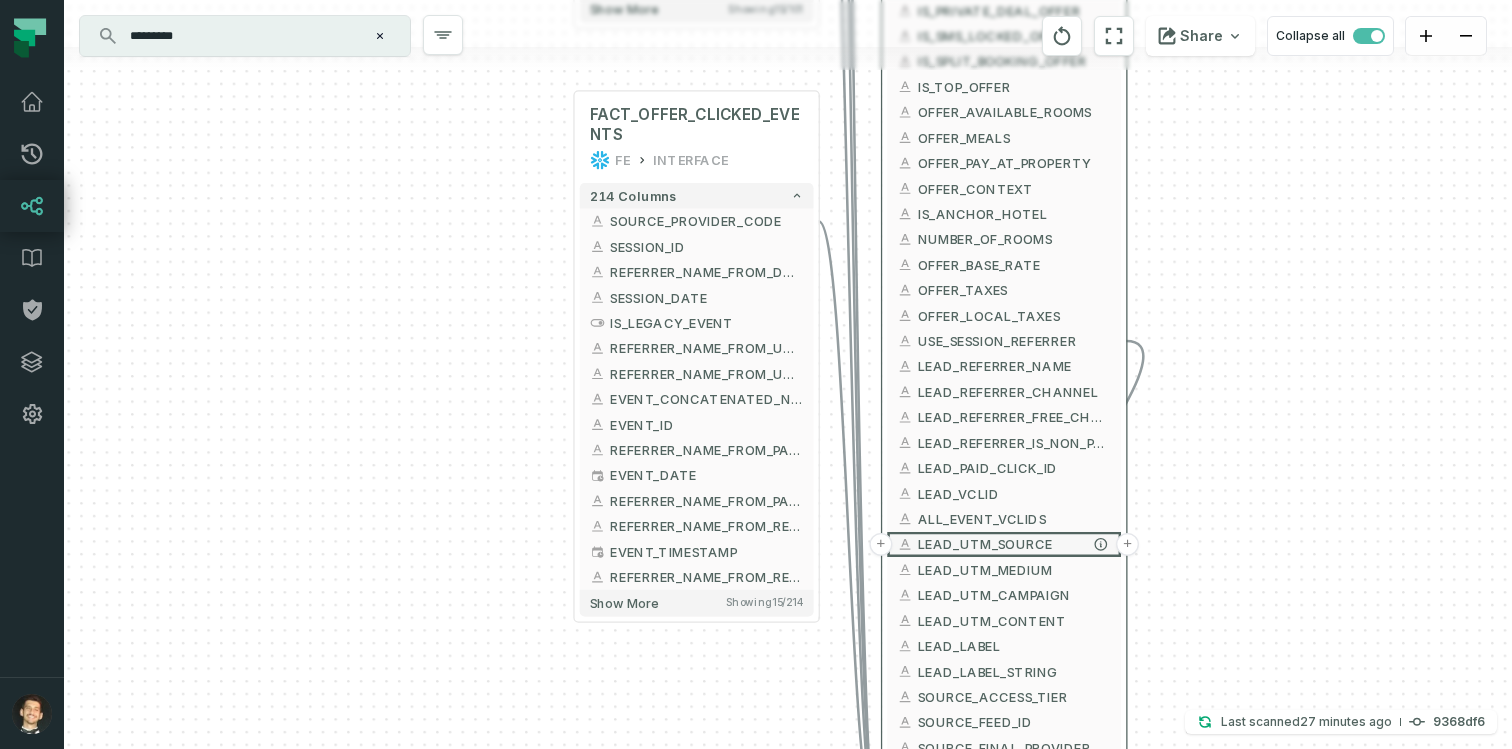 click on "+" at bounding box center (880, 544) 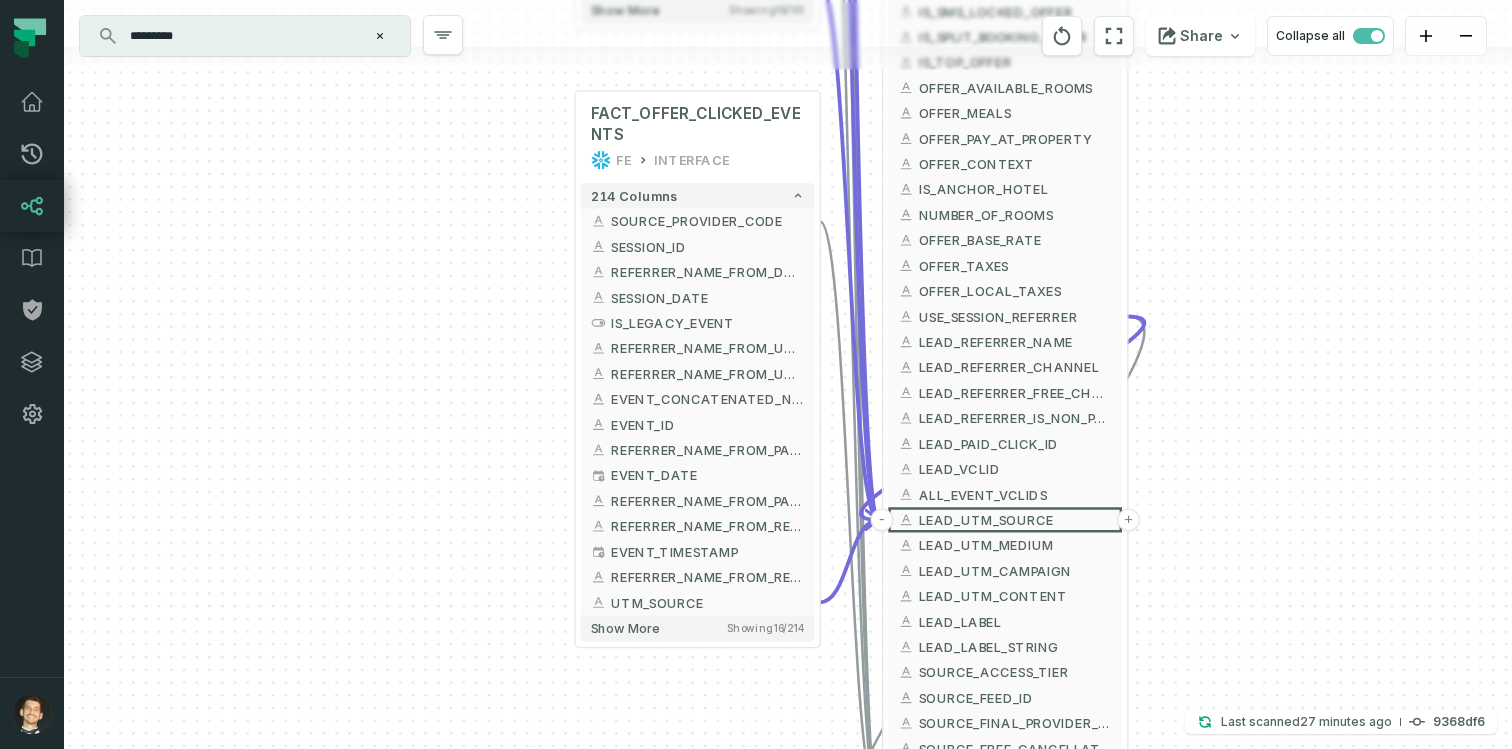 drag, startPoint x: 1255, startPoint y: 486, endPoint x: 1256, endPoint y: 134, distance: 352.00143 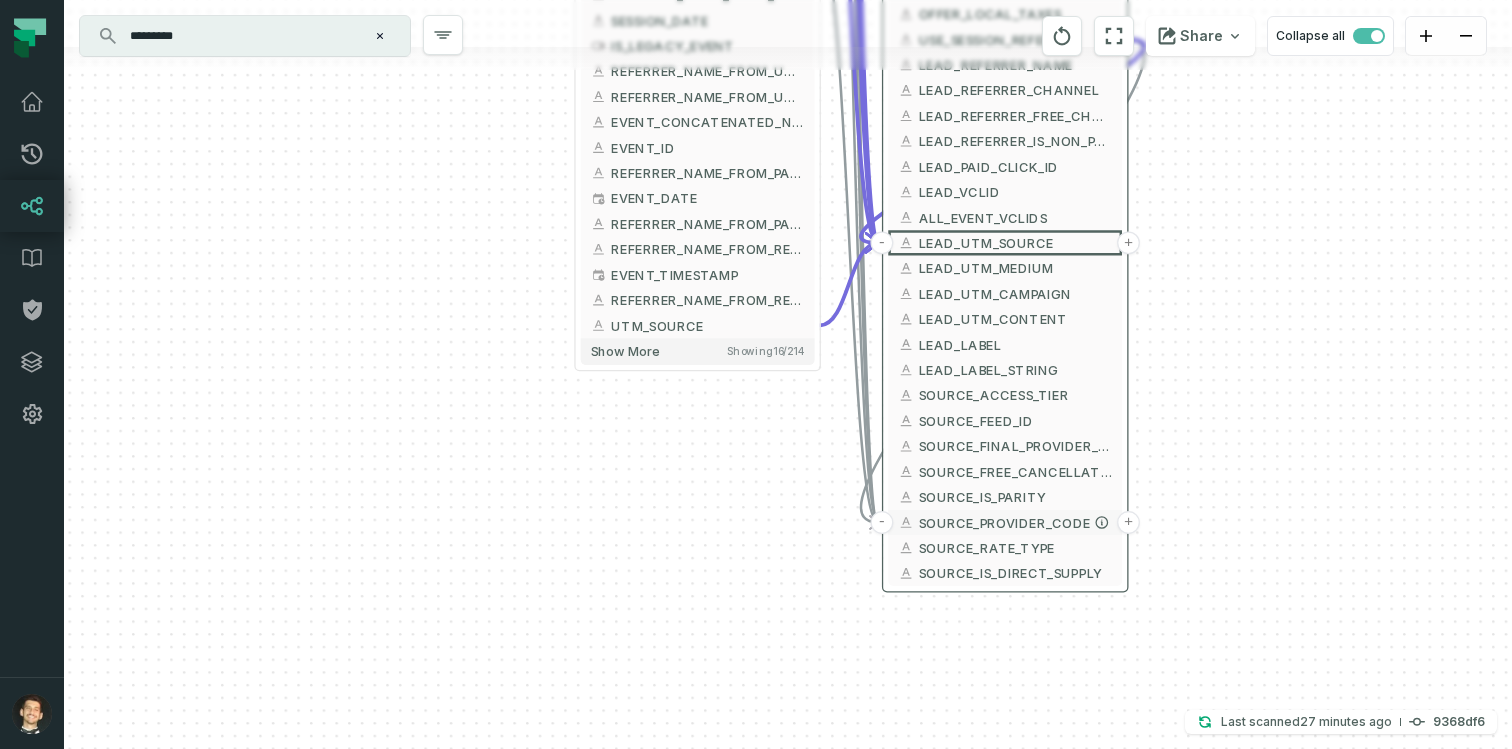 click on "-" at bounding box center (881, 522) 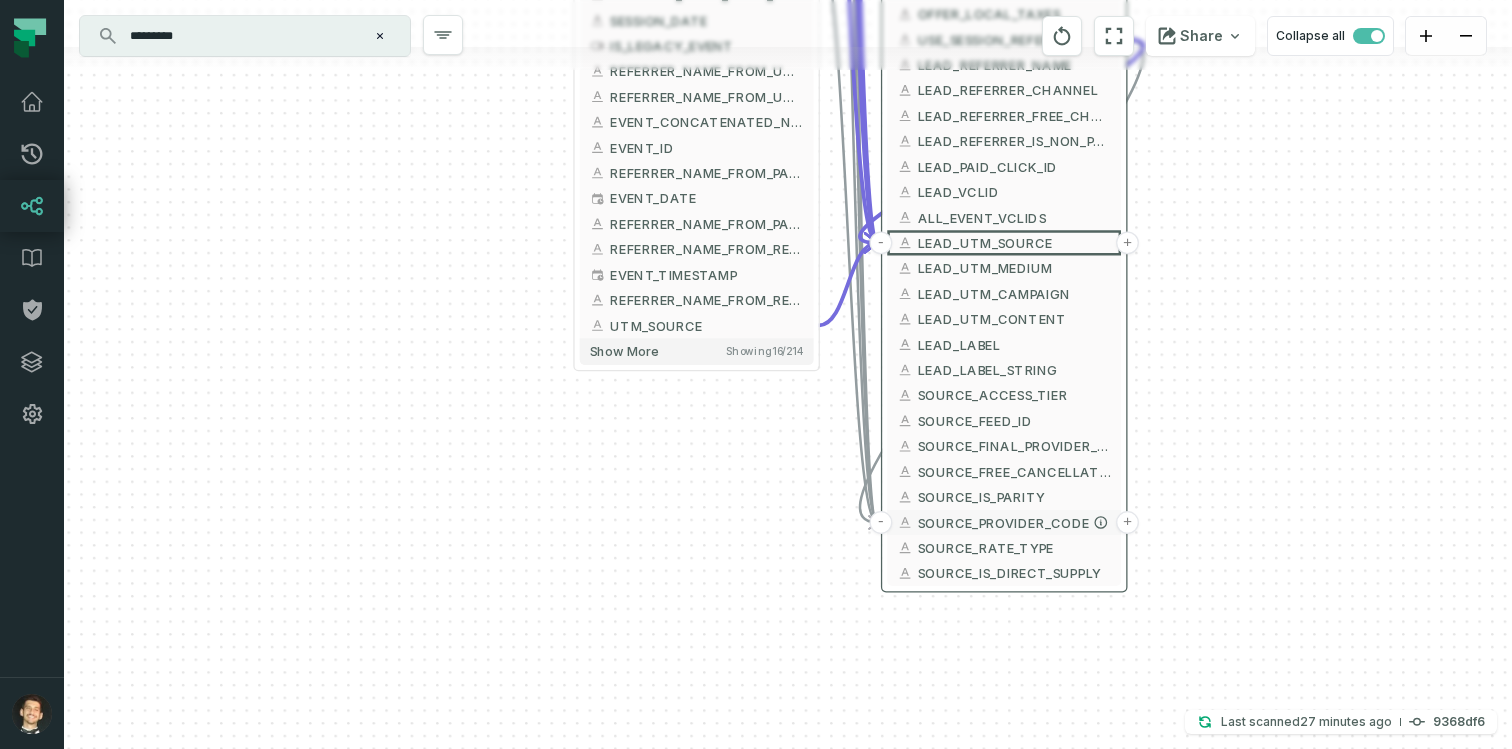 click on "-" at bounding box center (880, 522) 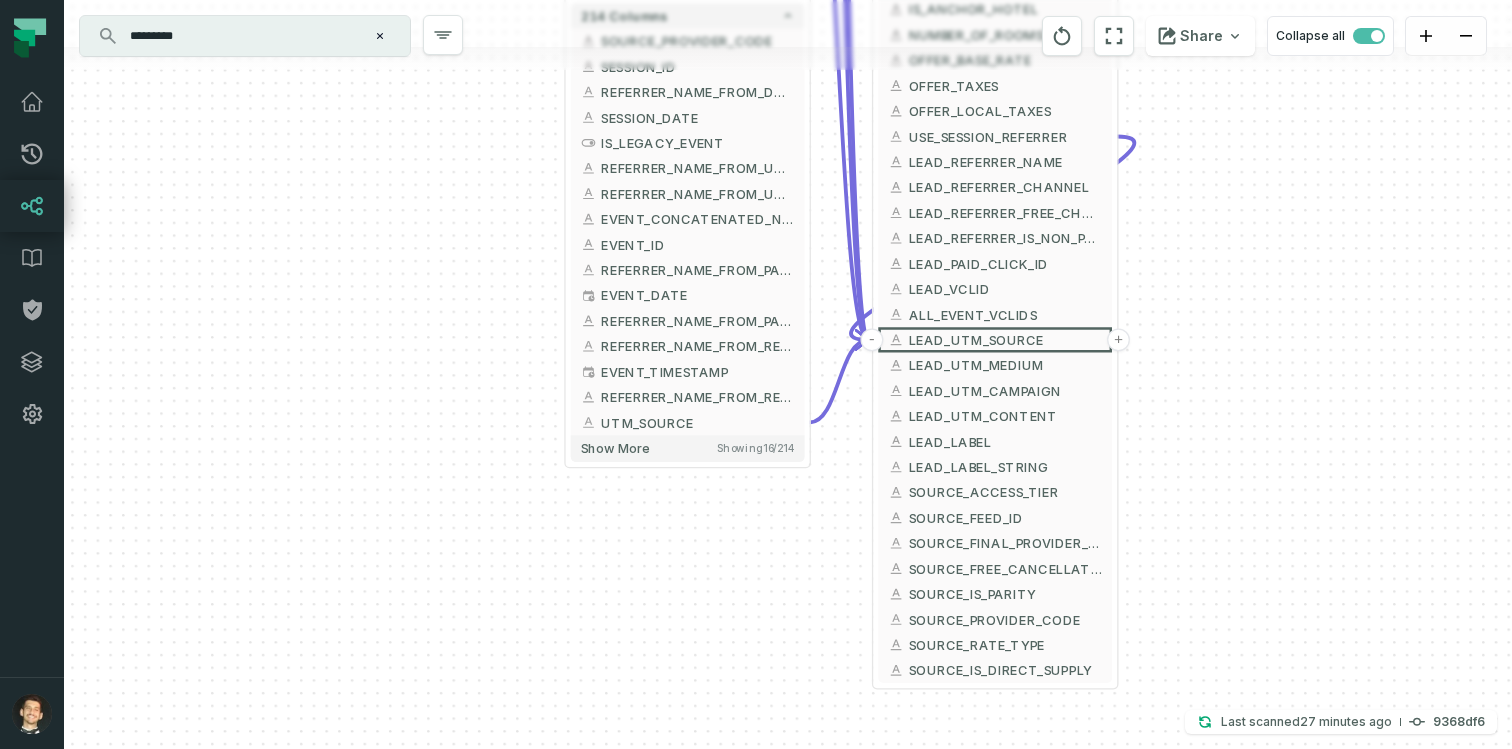 drag, startPoint x: 1248, startPoint y: 329, endPoint x: 1237, endPoint y: 494, distance: 165.36626 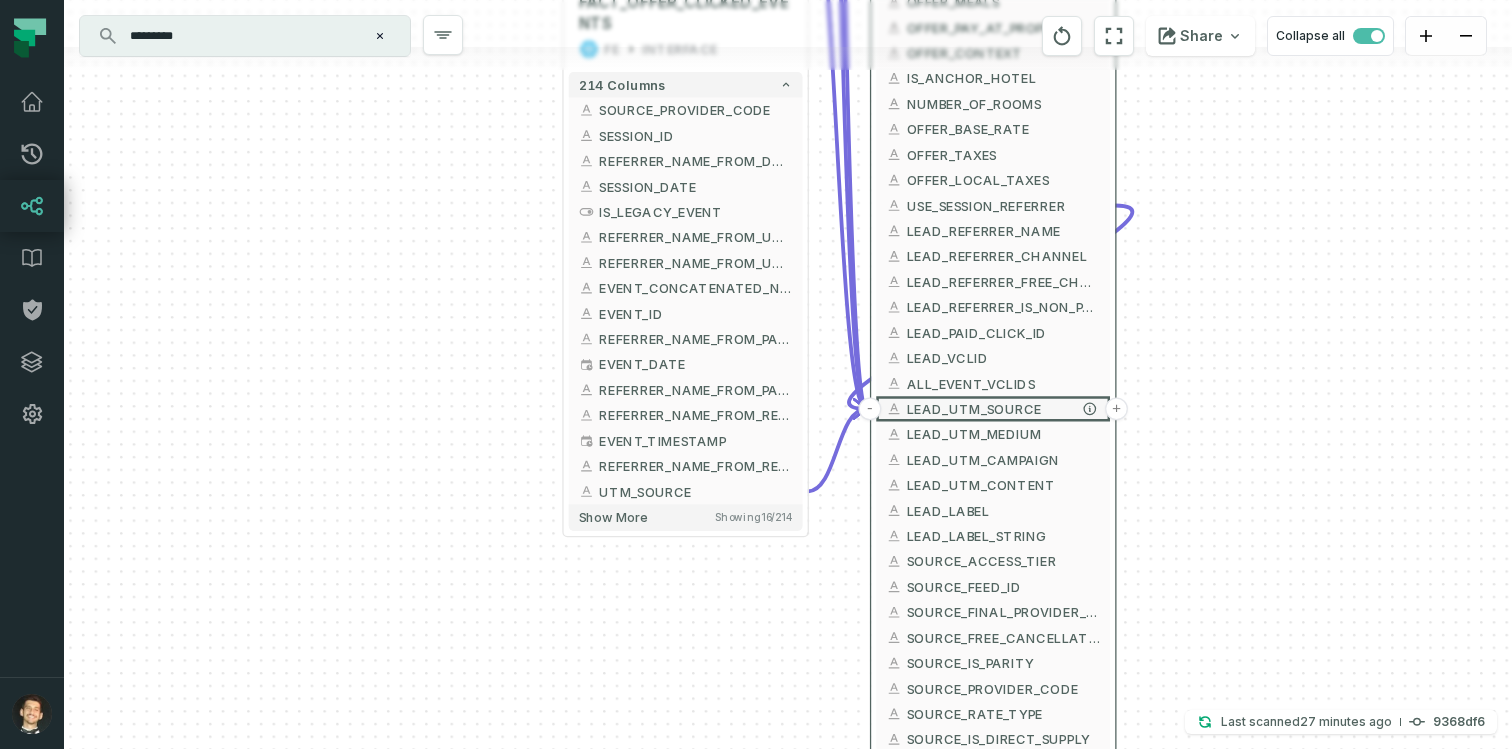 click on "-" at bounding box center (869, 408) 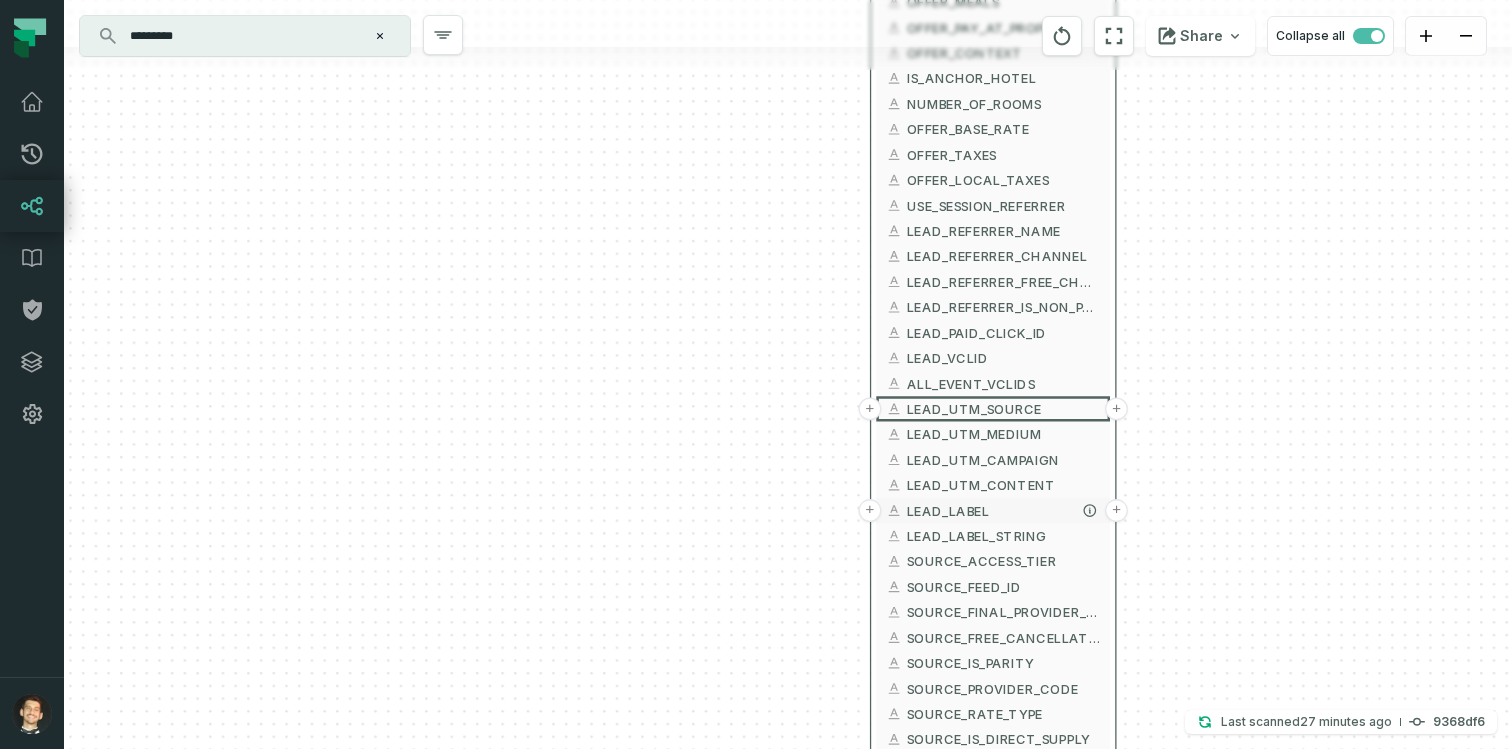 click on "+" at bounding box center (869, 510) 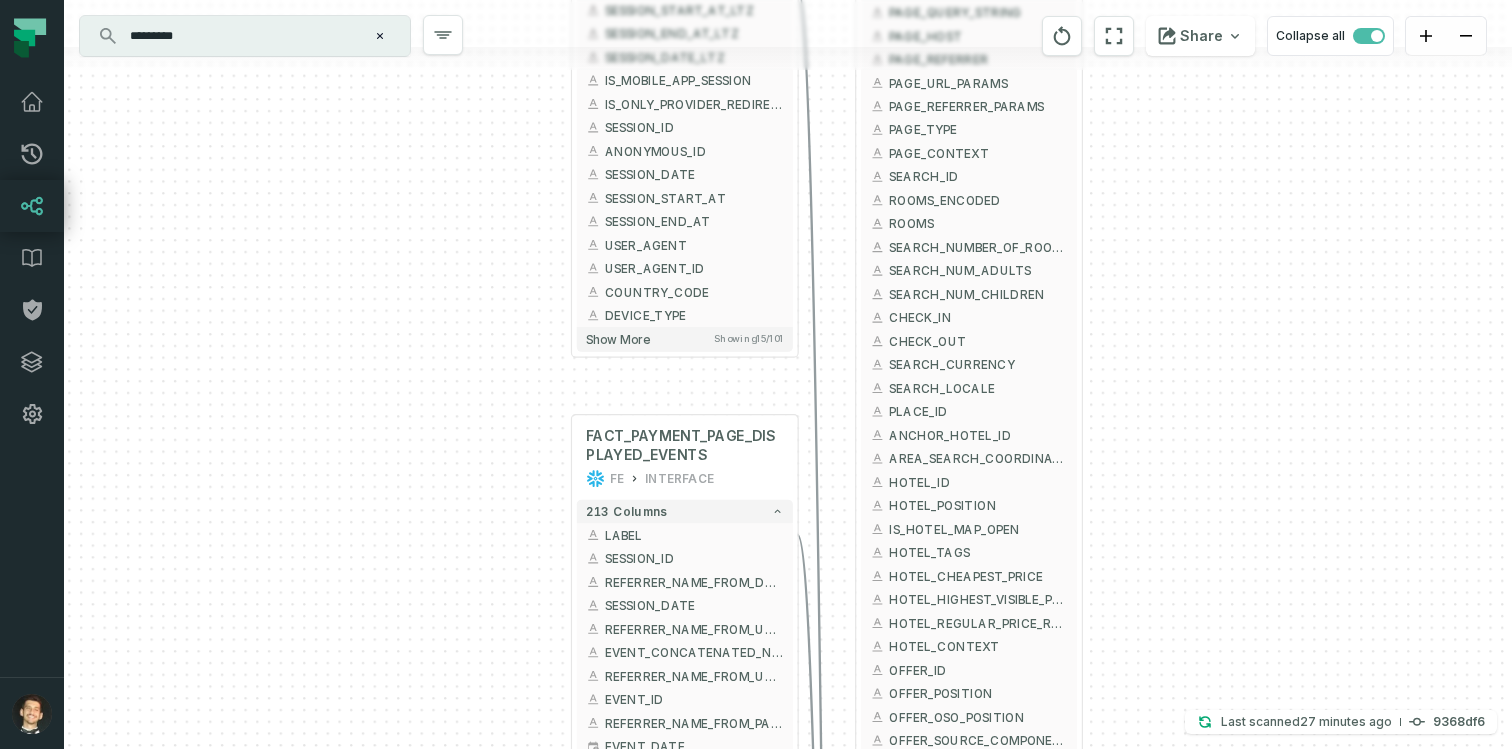 drag, startPoint x: 538, startPoint y: 391, endPoint x: 538, endPoint y: 114, distance: 277 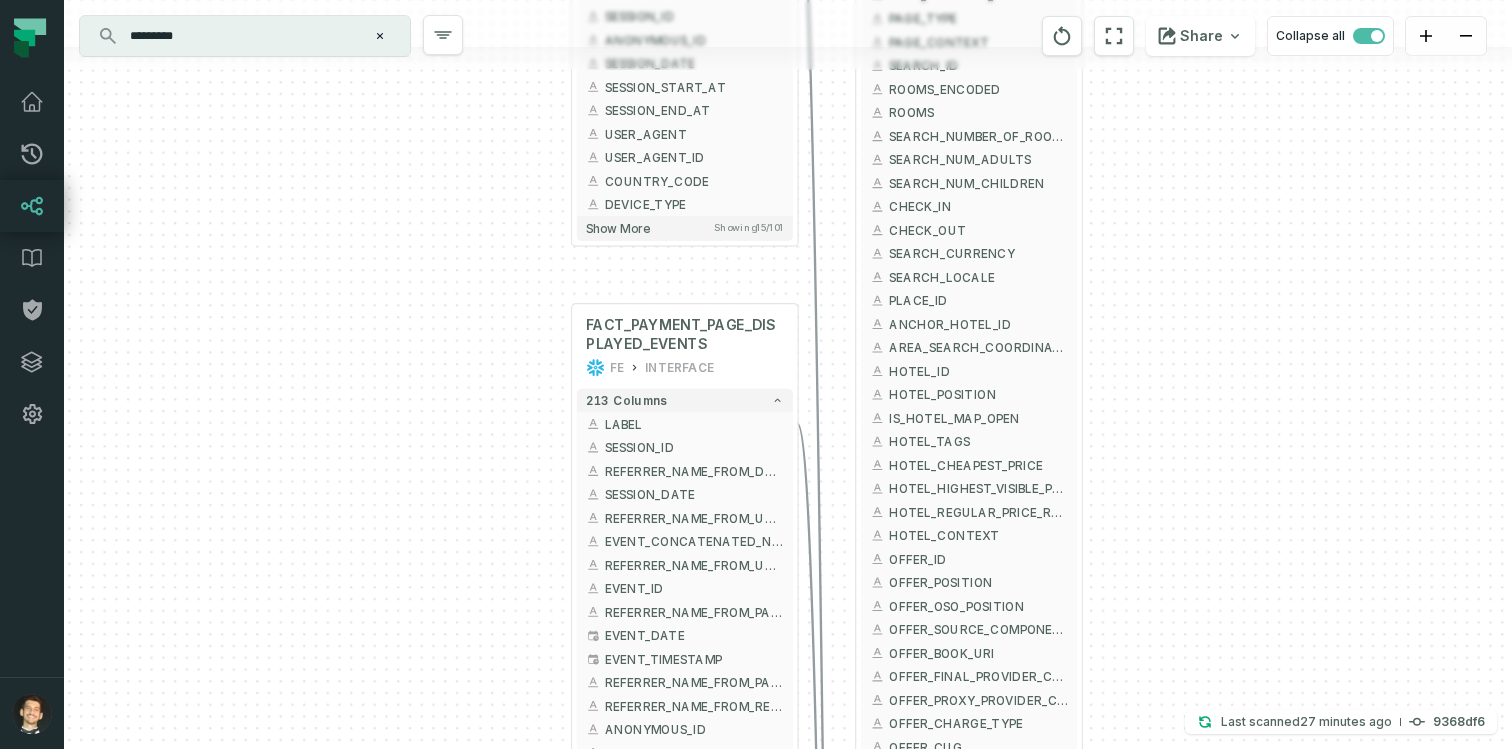 drag, startPoint x: 507, startPoint y: 549, endPoint x: 534, endPoint y: 174, distance: 375.97073 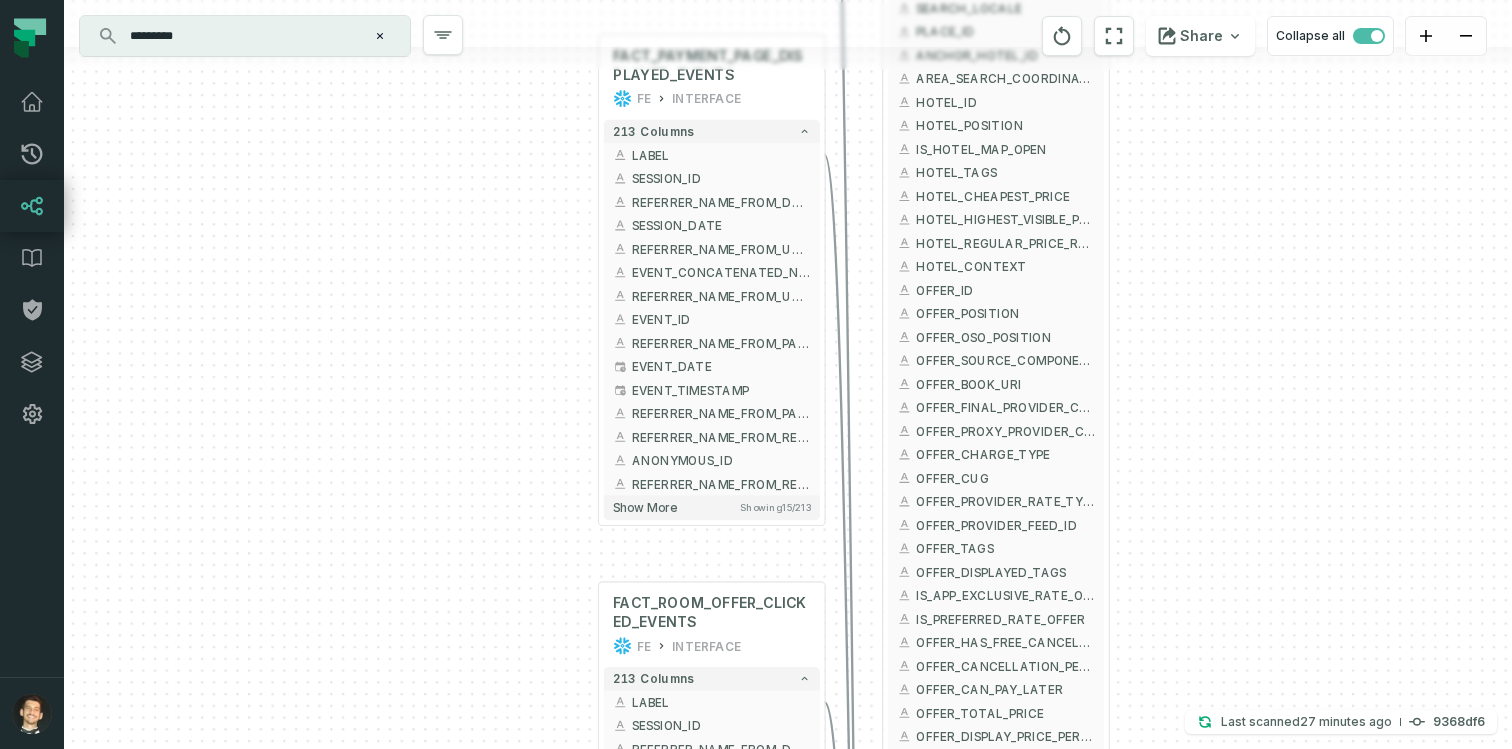 drag, startPoint x: 518, startPoint y: 517, endPoint x: 518, endPoint y: 155, distance: 362 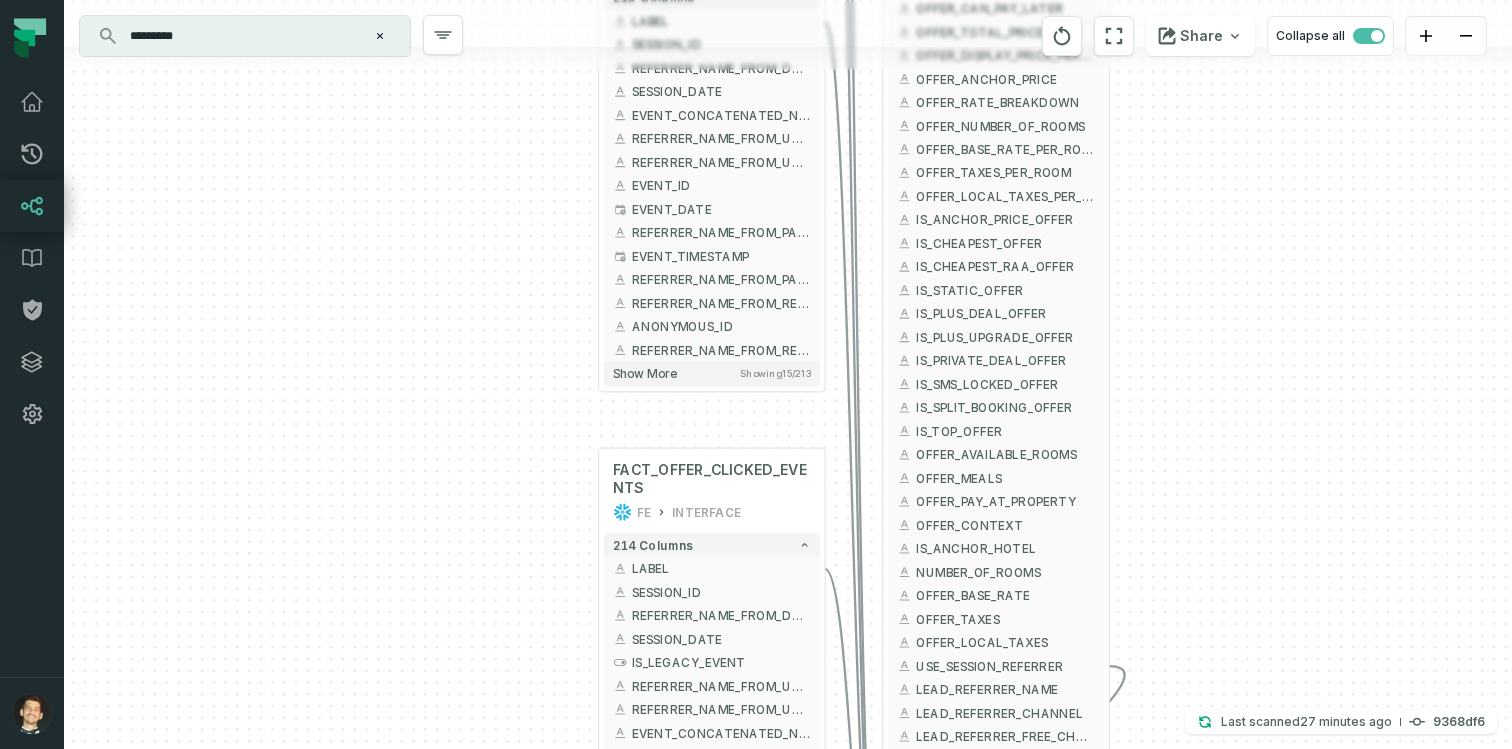 drag, startPoint x: 564, startPoint y: 331, endPoint x: 564, endPoint y: 167, distance: 164 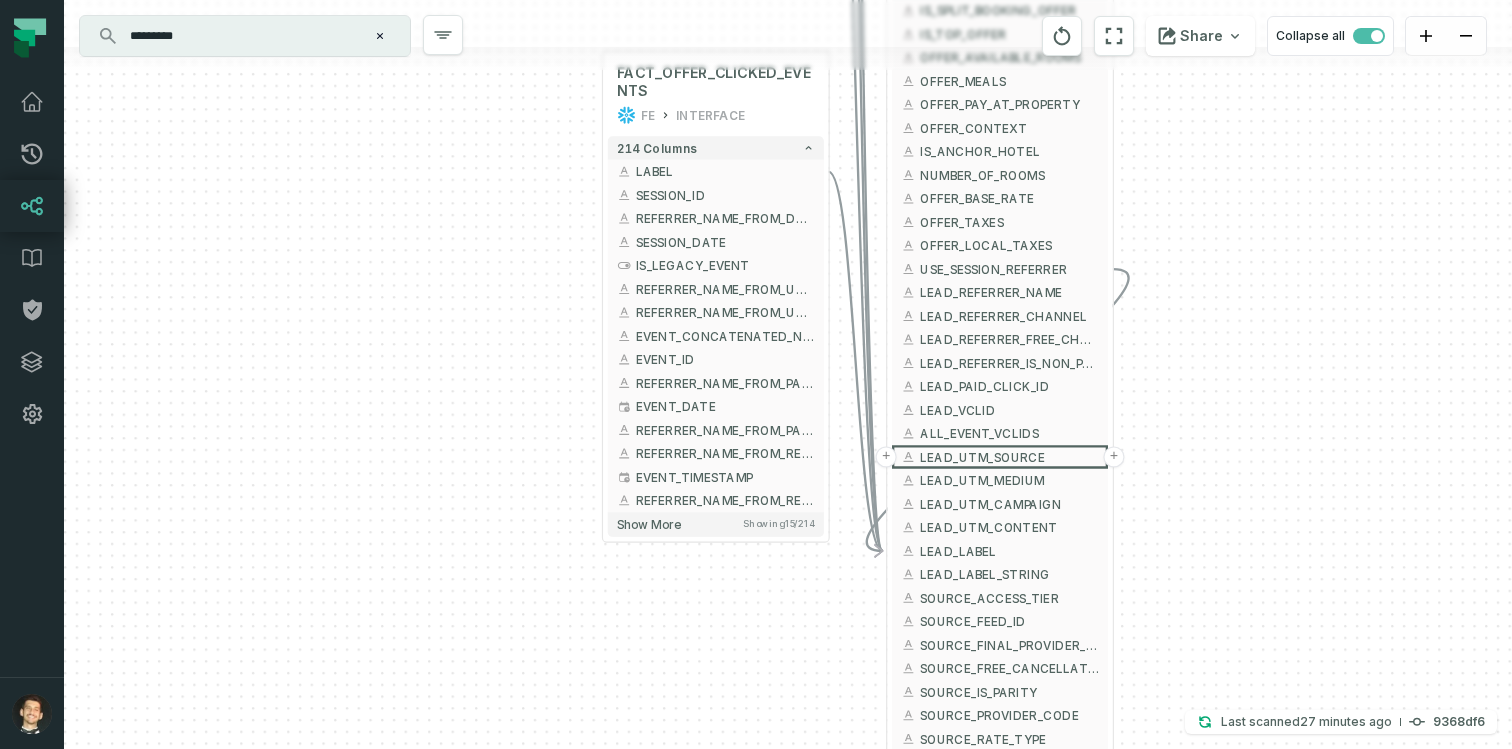 drag, startPoint x: 576, startPoint y: 366, endPoint x: 585, endPoint y: -41, distance: 407.0995 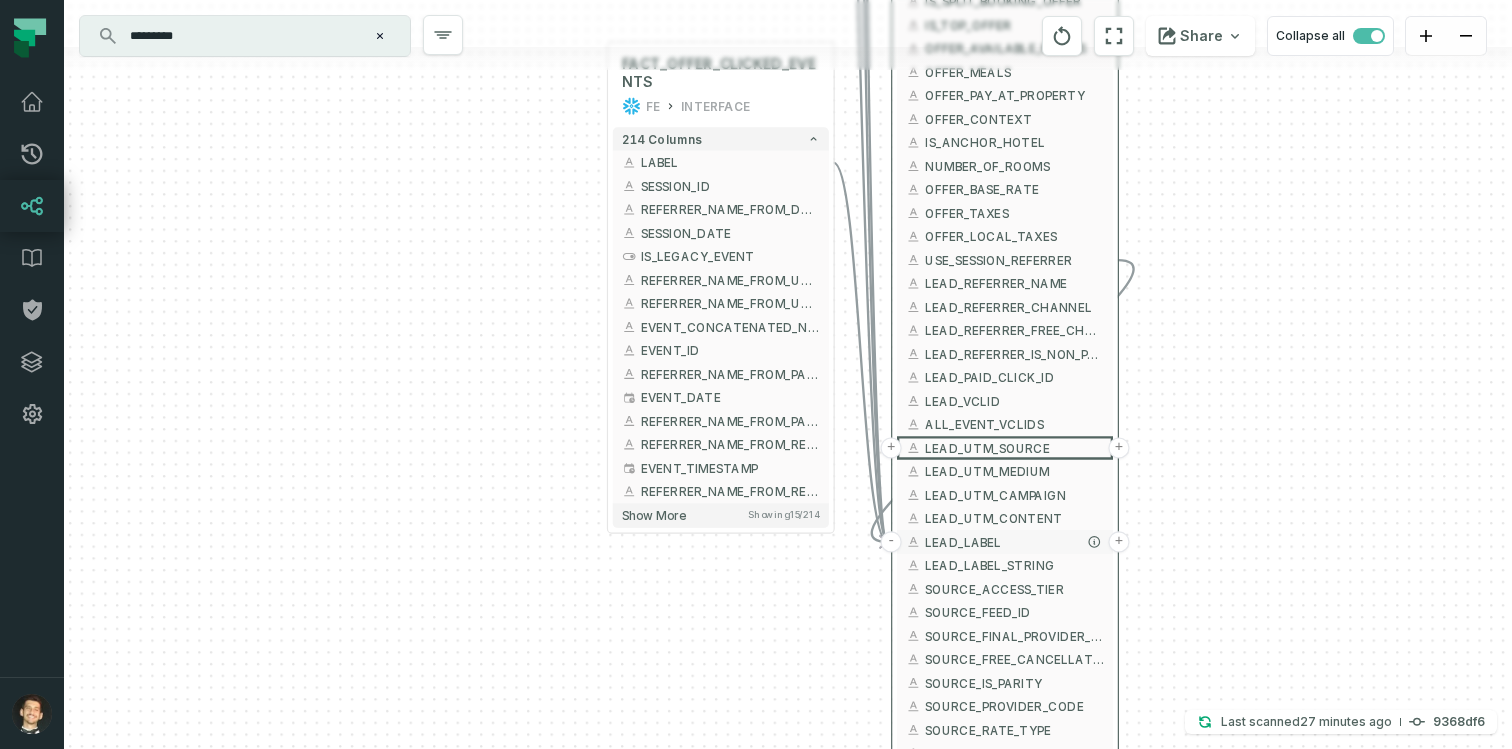 click on "-" at bounding box center [891, 541] 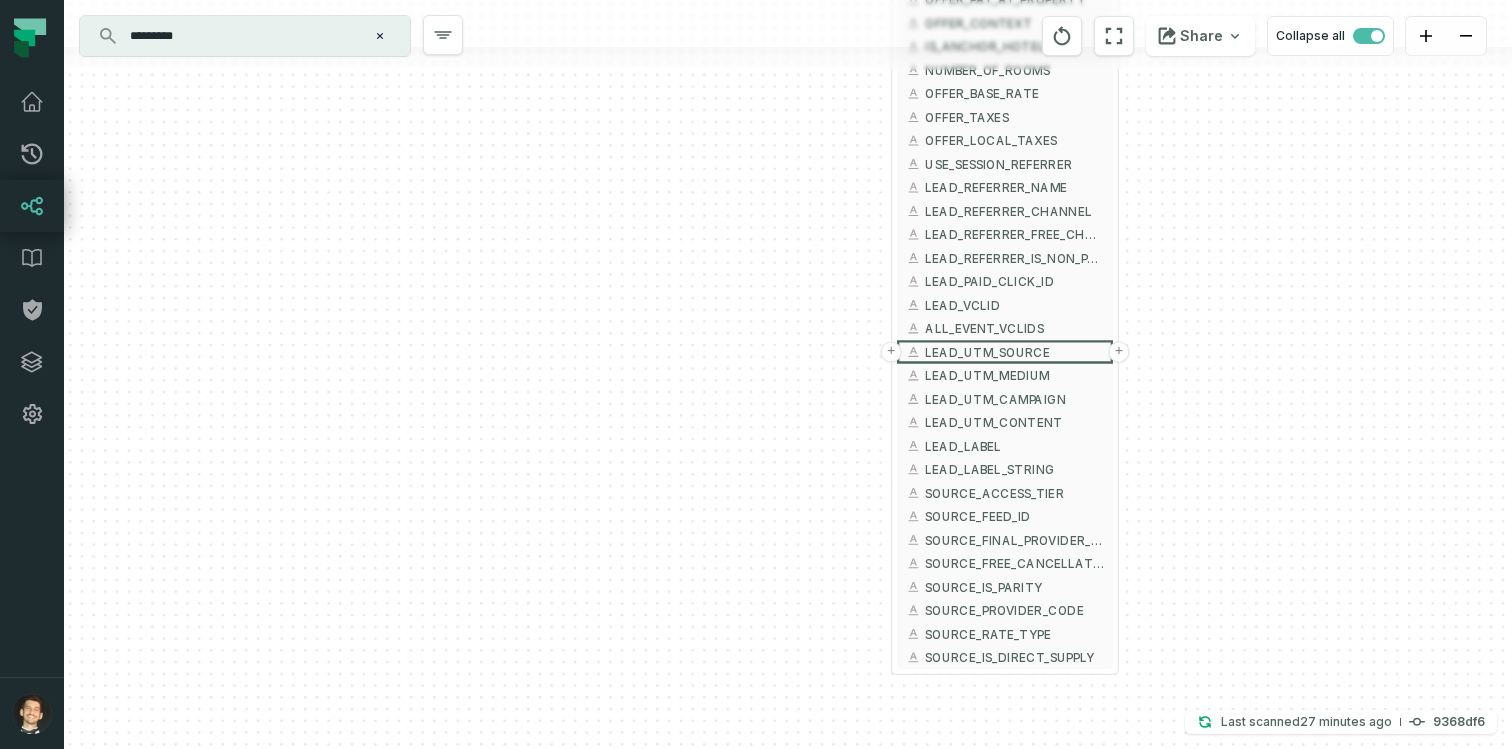 drag, startPoint x: 1169, startPoint y: 464, endPoint x: 1169, endPoint y: 213, distance: 251 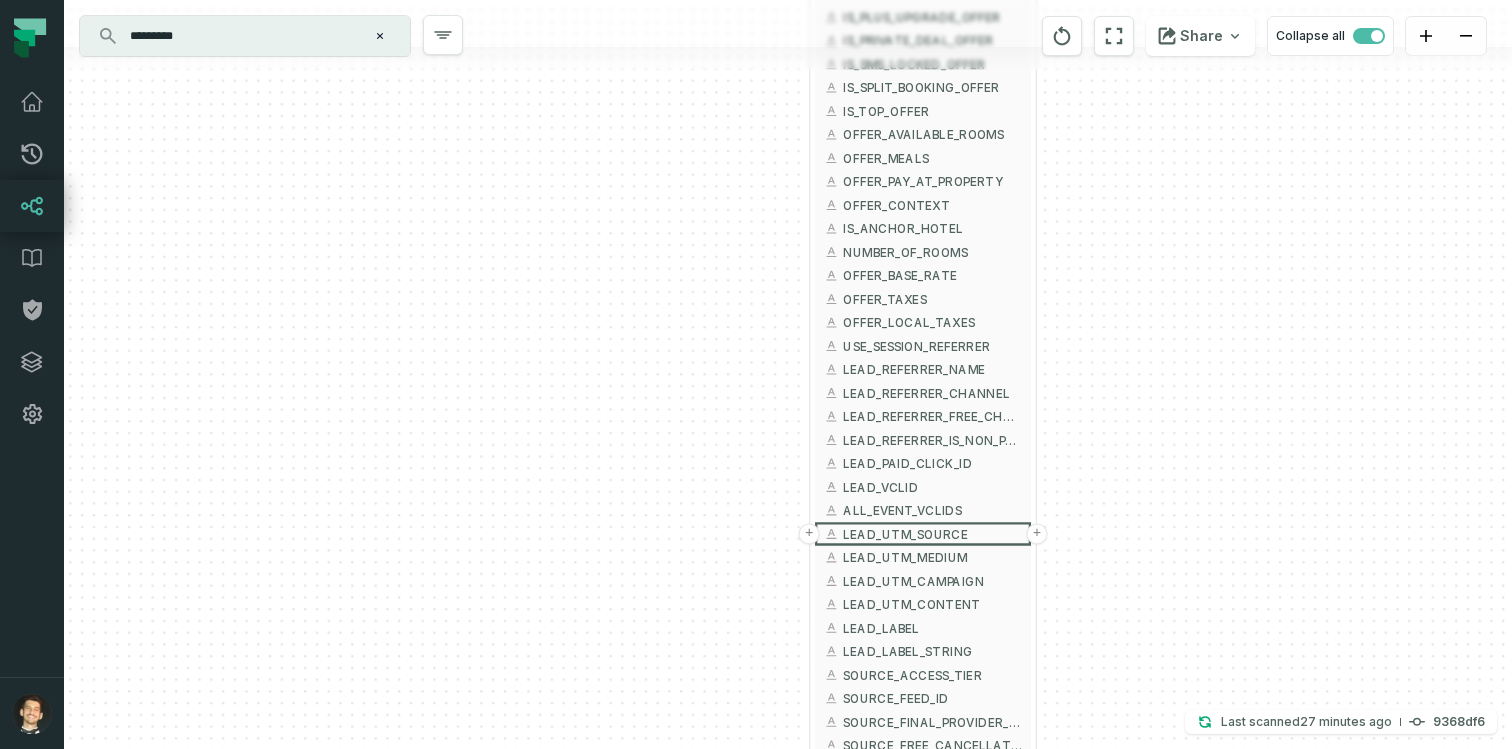 drag, startPoint x: 1158, startPoint y: 339, endPoint x: 1076, endPoint y: 676, distance: 346.83282 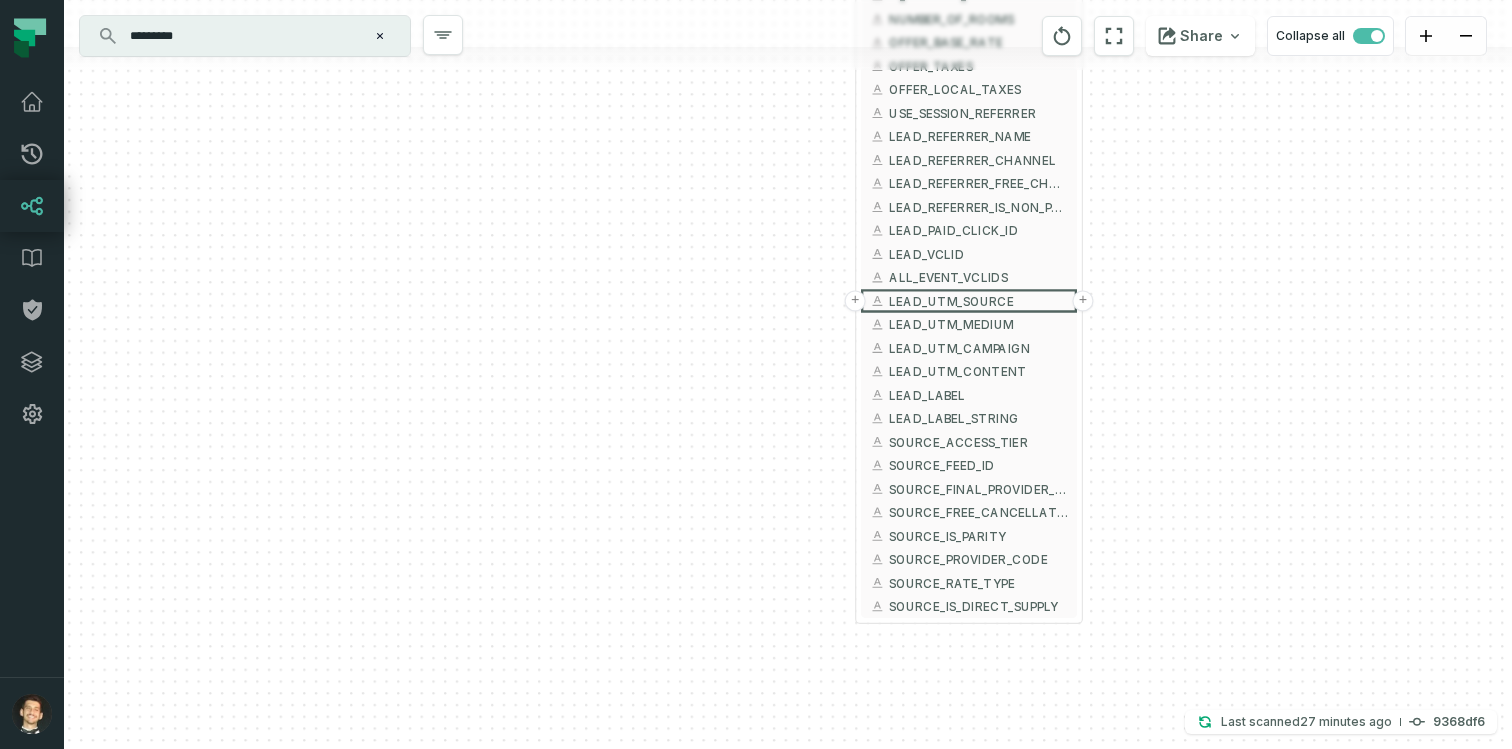 drag, startPoint x: 1099, startPoint y: 445, endPoint x: 1146, endPoint y: 211, distance: 238.67342 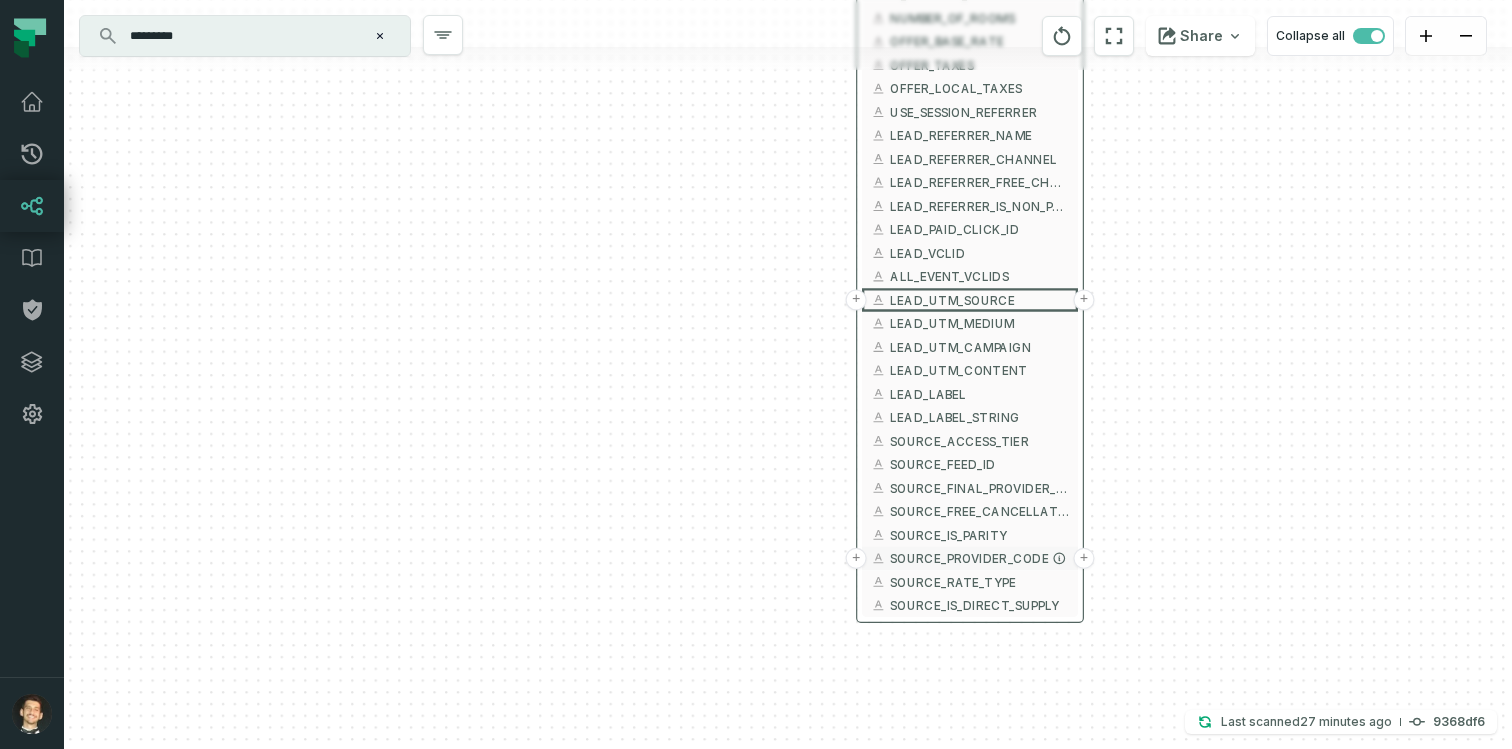 click on "+" at bounding box center (856, 558) 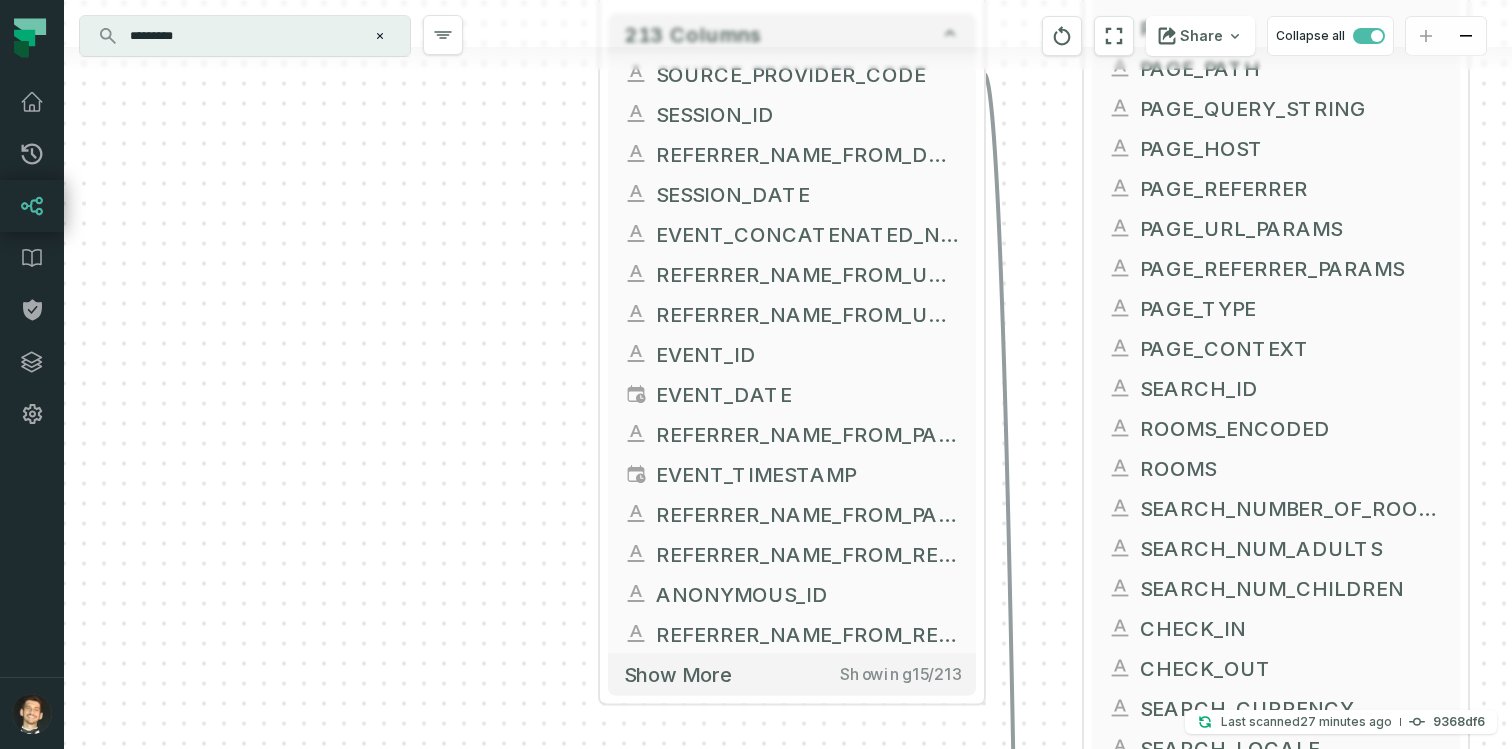 drag, startPoint x: 526, startPoint y: 415, endPoint x: 546, endPoint y: 241, distance: 175.14566 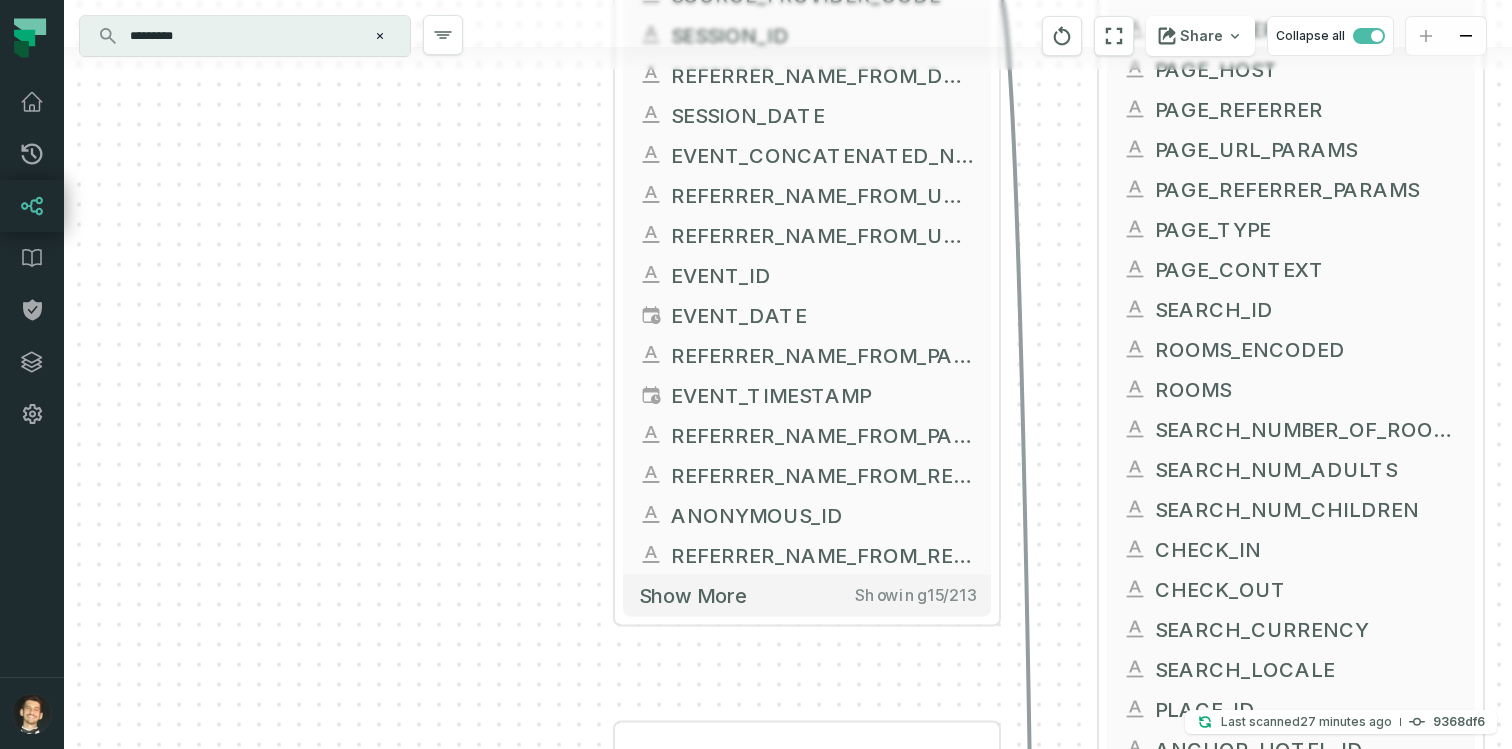 drag, startPoint x: 525, startPoint y: 507, endPoint x: 525, endPoint y: 340, distance: 167 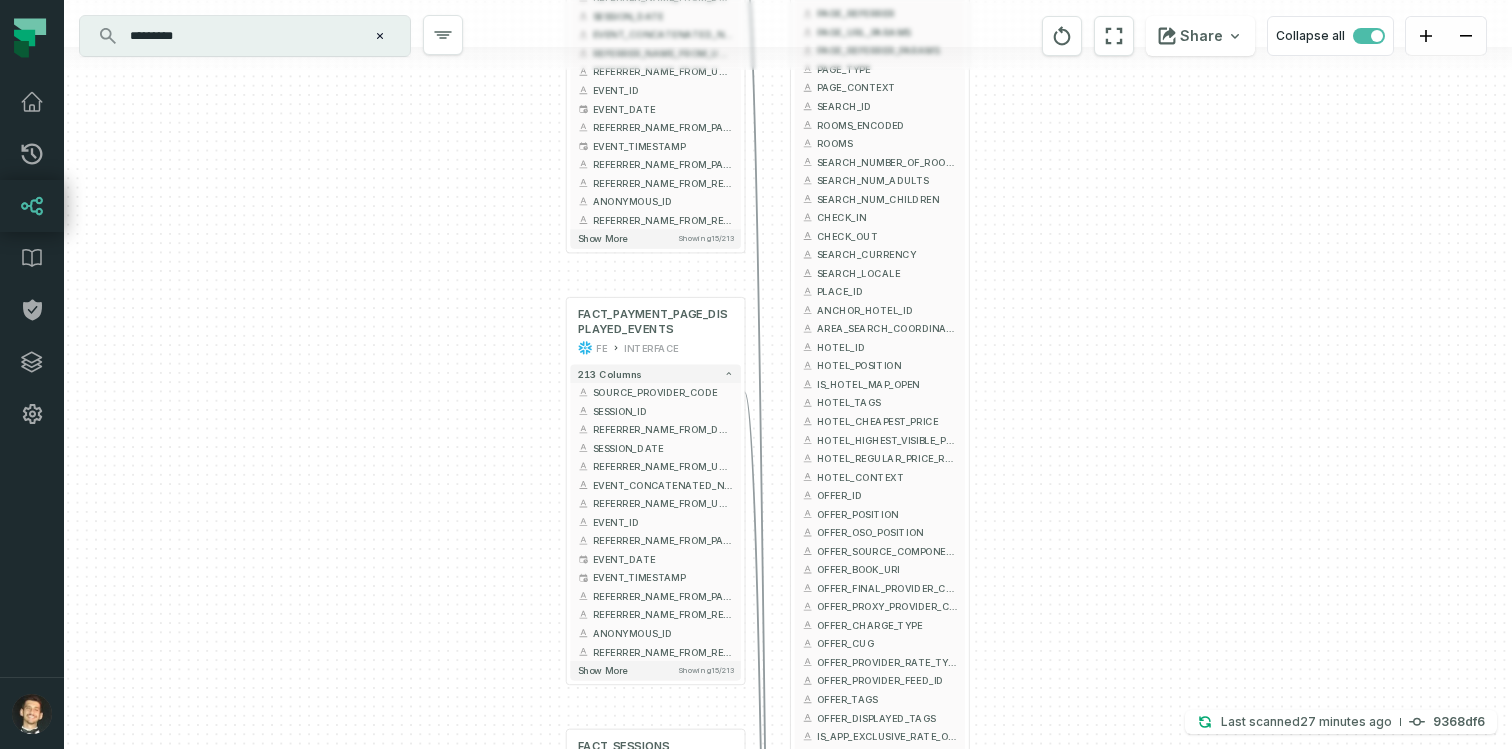 drag, startPoint x: 474, startPoint y: 366, endPoint x: 474, endPoint y: 320, distance: 46 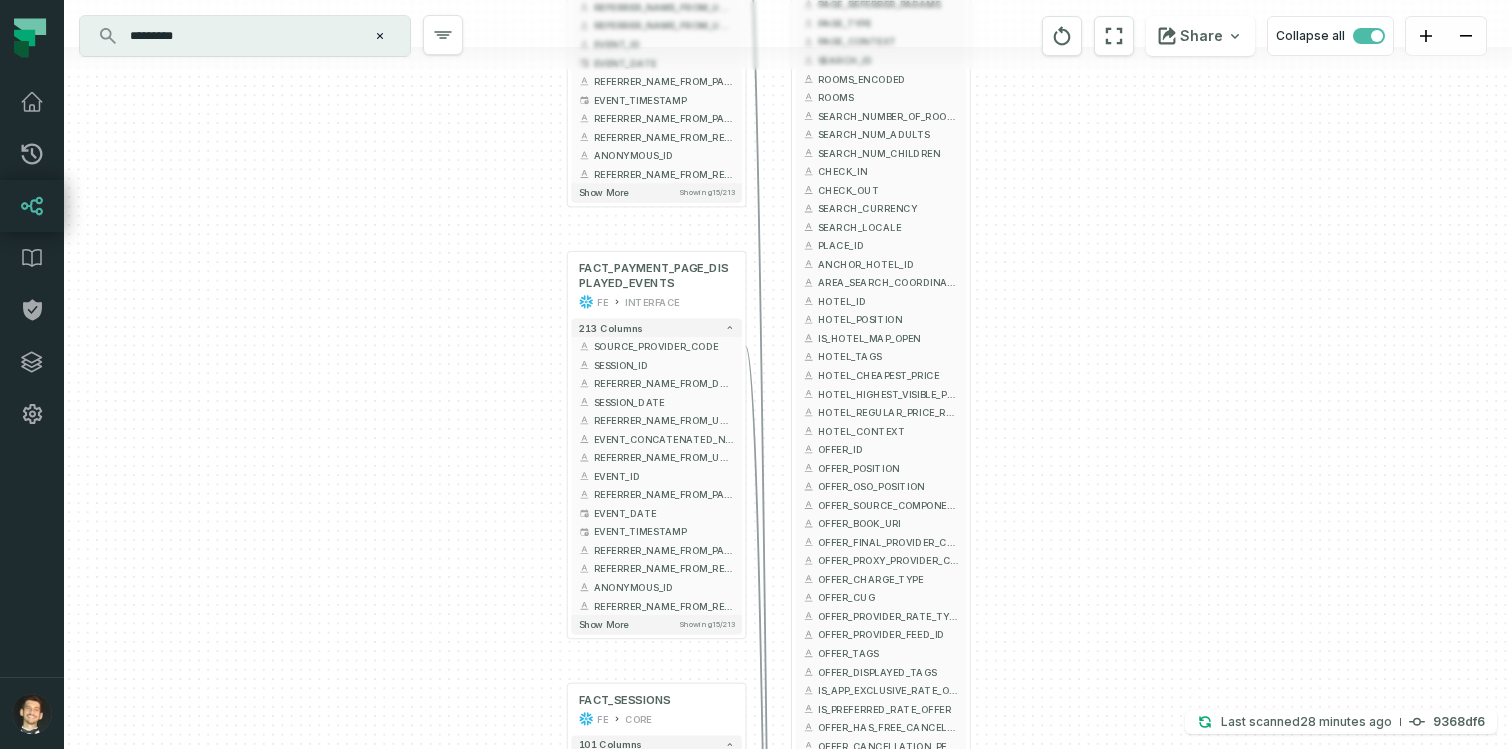 drag, startPoint x: 330, startPoint y: 458, endPoint x: 341, endPoint y: 199, distance: 259.2335 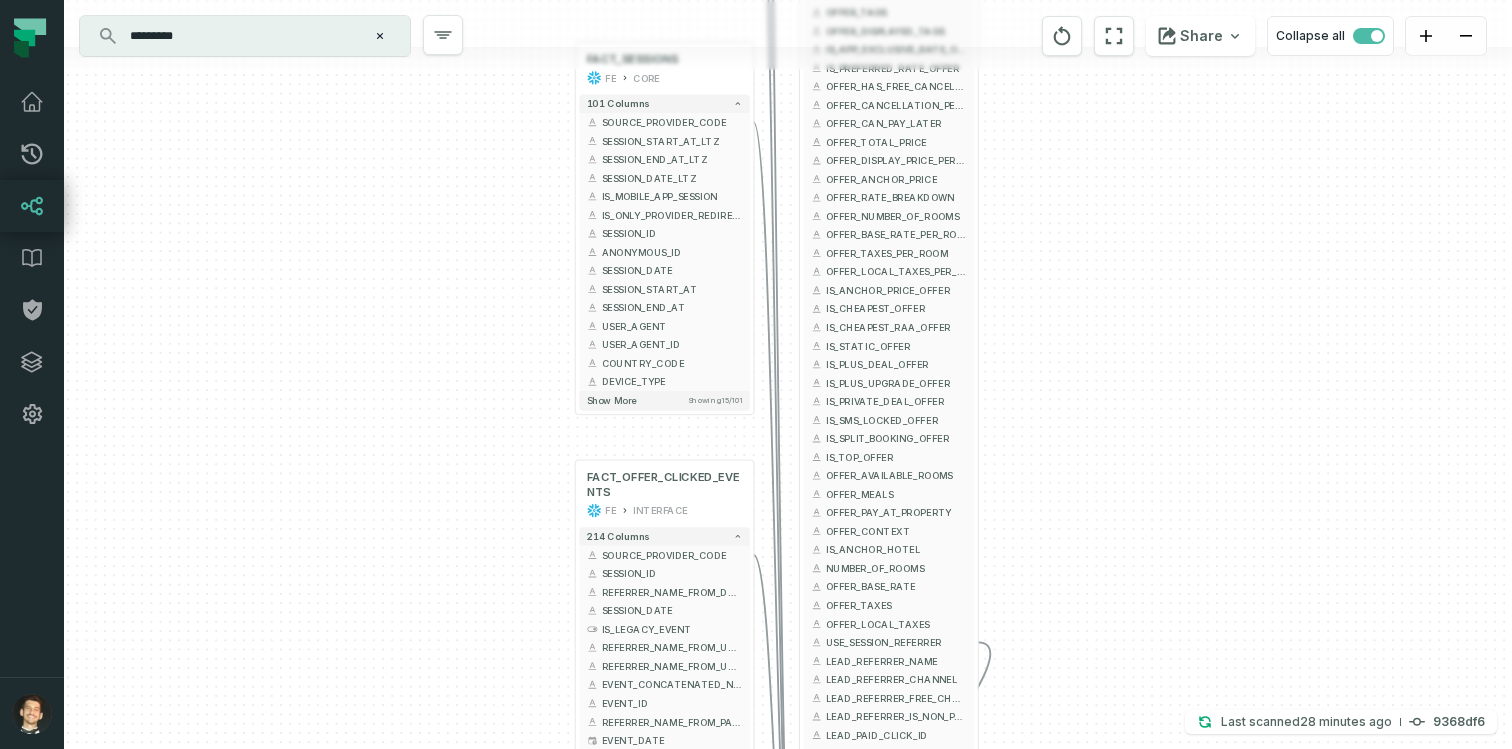 drag, startPoint x: 362, startPoint y: 447, endPoint x: 360, endPoint y: 65, distance: 382.00525 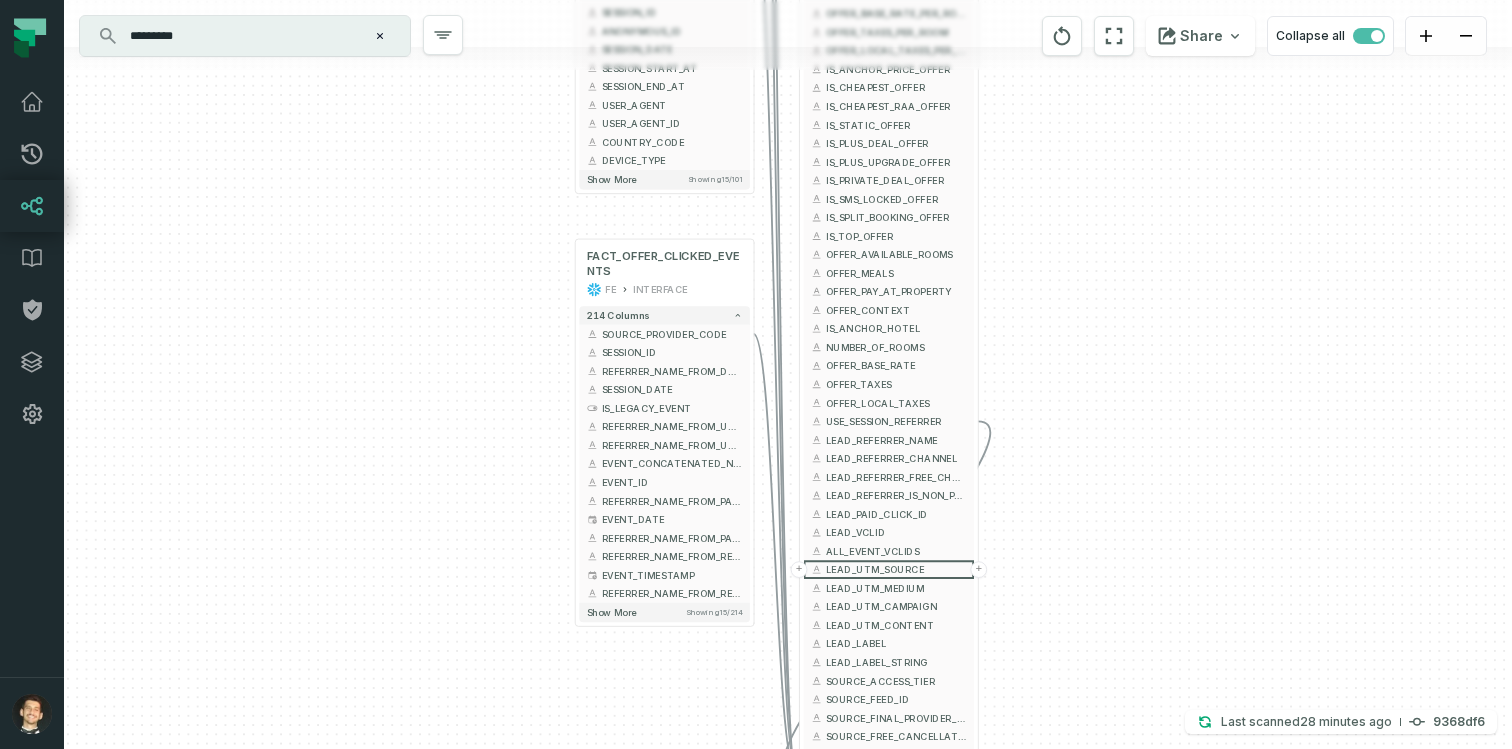 drag, startPoint x: 369, startPoint y: 283, endPoint x: 369, endPoint y: 54, distance: 229 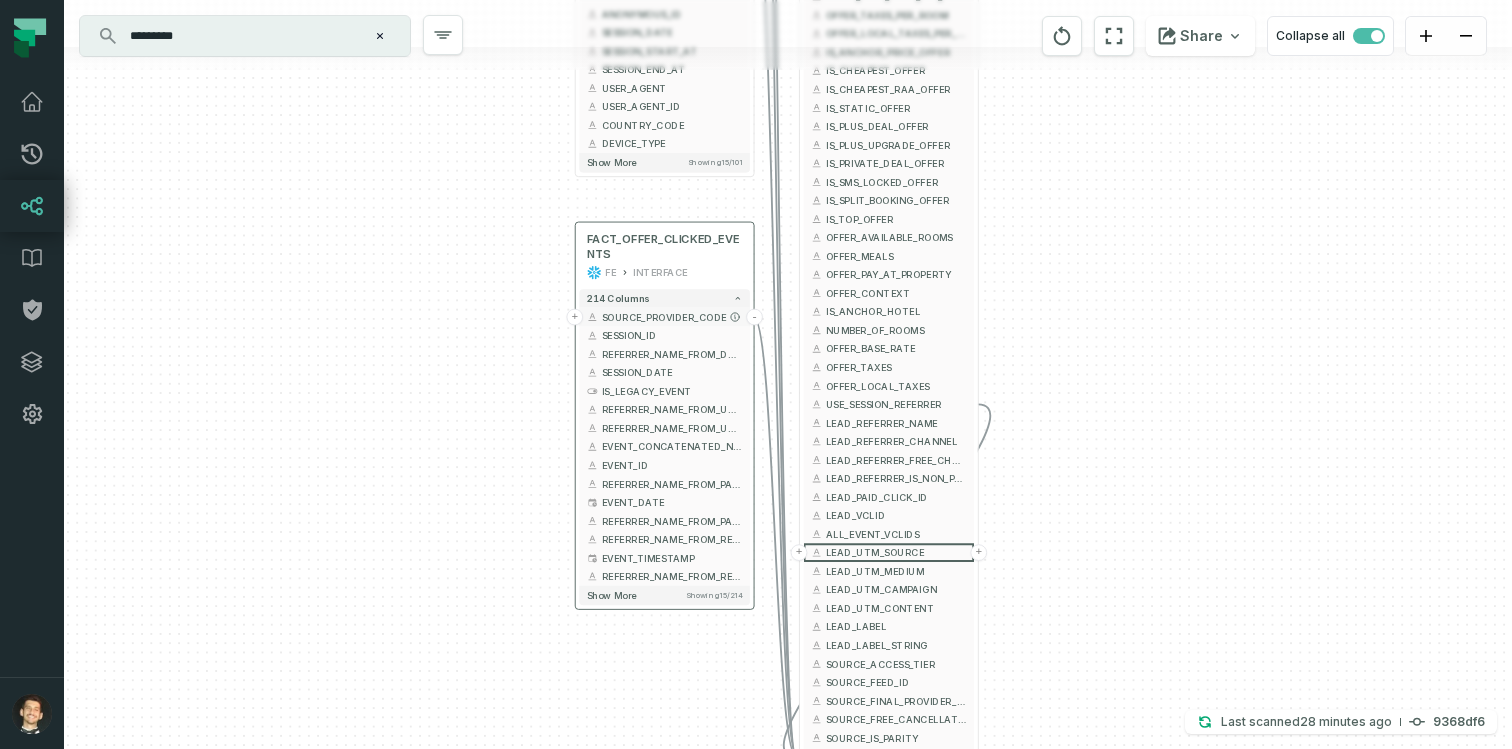 click on "+" at bounding box center [574, 317] 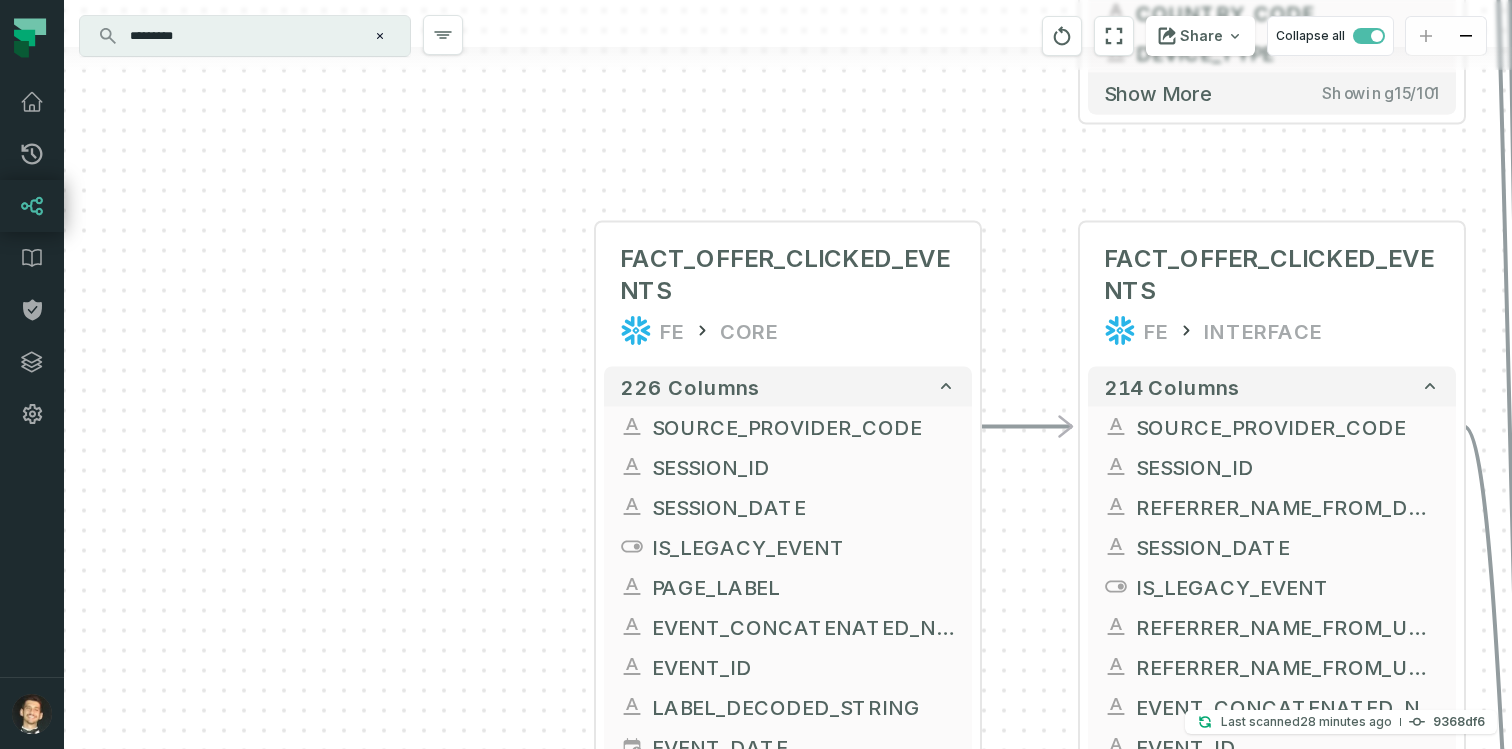 drag, startPoint x: 548, startPoint y: 317, endPoint x: 549, endPoint y: 210, distance: 107.00467 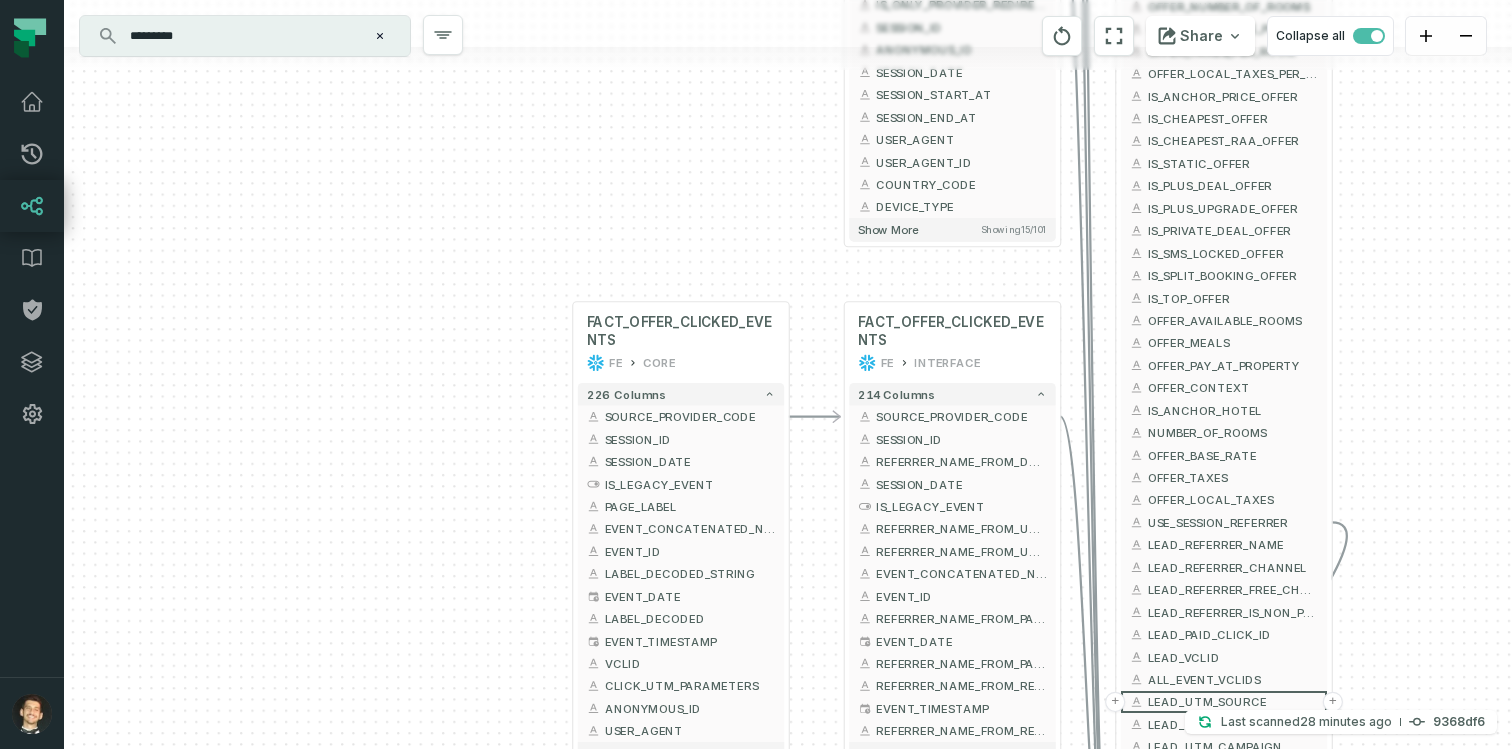 drag, startPoint x: 685, startPoint y: 171, endPoint x: 536, endPoint y: 520, distance: 379.47595 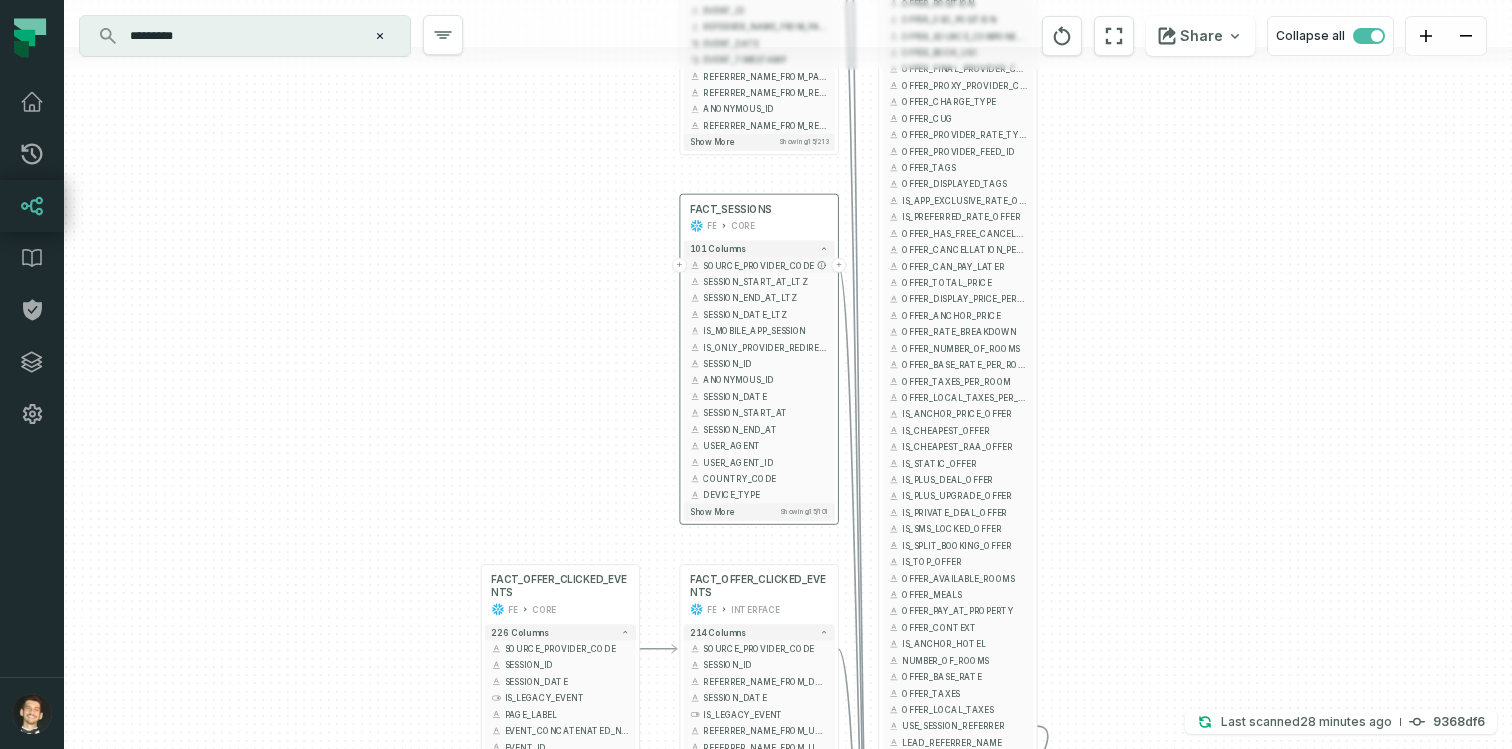 click on "+" at bounding box center (679, 265) 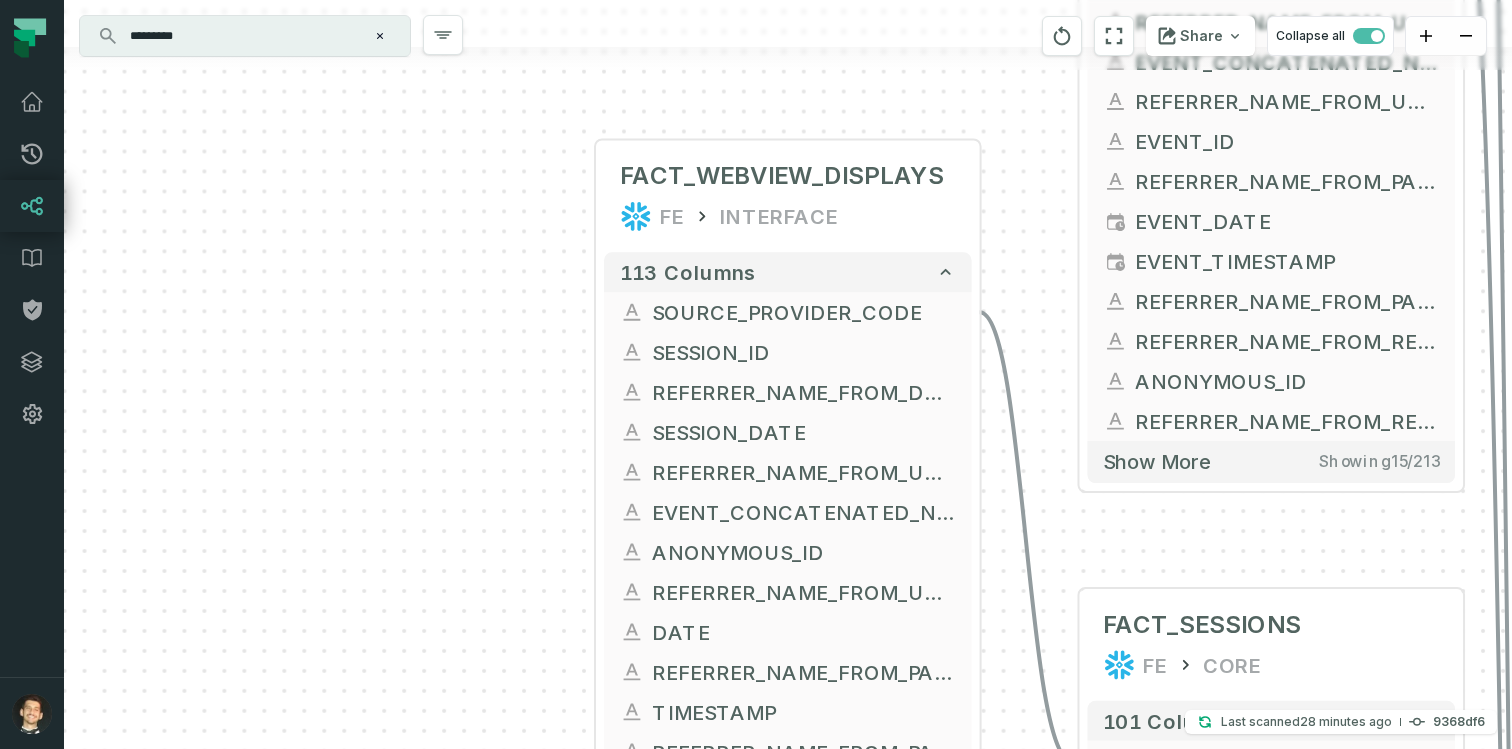 drag, startPoint x: 517, startPoint y: 315, endPoint x: 517, endPoint y: 263, distance: 52 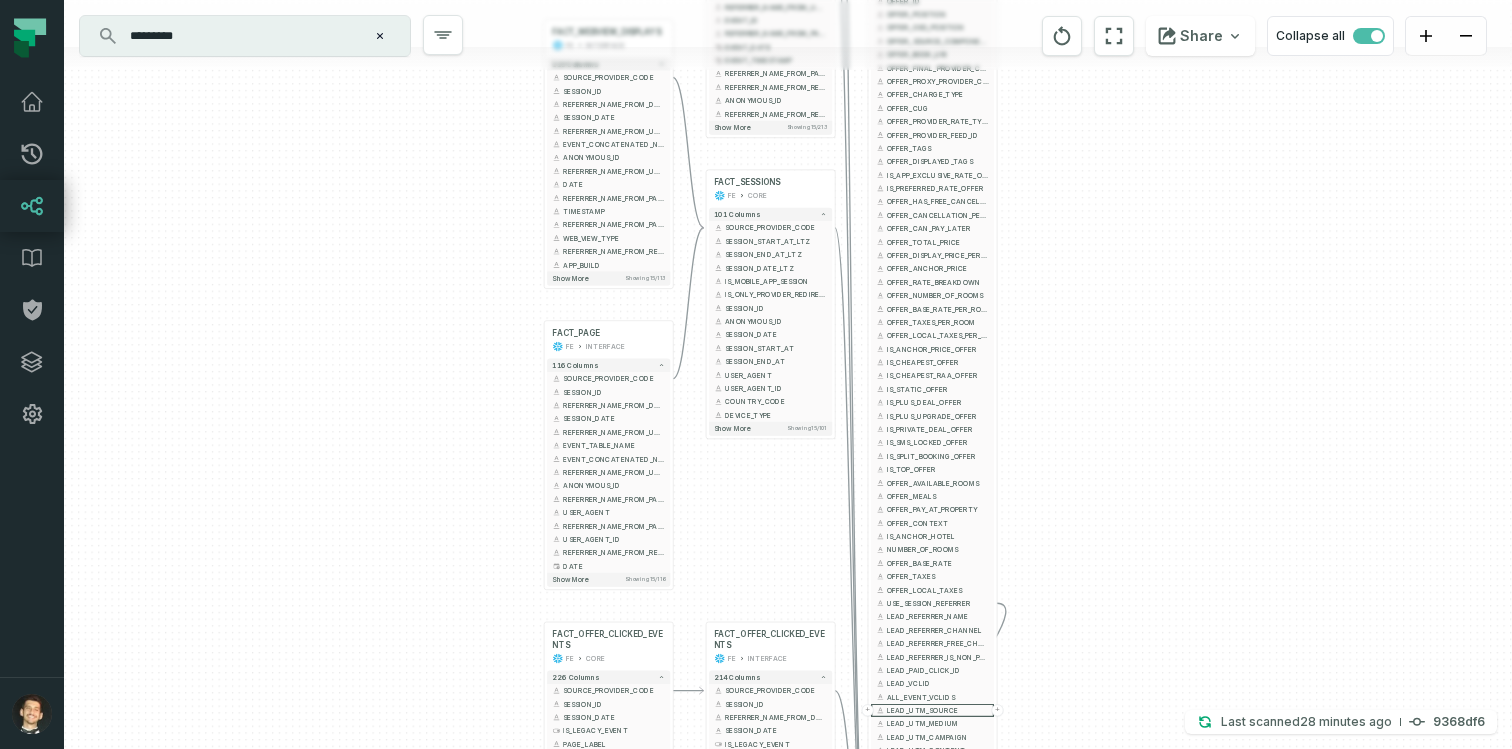 drag, startPoint x: 470, startPoint y: 374, endPoint x: 472, endPoint y: 197, distance: 177.01129 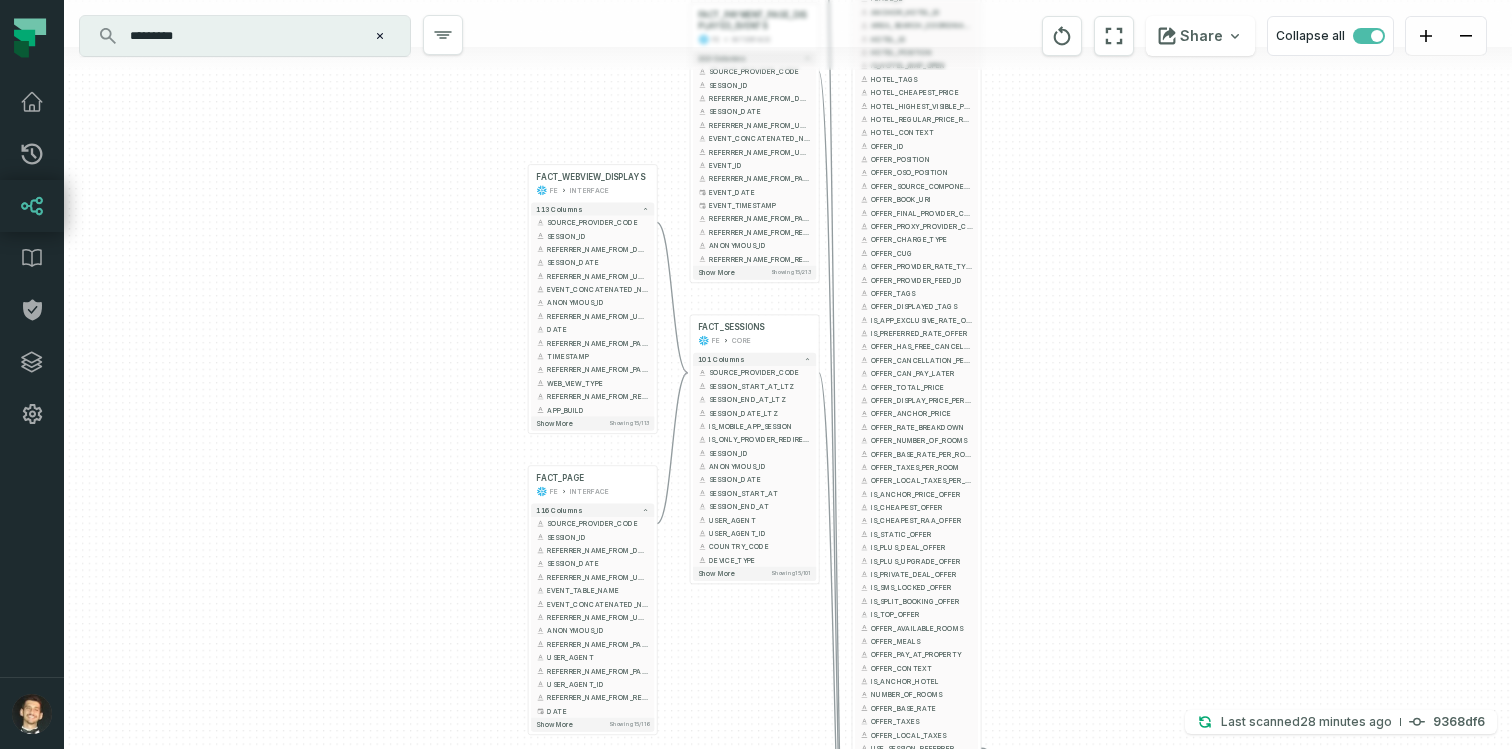 drag, startPoint x: 414, startPoint y: 259, endPoint x: 397, endPoint y: 416, distance: 157.9177 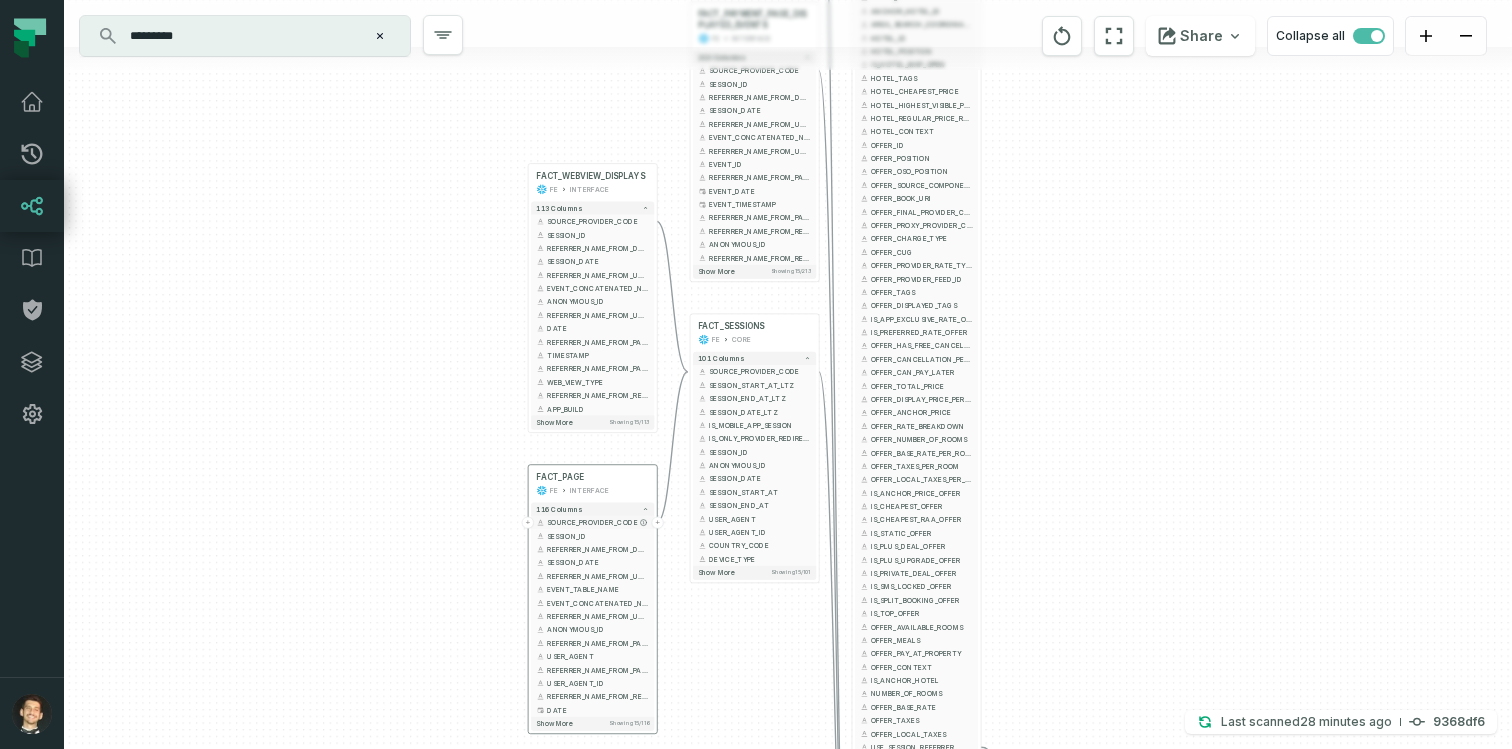 click on "+" at bounding box center (528, 523) 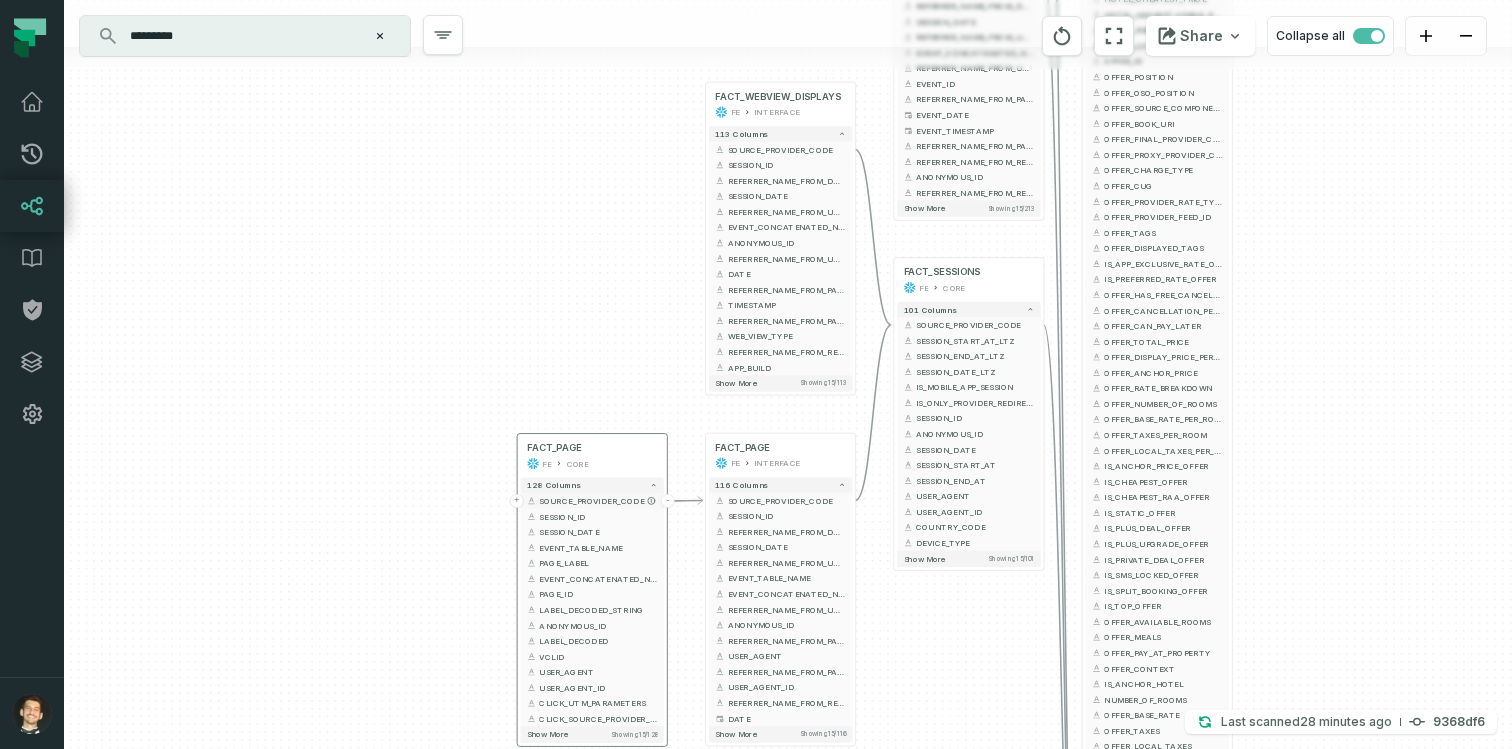click on "+" at bounding box center (517, 501) 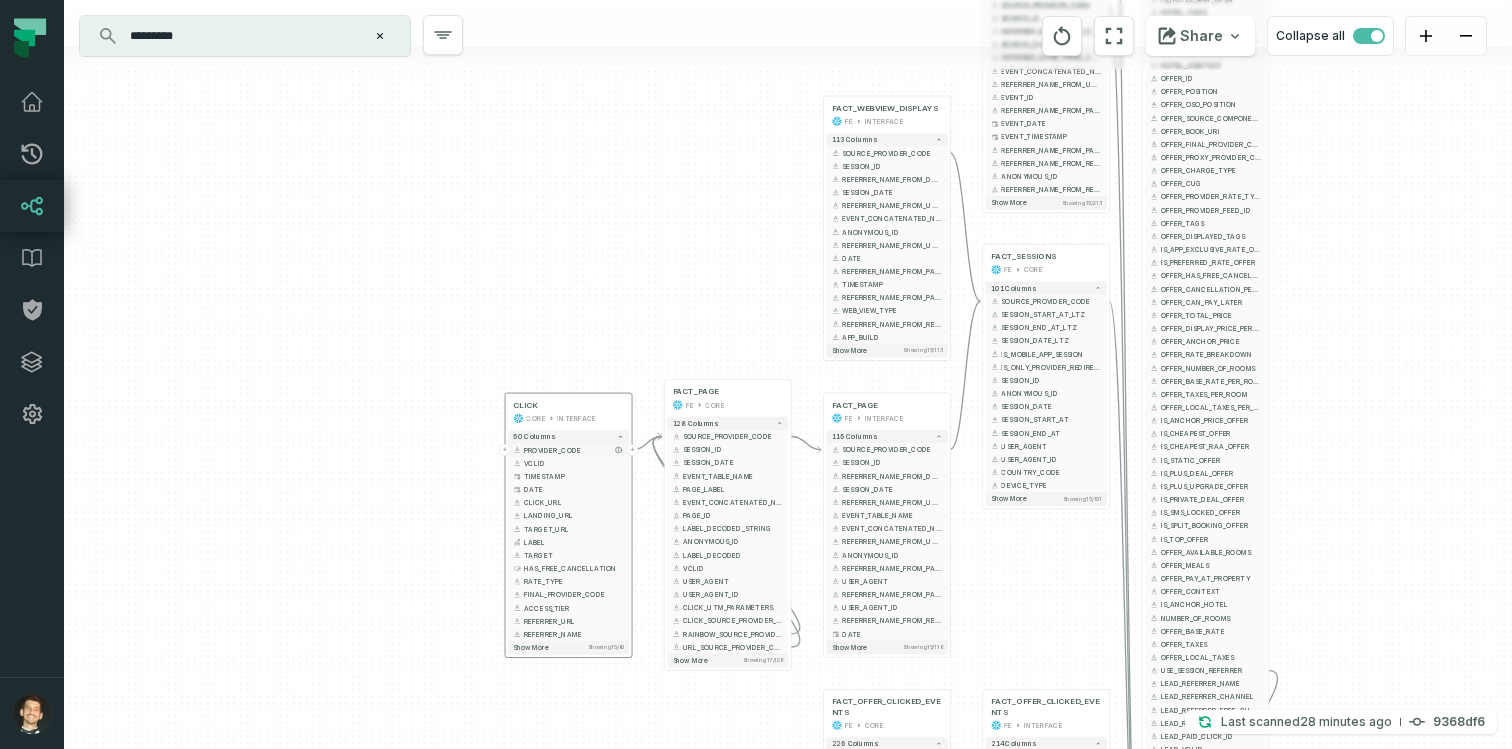 click on "+" at bounding box center [505, 450] 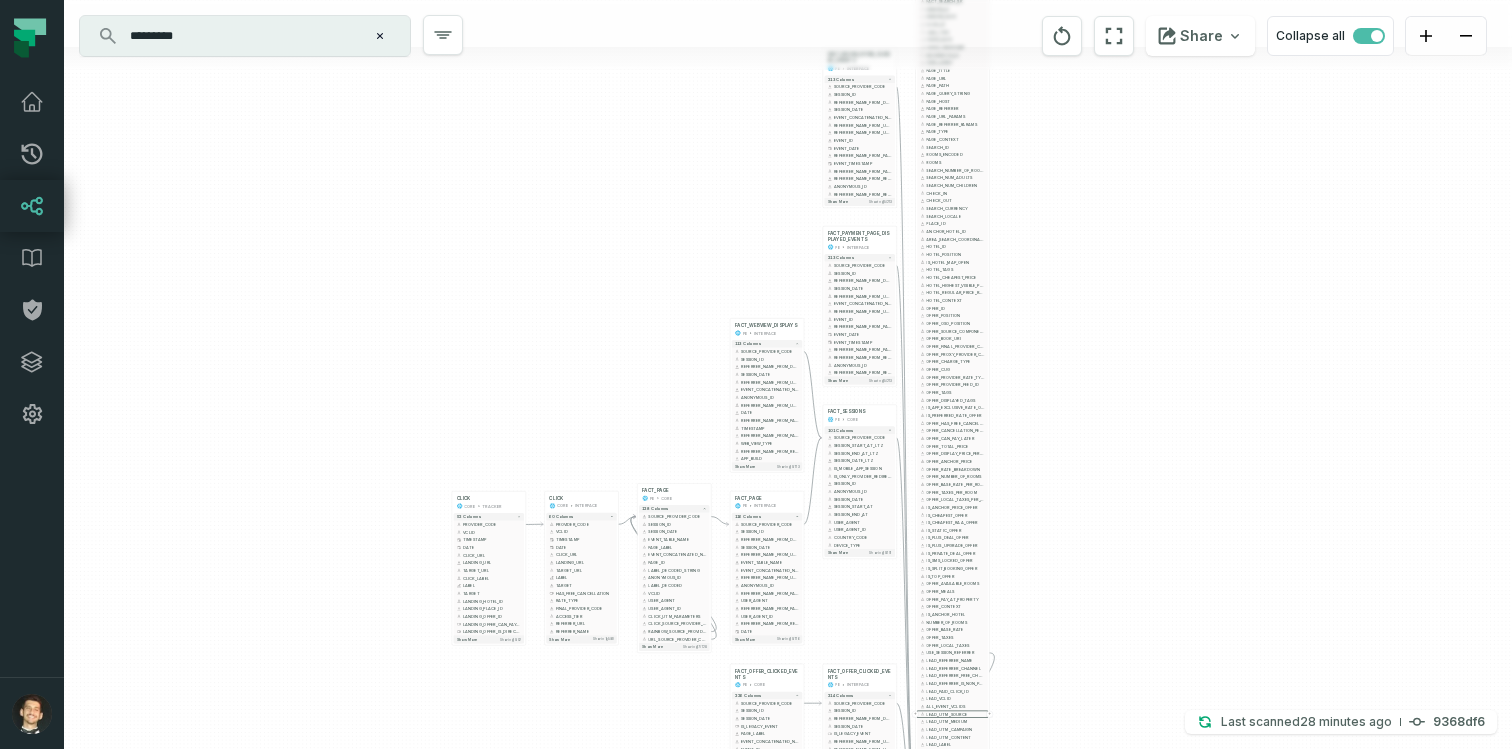 drag, startPoint x: 593, startPoint y: 349, endPoint x: 494, endPoint y: 453, distance: 143.58621 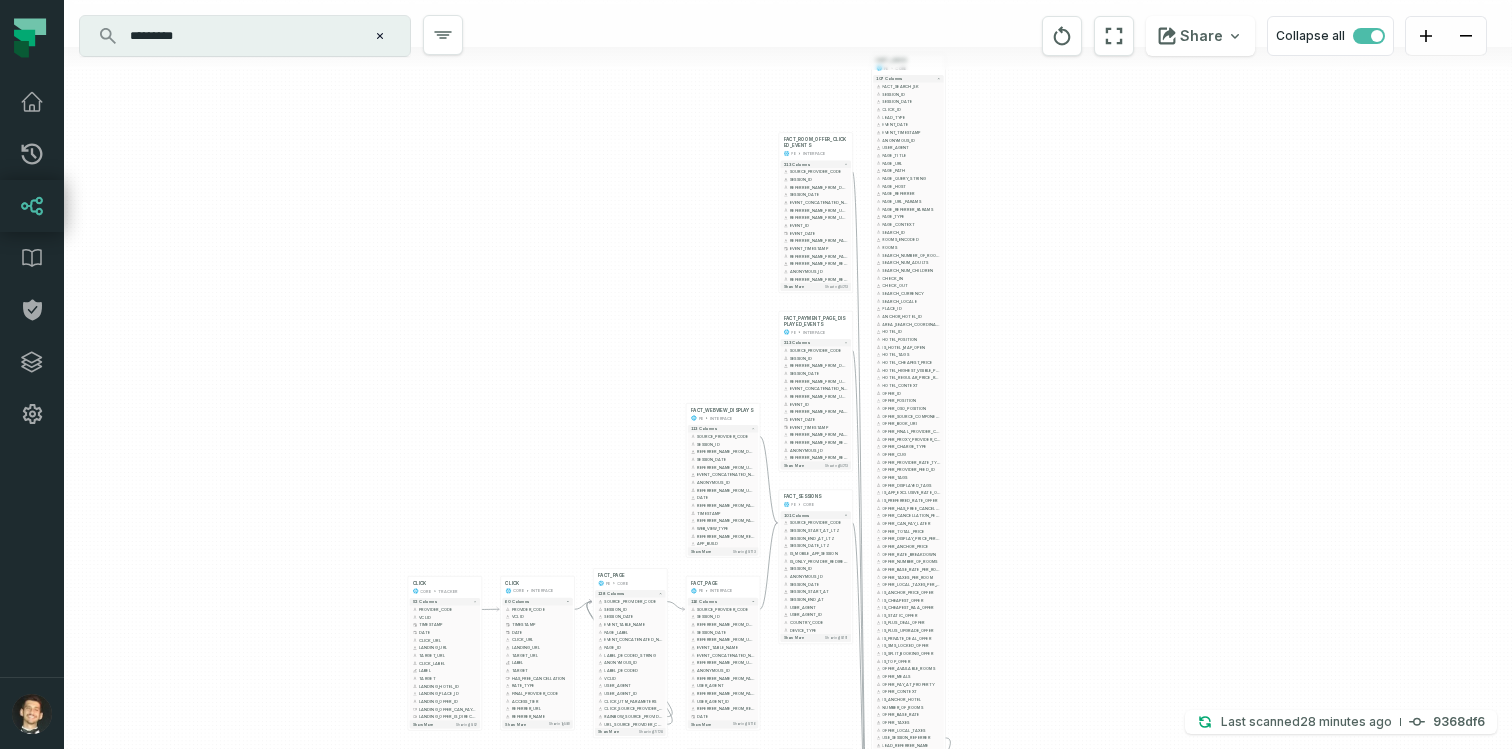 drag, startPoint x: 611, startPoint y: 322, endPoint x: 589, endPoint y: 359, distance: 43.046486 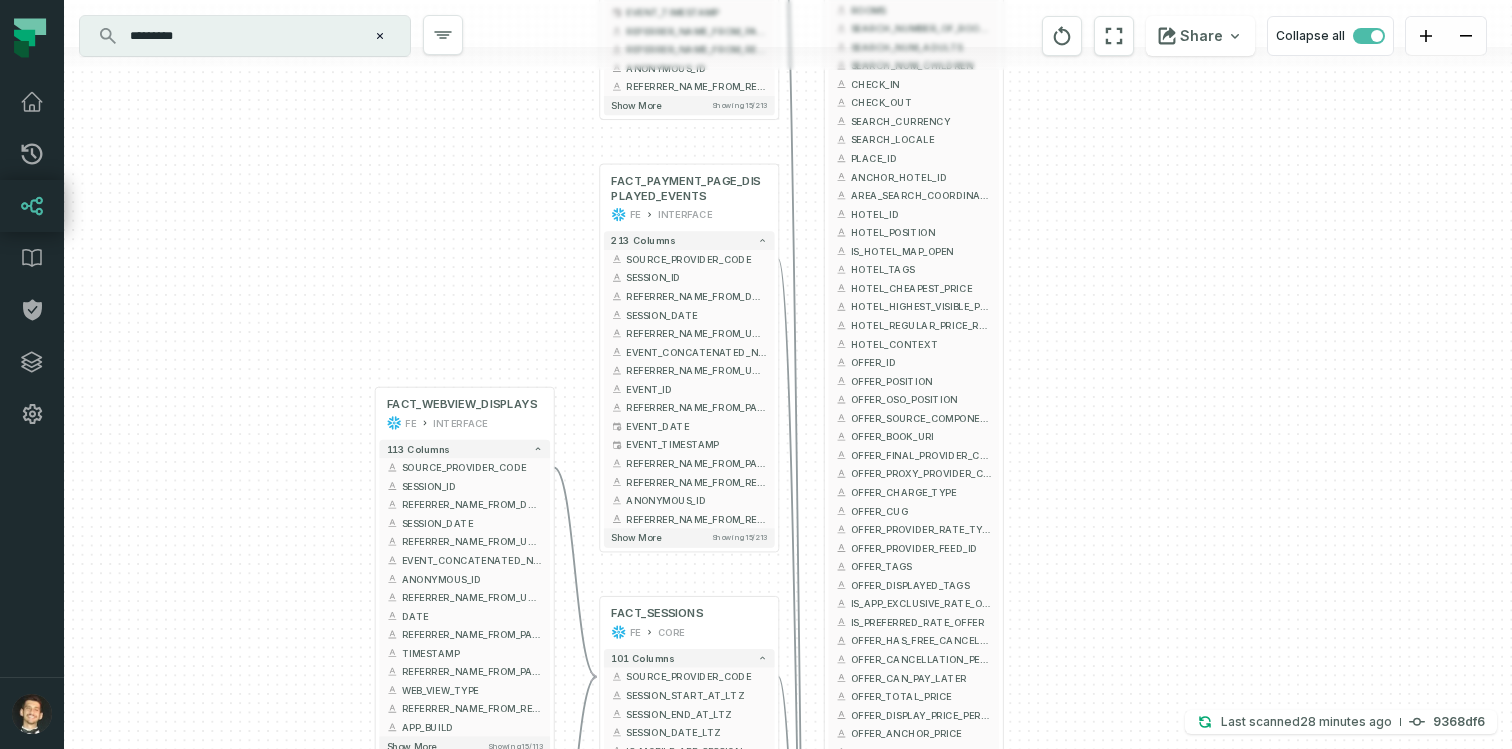 drag, startPoint x: 854, startPoint y: 288, endPoint x: 811, endPoint y: 41, distance: 250.71498 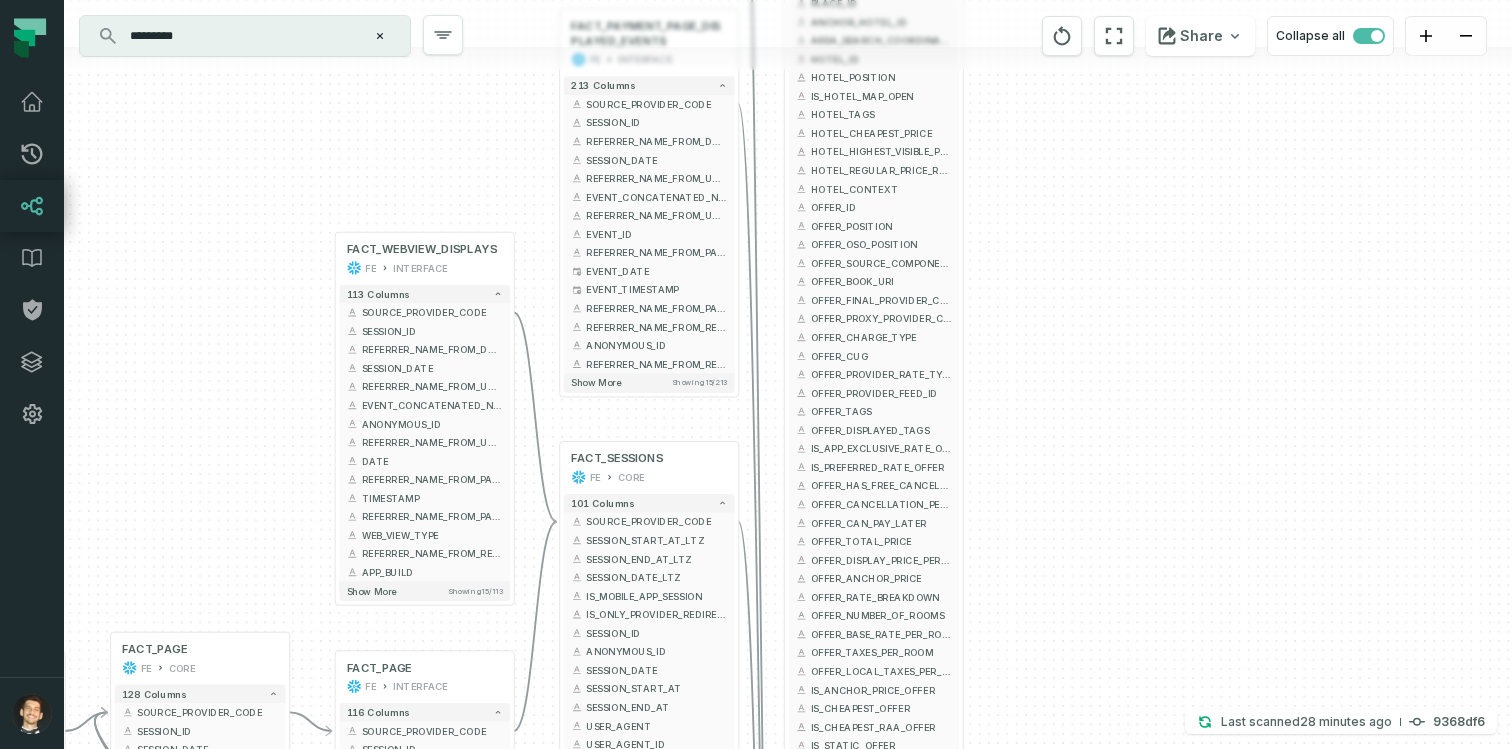 drag, startPoint x: 1046, startPoint y: 370, endPoint x: 999, endPoint y: 88, distance: 285.88983 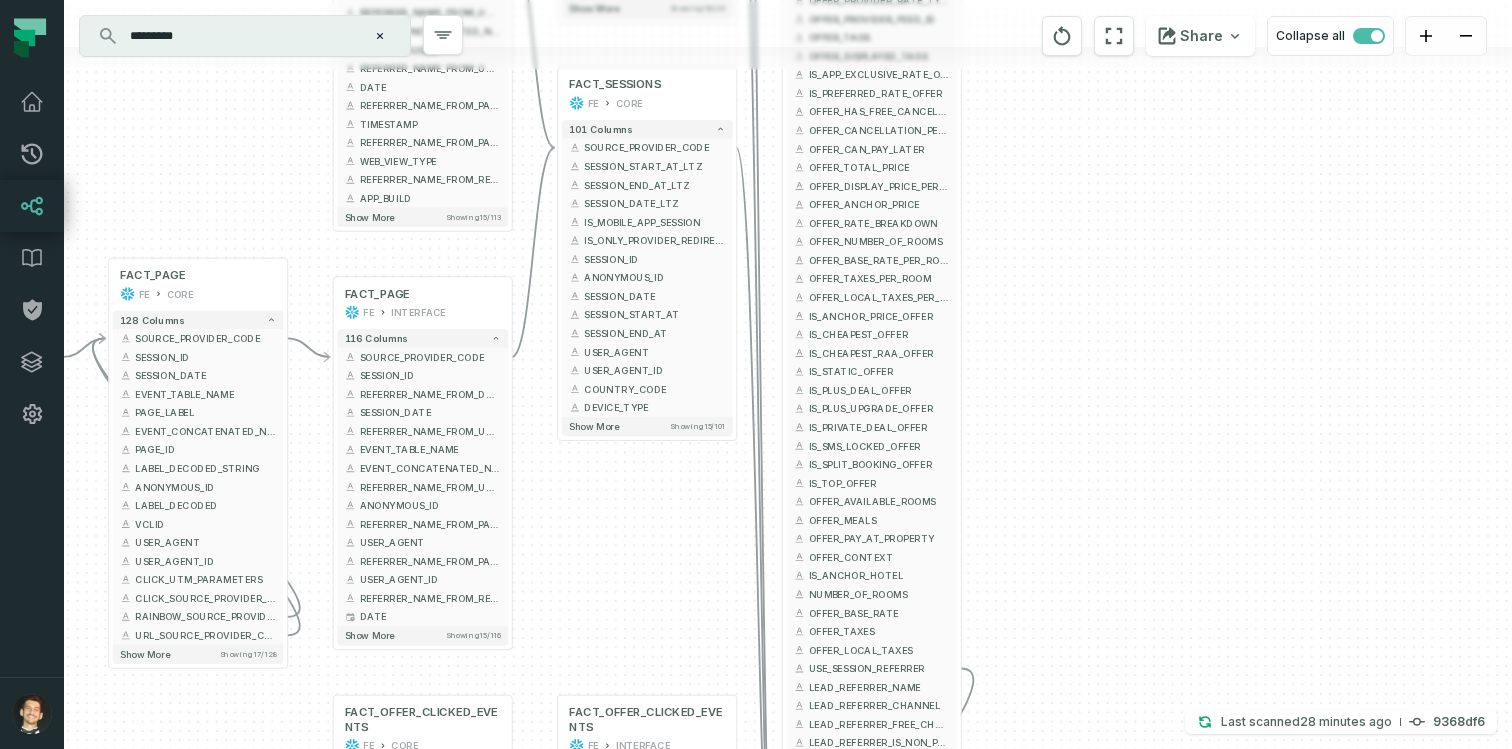 drag, startPoint x: 1029, startPoint y: 136, endPoint x: 1038, endPoint y: 89, distance: 47.853943 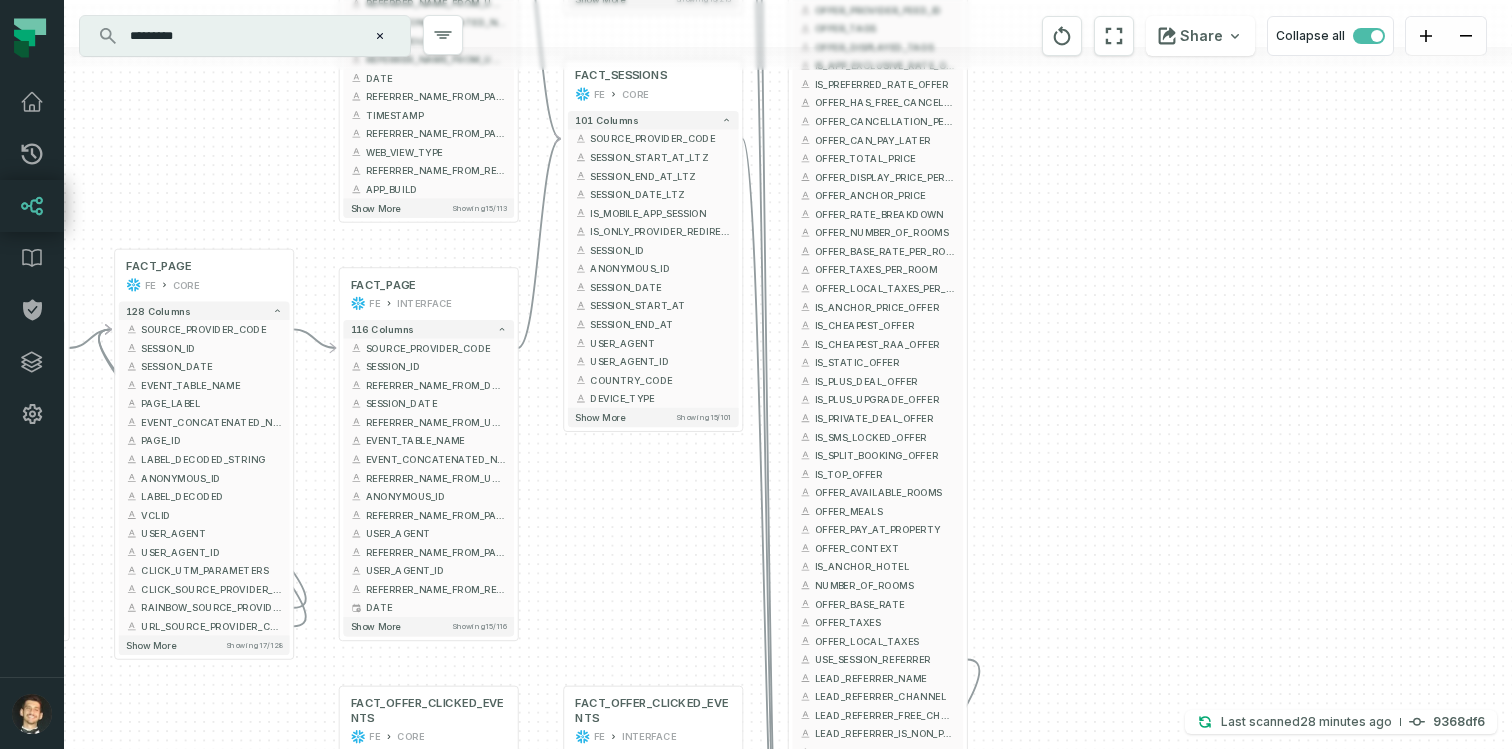 drag, startPoint x: 1037, startPoint y: 300, endPoint x: 1037, endPoint y: 105, distance: 195 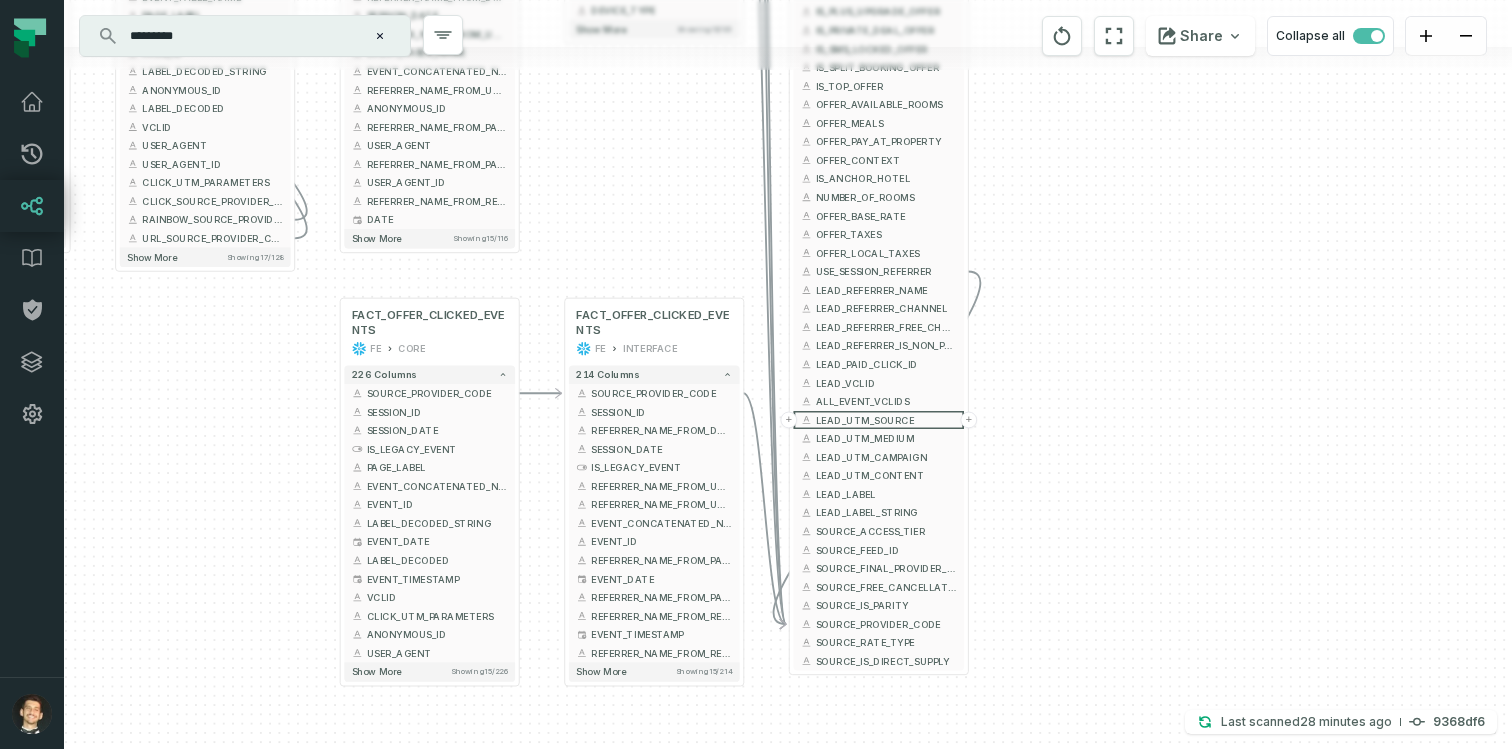 drag, startPoint x: 1059, startPoint y: 414, endPoint x: 1062, endPoint y: 201, distance: 213.02112 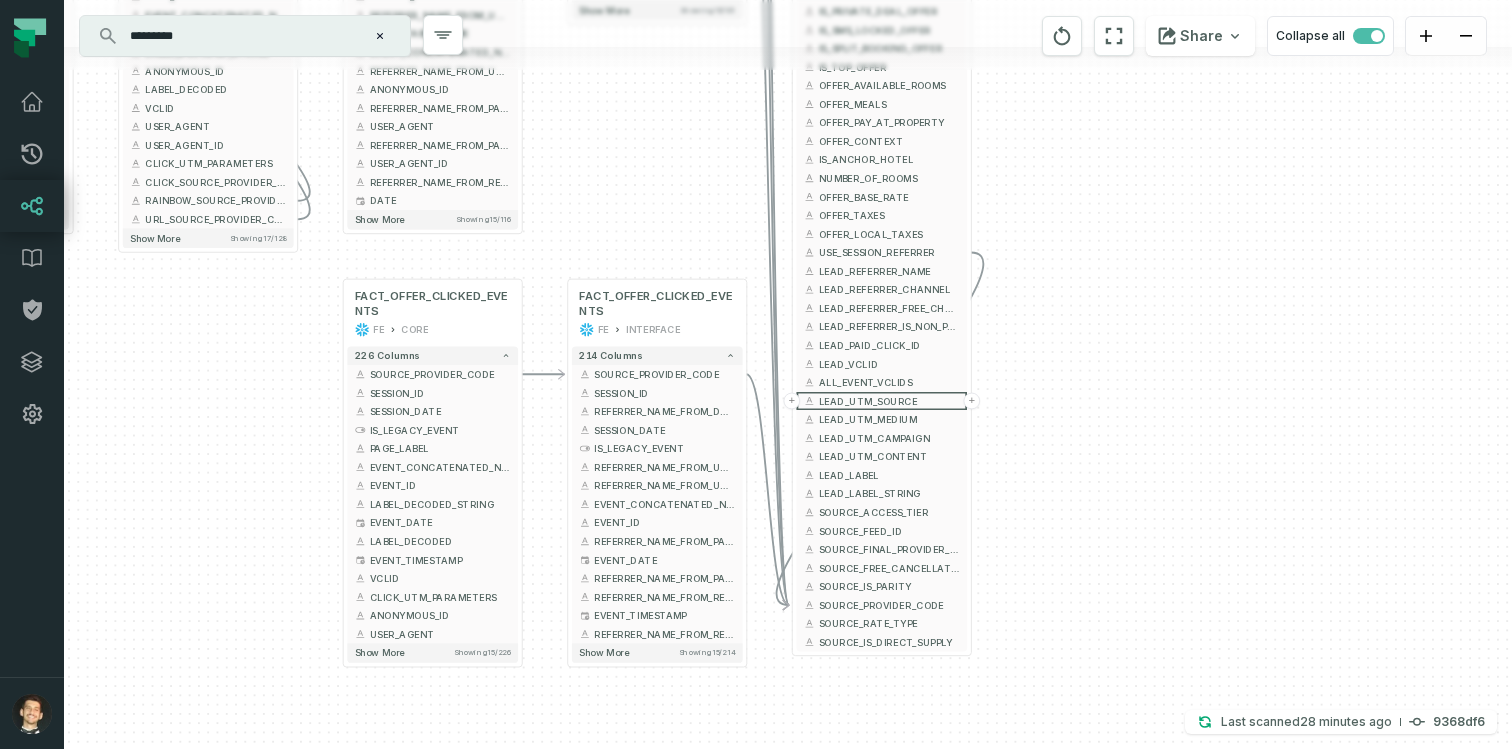 drag, startPoint x: 1075, startPoint y: 358, endPoint x: 1075, endPoint y: 611, distance: 253 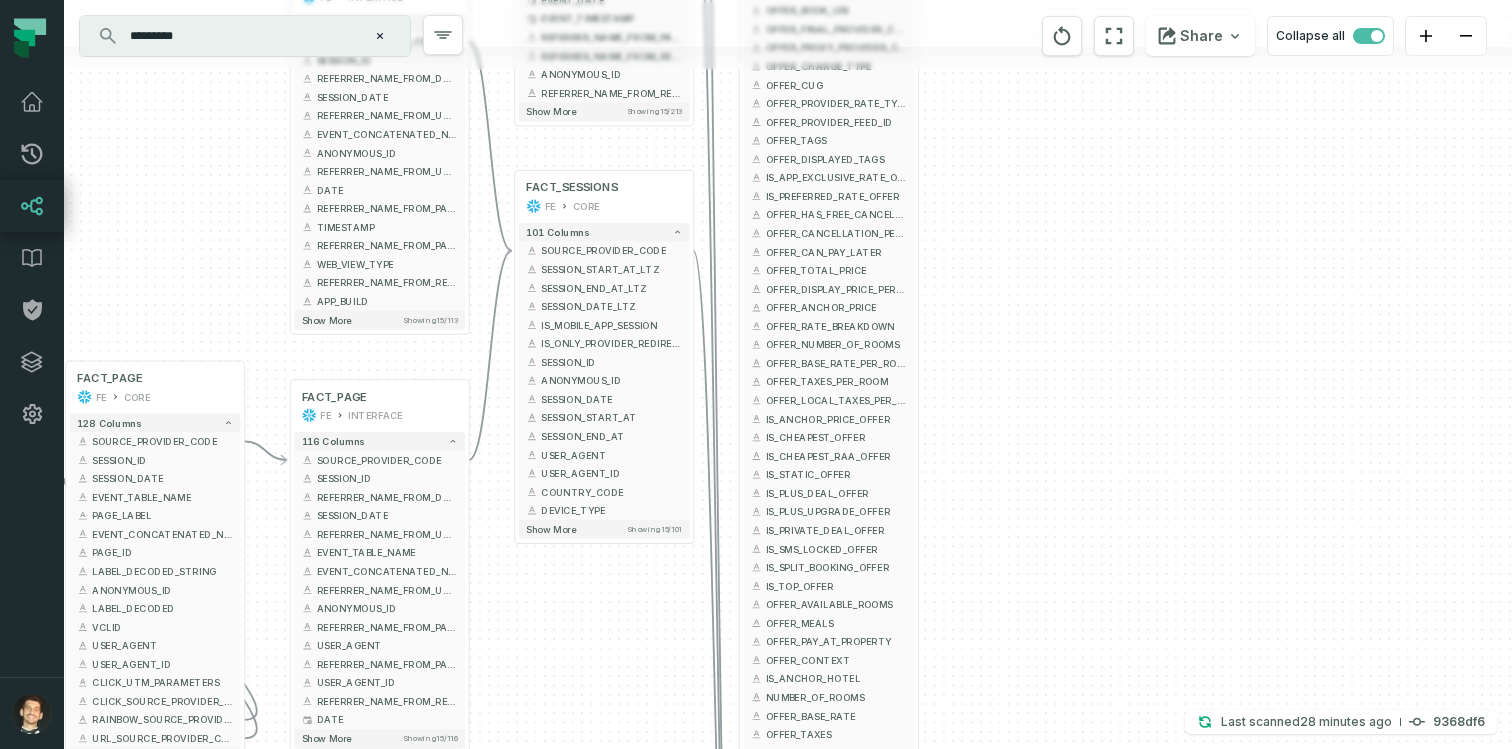 drag, startPoint x: 1105, startPoint y: 364, endPoint x: 1074, endPoint y: 554, distance: 192.51234 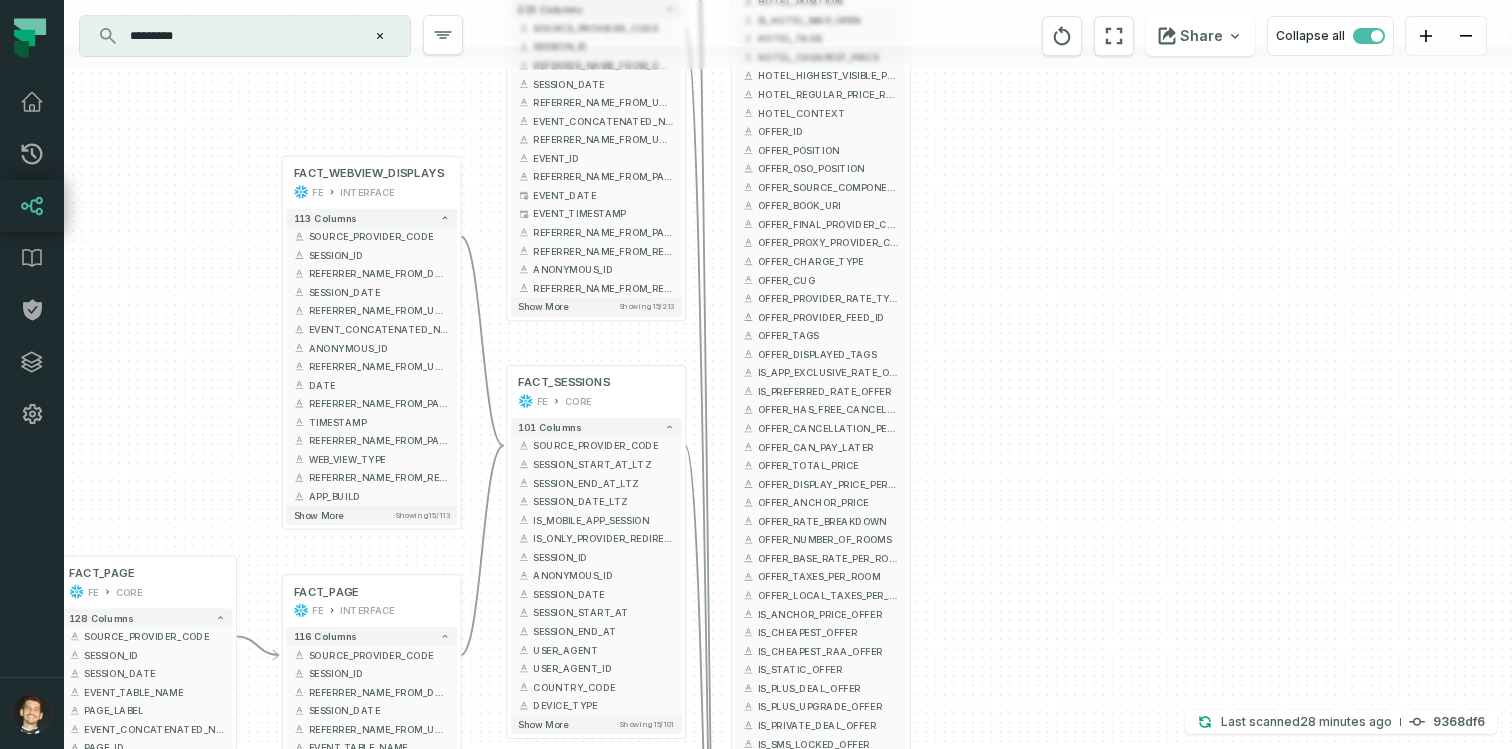 drag, startPoint x: 1083, startPoint y: 338, endPoint x: 1070, endPoint y: 572, distance: 234.36084 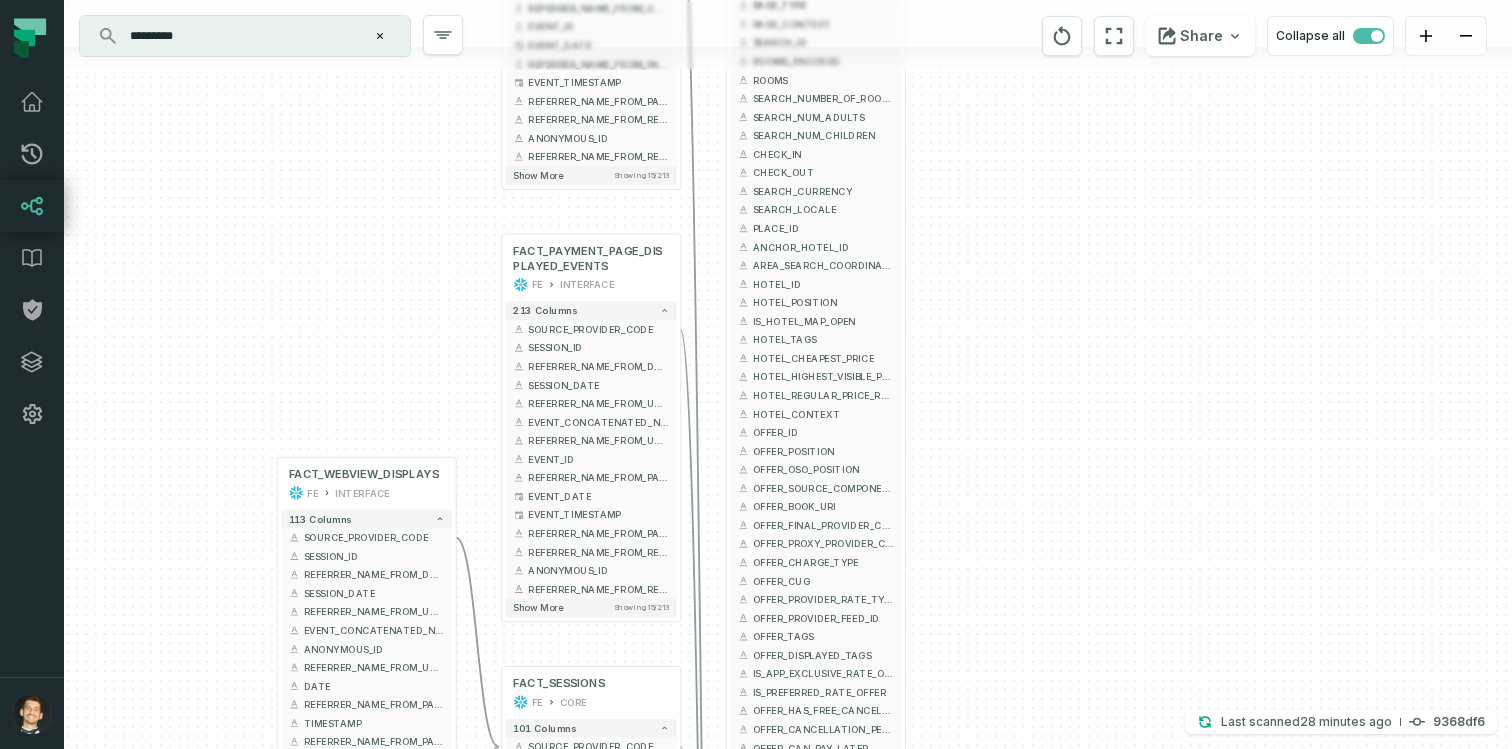 drag, startPoint x: 1092, startPoint y: 375, endPoint x: 1089, endPoint y: 559, distance: 184.02446 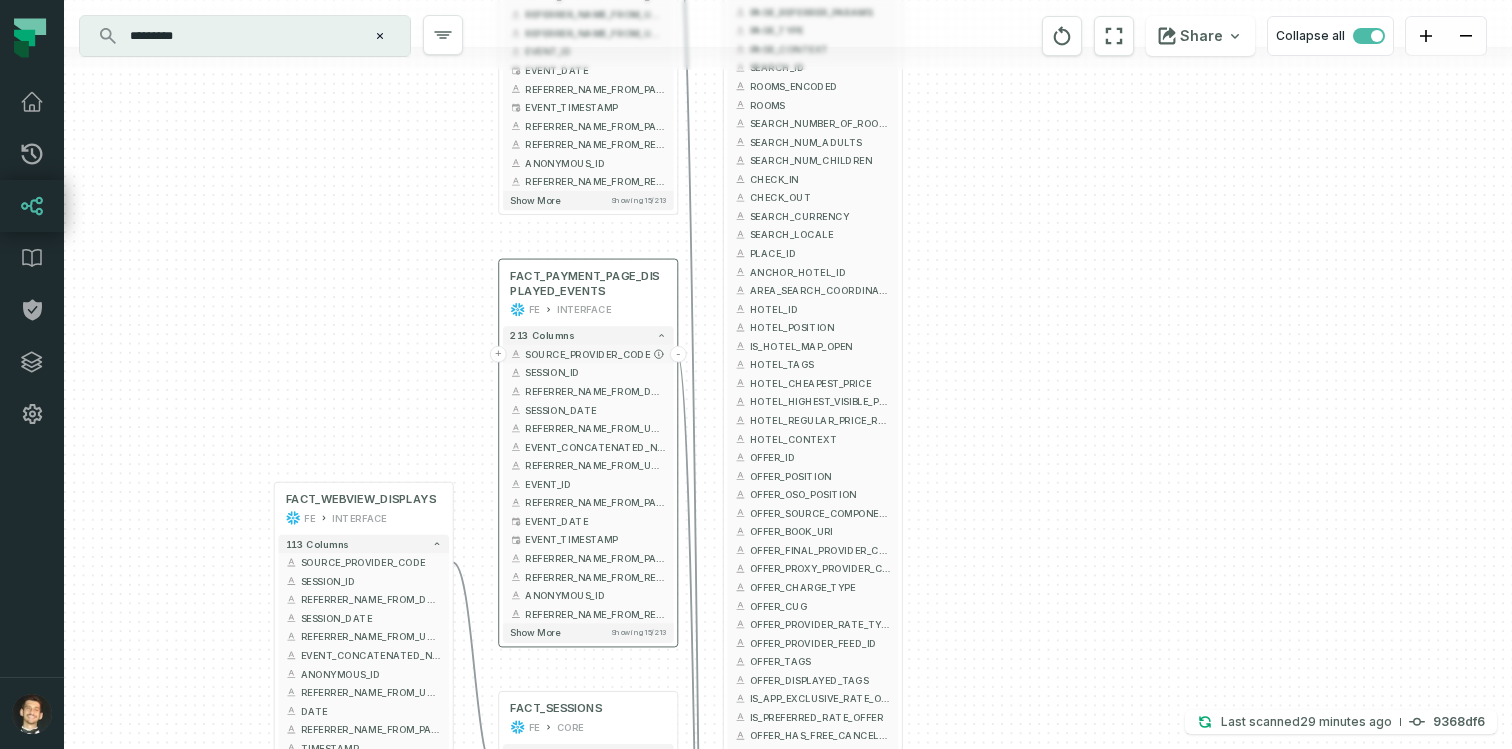 click on "+" at bounding box center [498, 354] 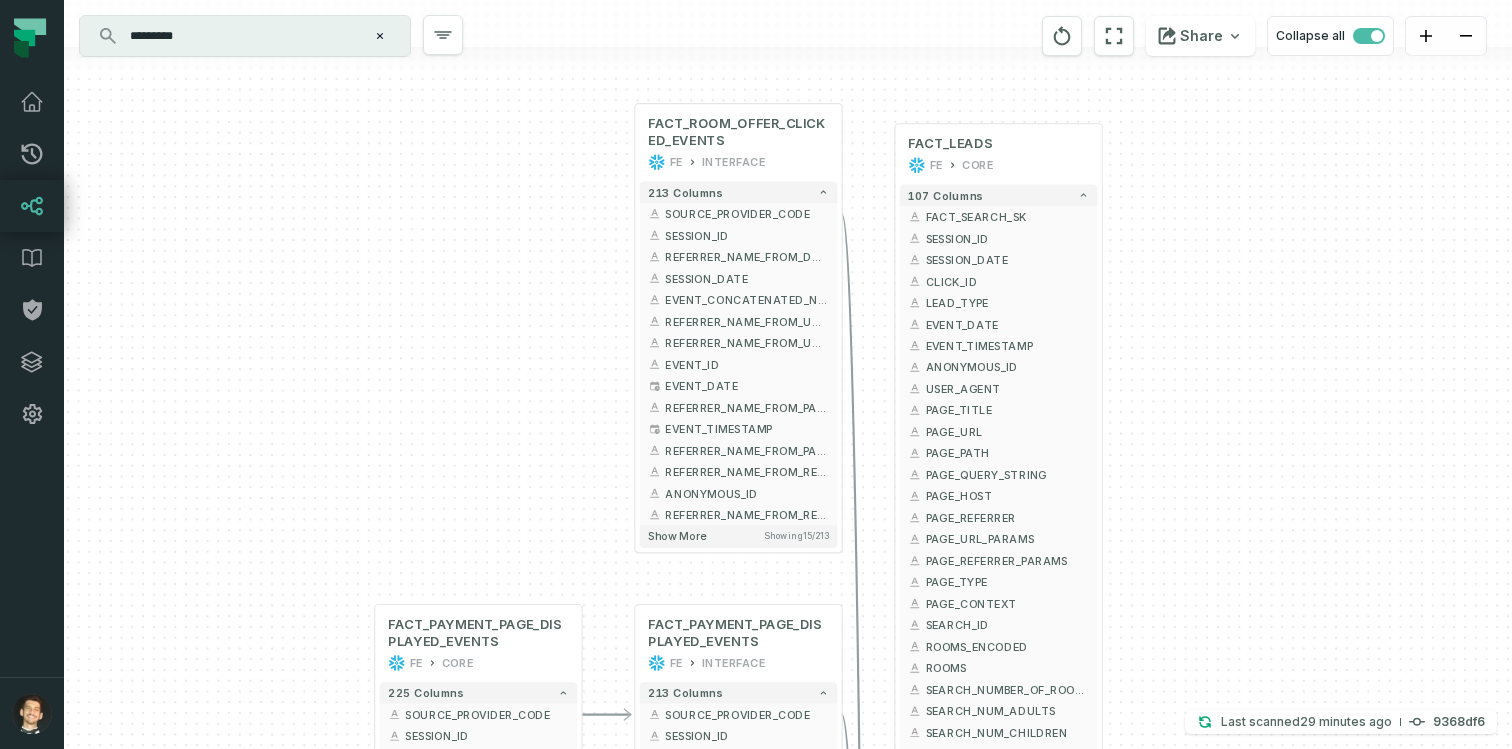 drag, startPoint x: 555, startPoint y: 152, endPoint x: 392, endPoint y: 462, distance: 350.24133 